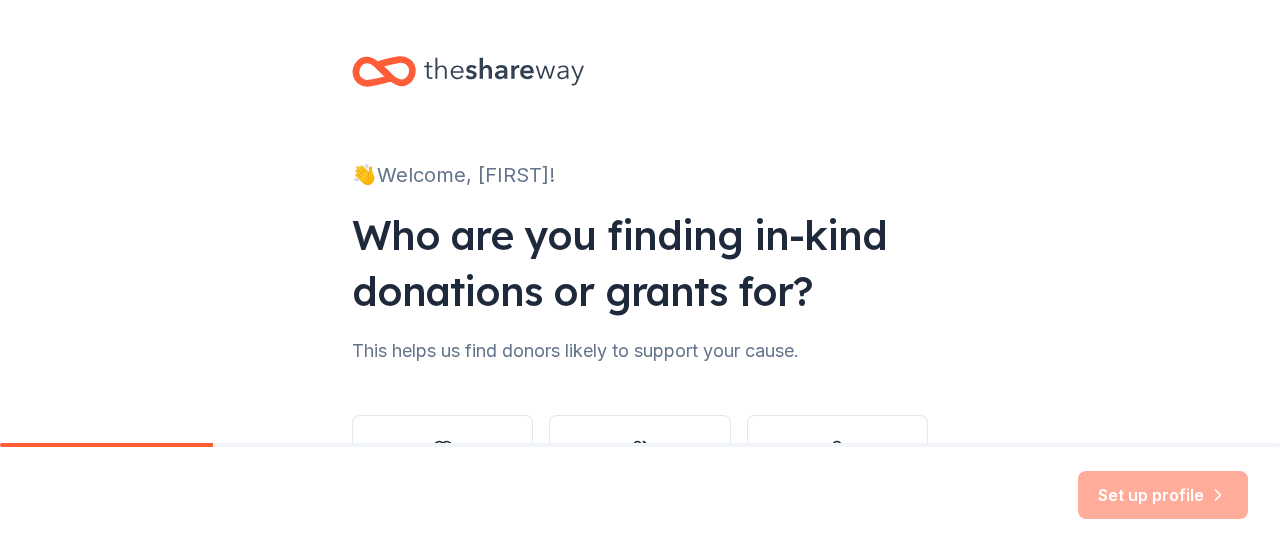 scroll, scrollTop: 0, scrollLeft: 0, axis: both 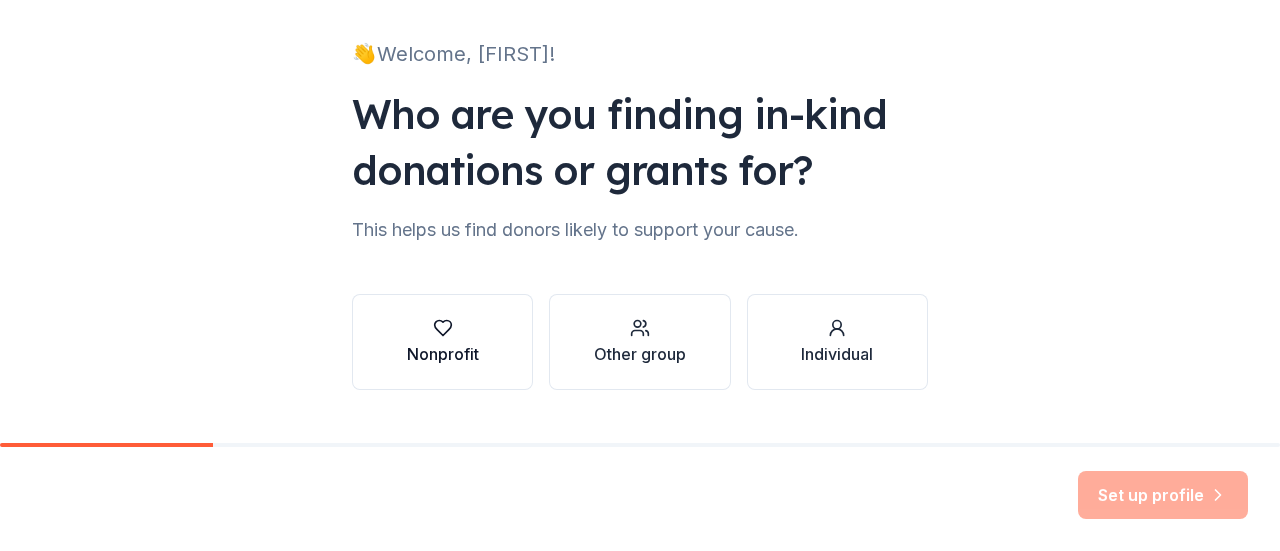 click on "Nonprofit" at bounding box center (443, 354) 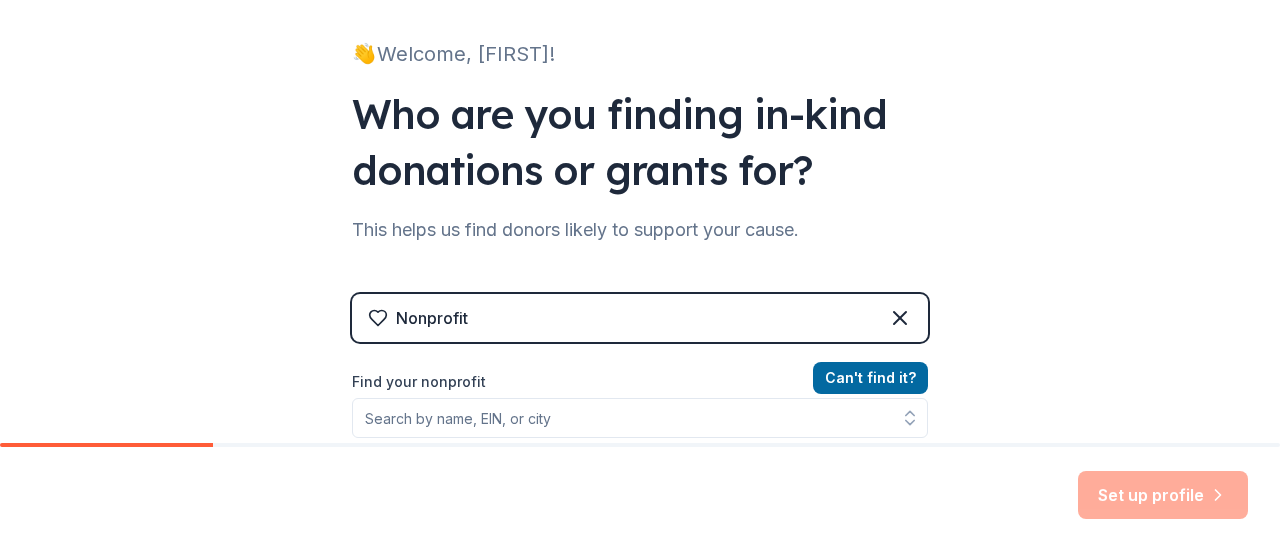 click on "Nonprofit Can ' t find it? Find your nonprofit" at bounding box center (640, 466) 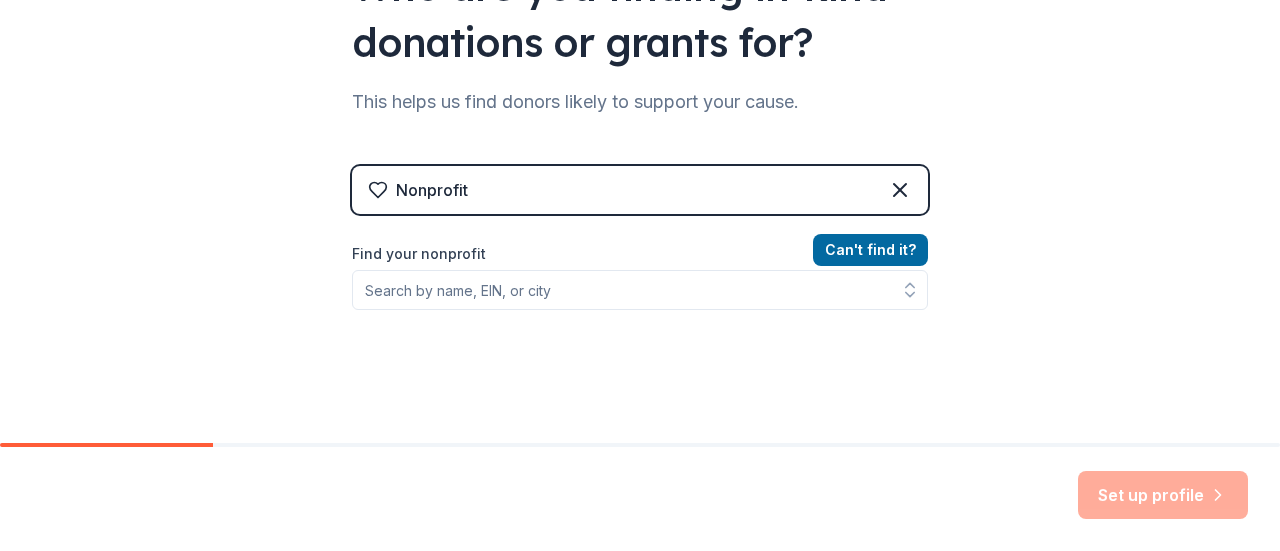 scroll, scrollTop: 251, scrollLeft: 0, axis: vertical 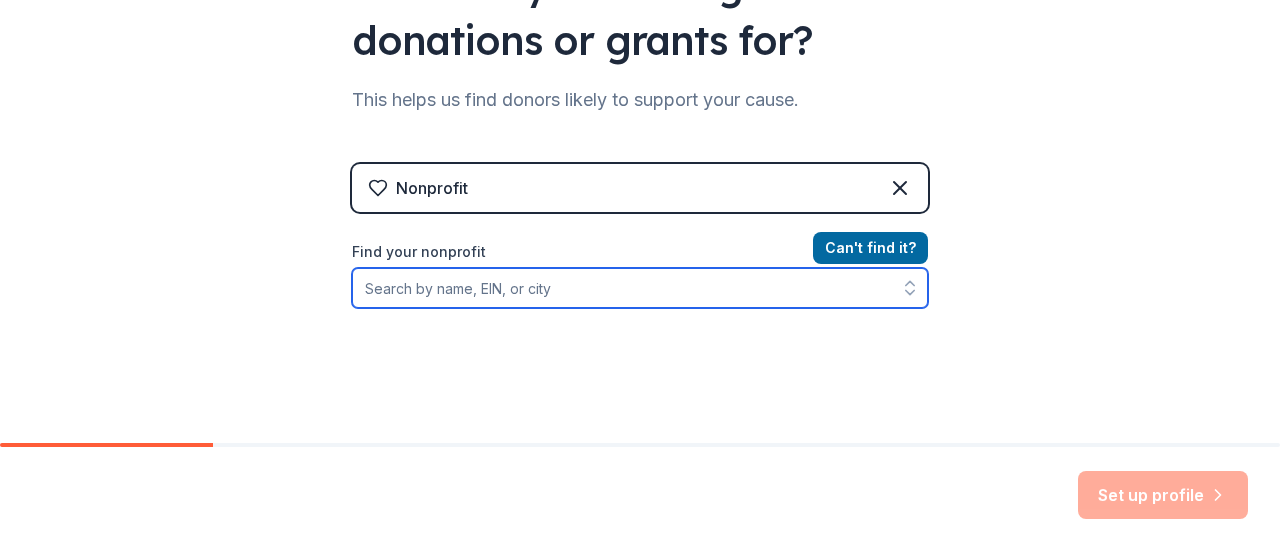 click on "Find your nonprofit" at bounding box center (640, 288) 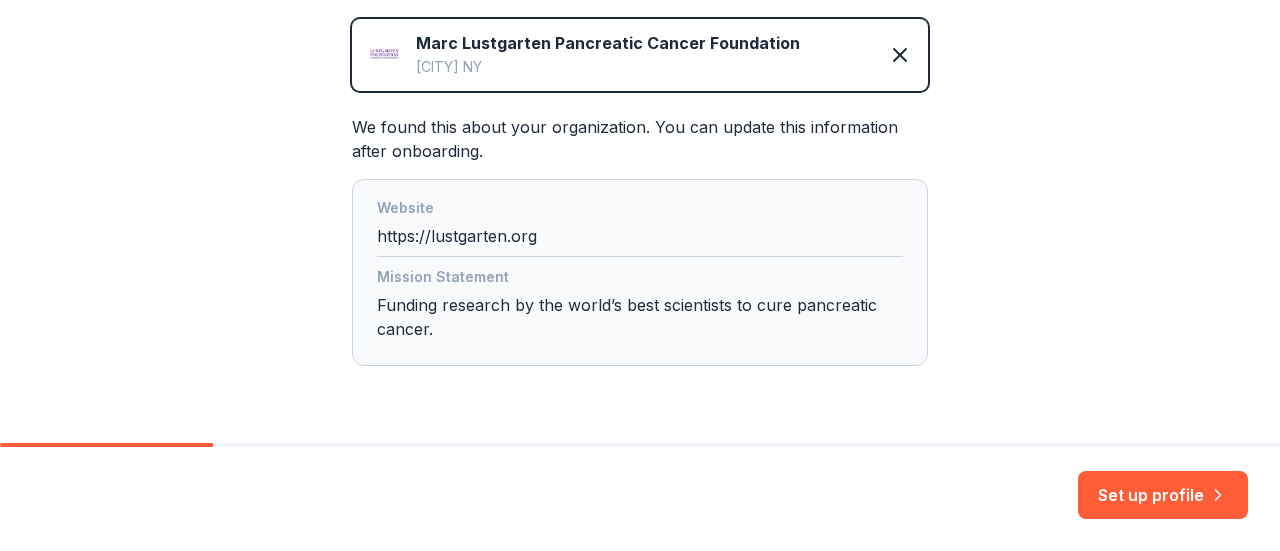 scroll, scrollTop: 526, scrollLeft: 0, axis: vertical 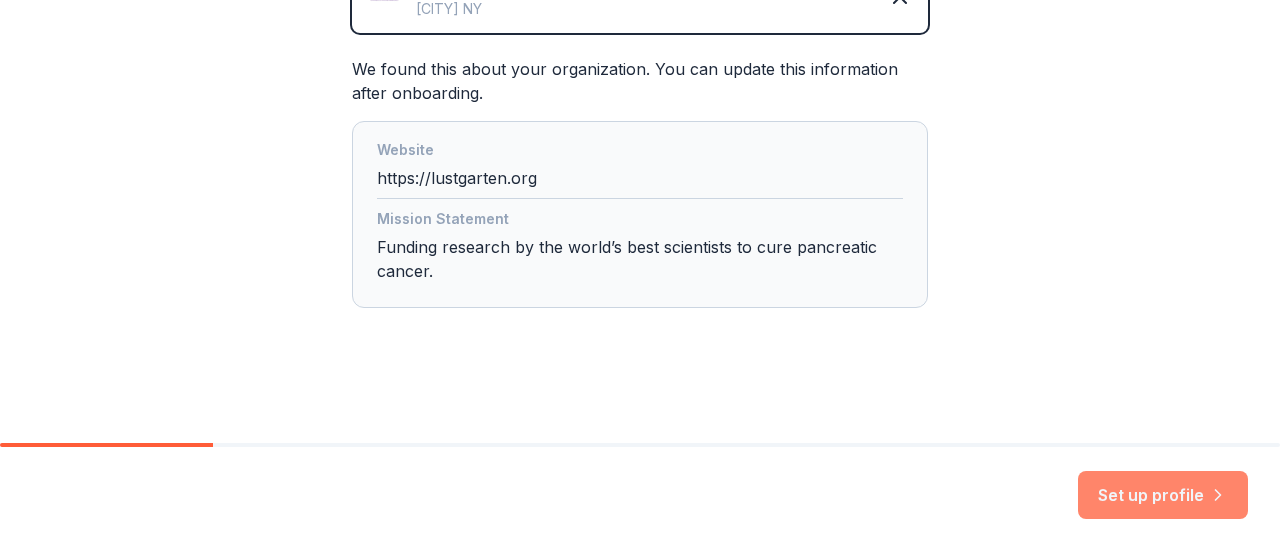 click on "Set up profile" at bounding box center (1163, 495) 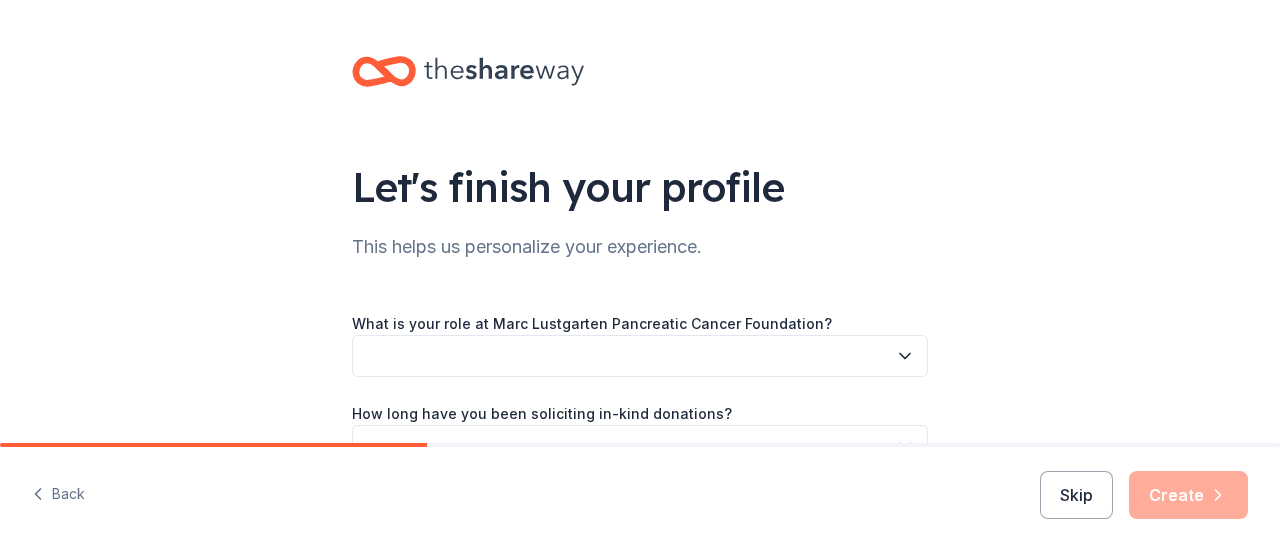 click at bounding box center (640, 356) 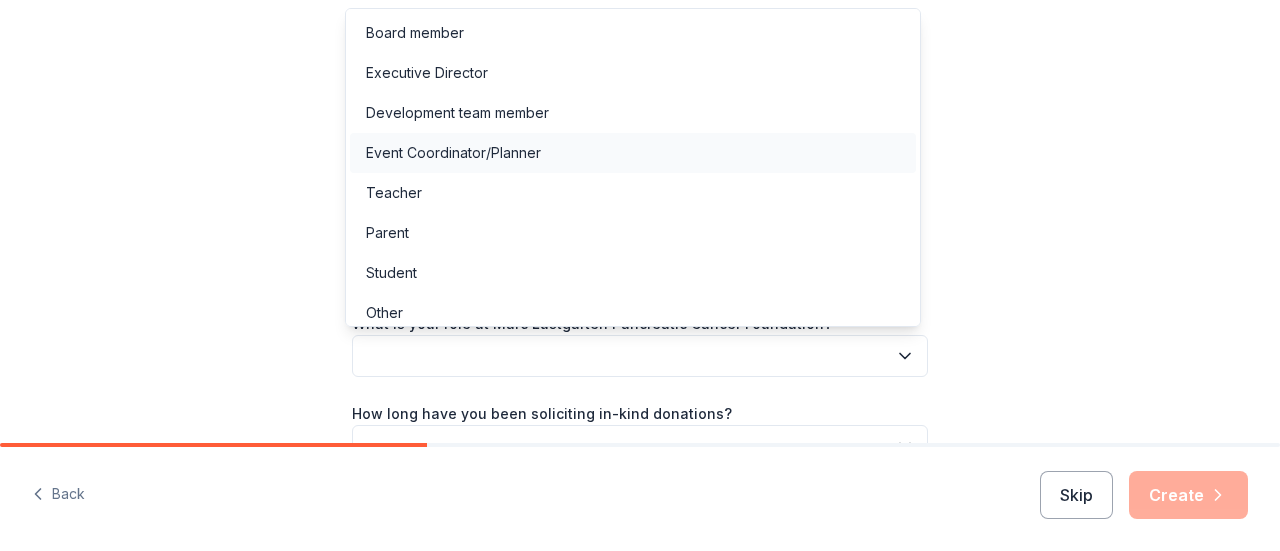 click on "Event Coordinator/Planner" at bounding box center [453, 153] 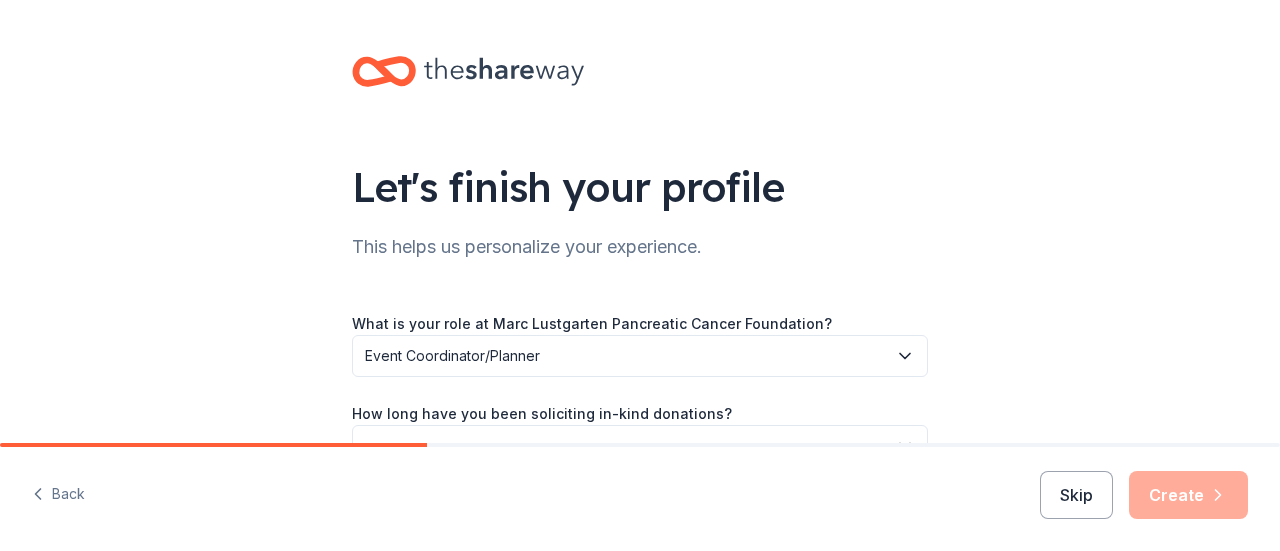 scroll, scrollTop: 210, scrollLeft: 0, axis: vertical 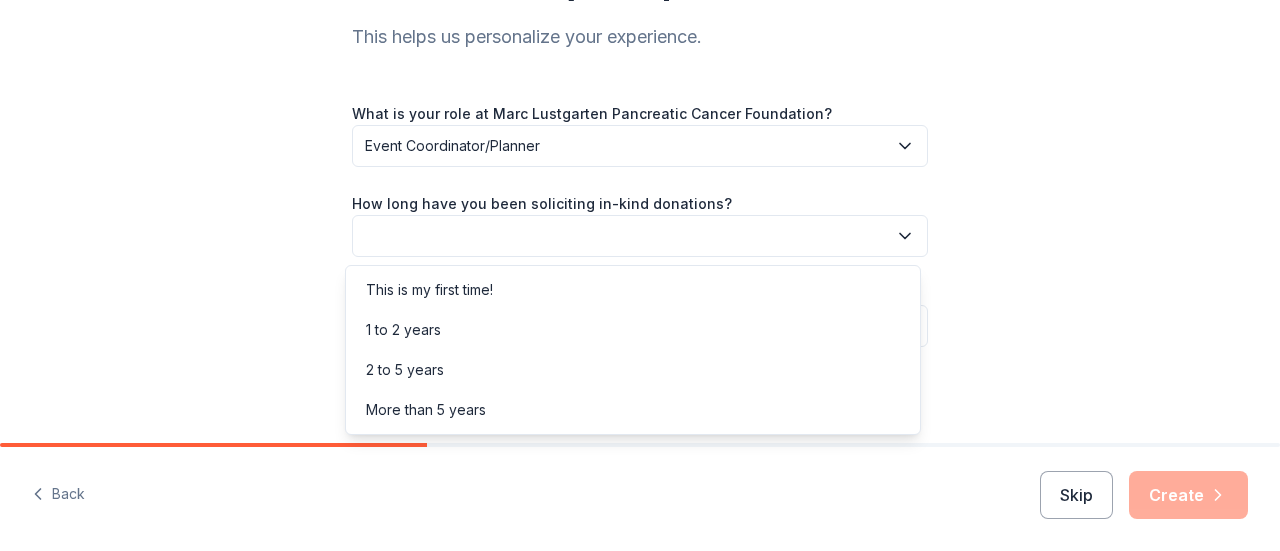 click at bounding box center [640, 236] 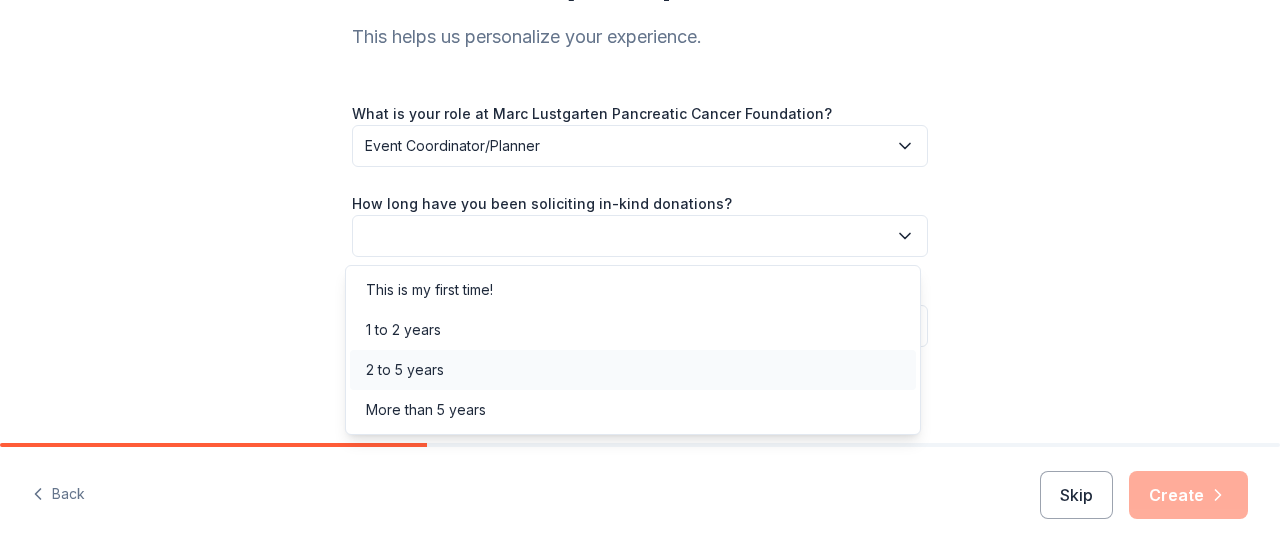 click on "2 to 5 years" at bounding box center [633, 370] 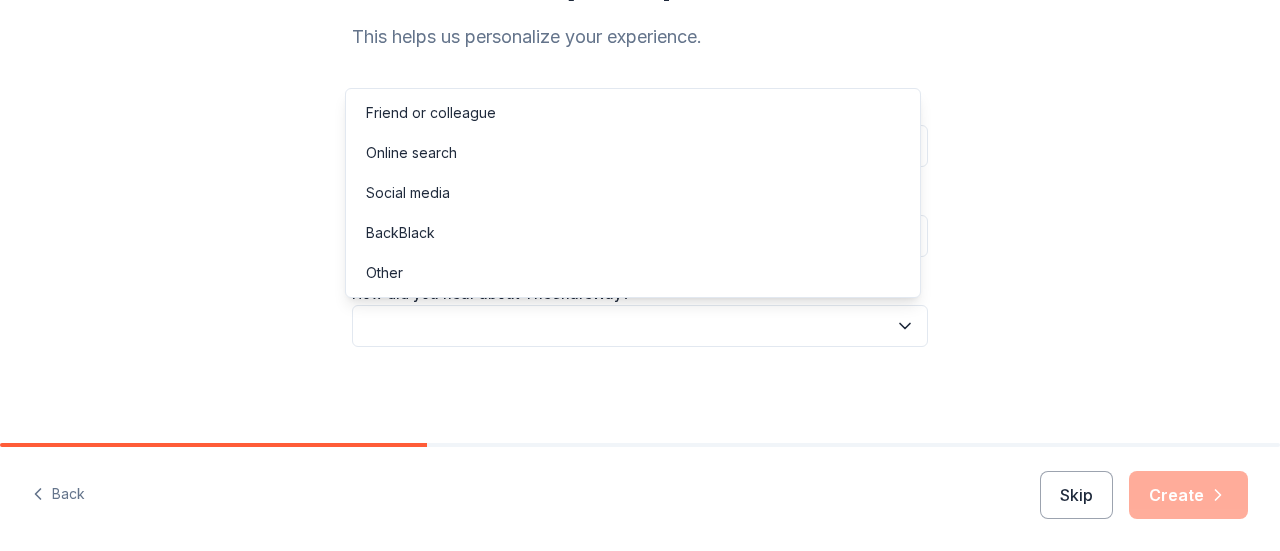 click at bounding box center (640, 326) 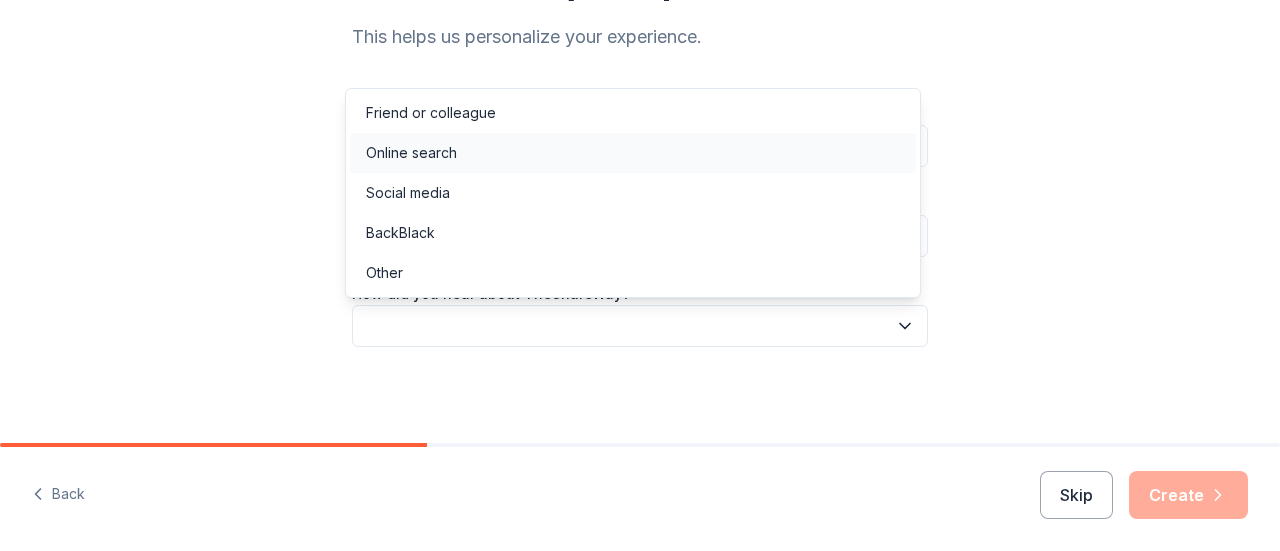 click on "Online search" at bounding box center [633, 153] 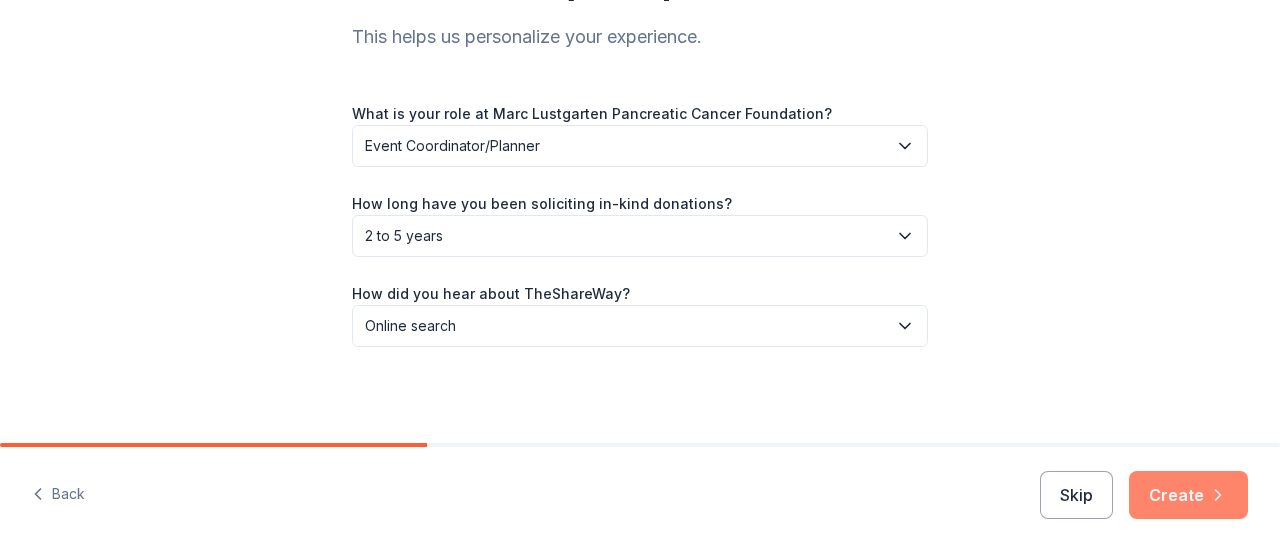 click on "Create" at bounding box center [1188, 495] 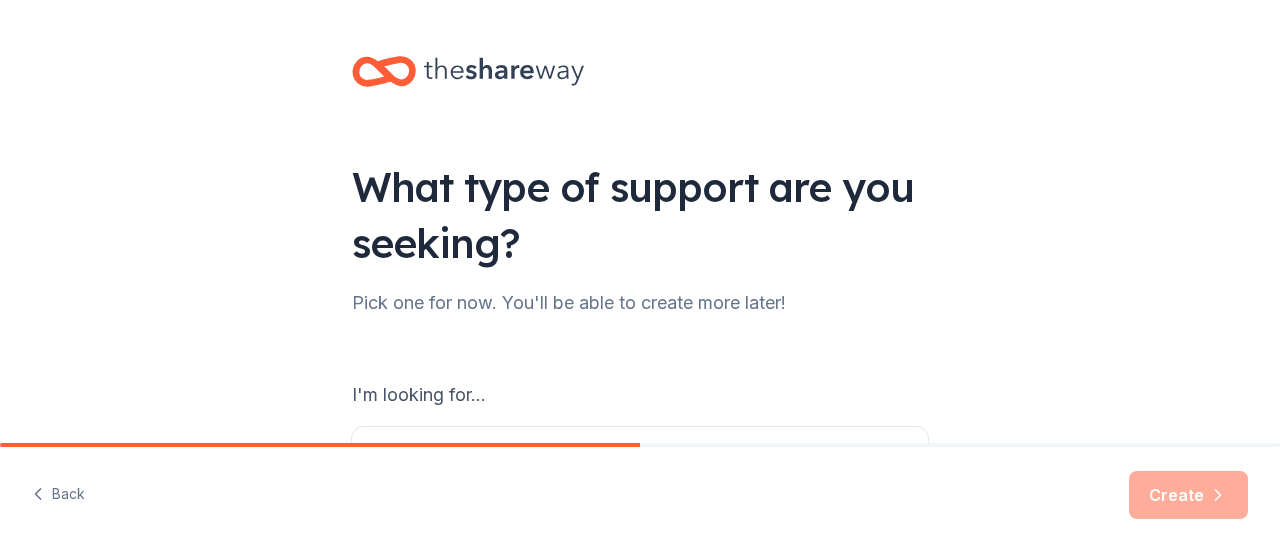 scroll, scrollTop: 216, scrollLeft: 0, axis: vertical 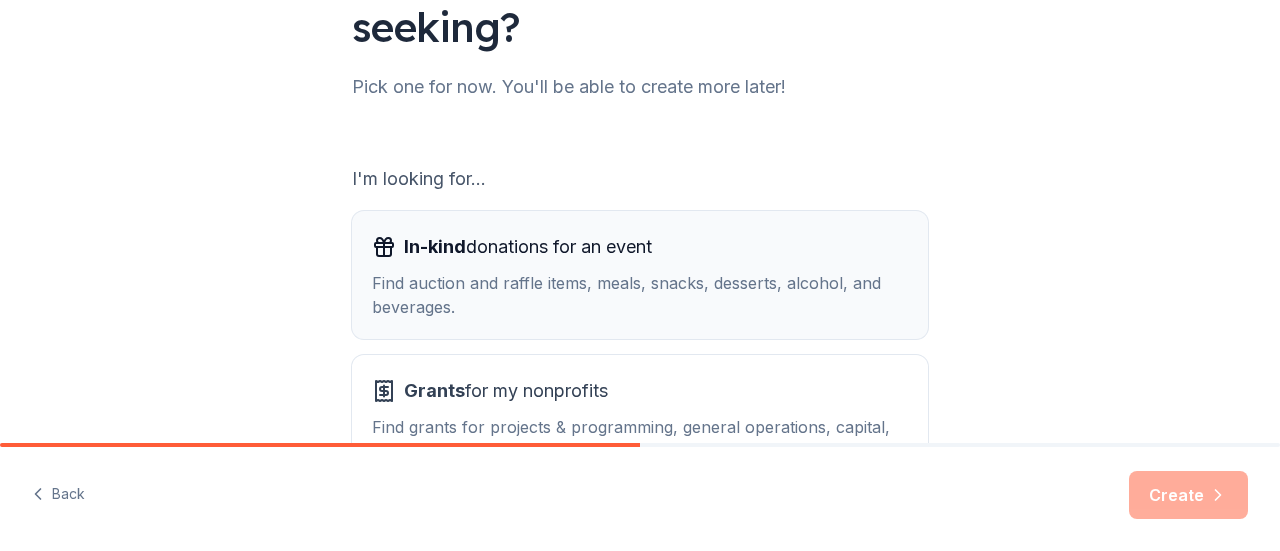 click on "Find auction and raffle items, meals, snacks, desserts, alcohol, and beverages." at bounding box center [640, 295] 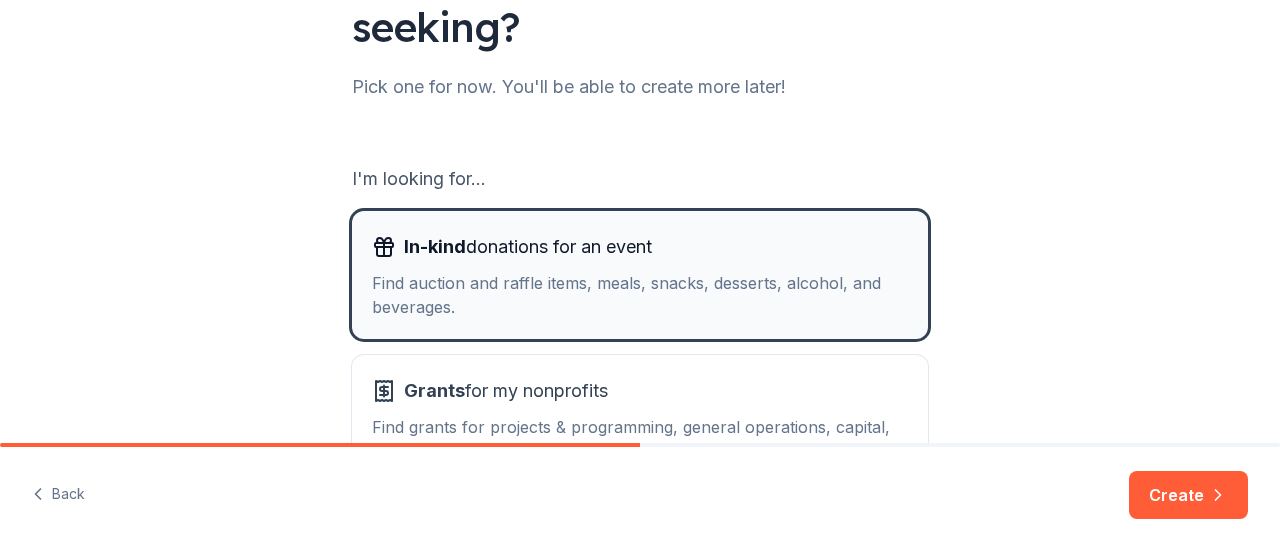 scroll, scrollTop: 364, scrollLeft: 0, axis: vertical 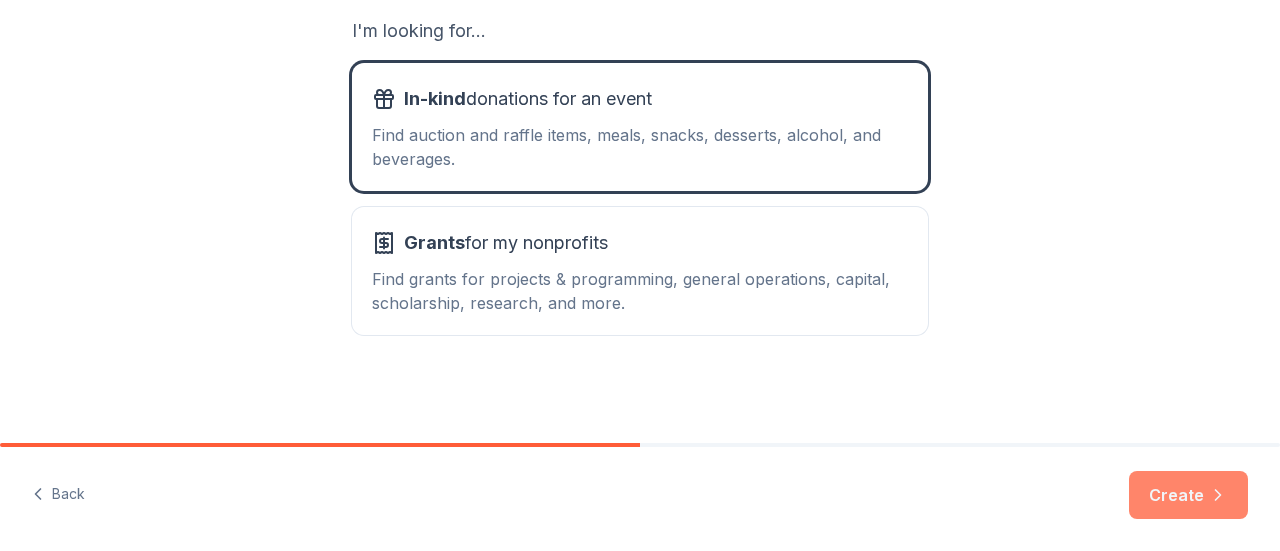 click on "Create" at bounding box center (1188, 495) 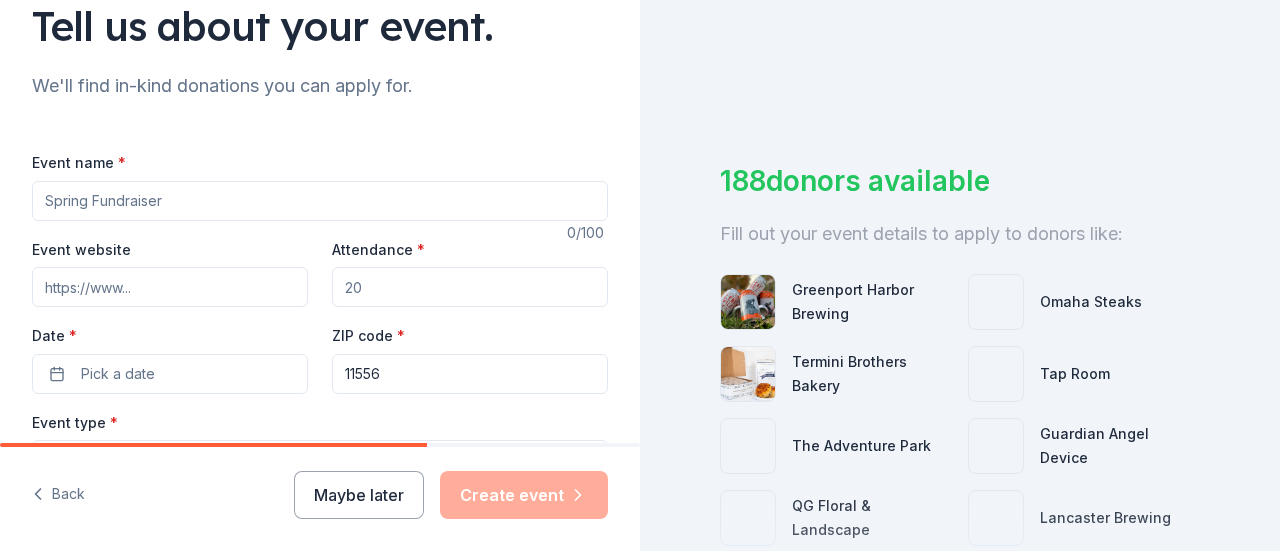 scroll, scrollTop: 224, scrollLeft: 0, axis: vertical 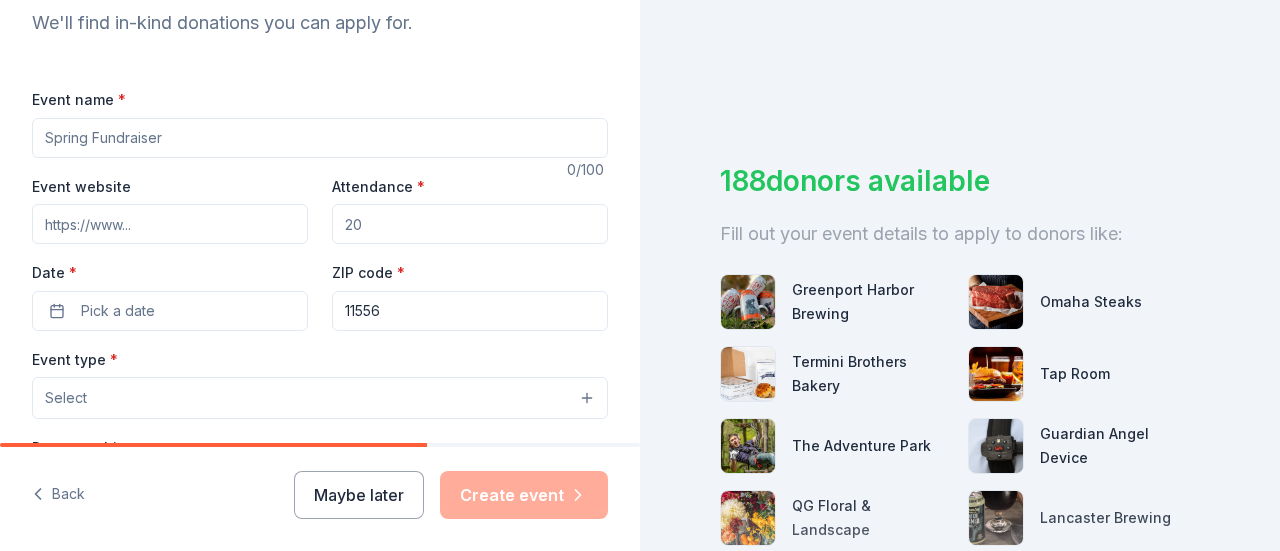 click on "Event name *" at bounding box center (320, 138) 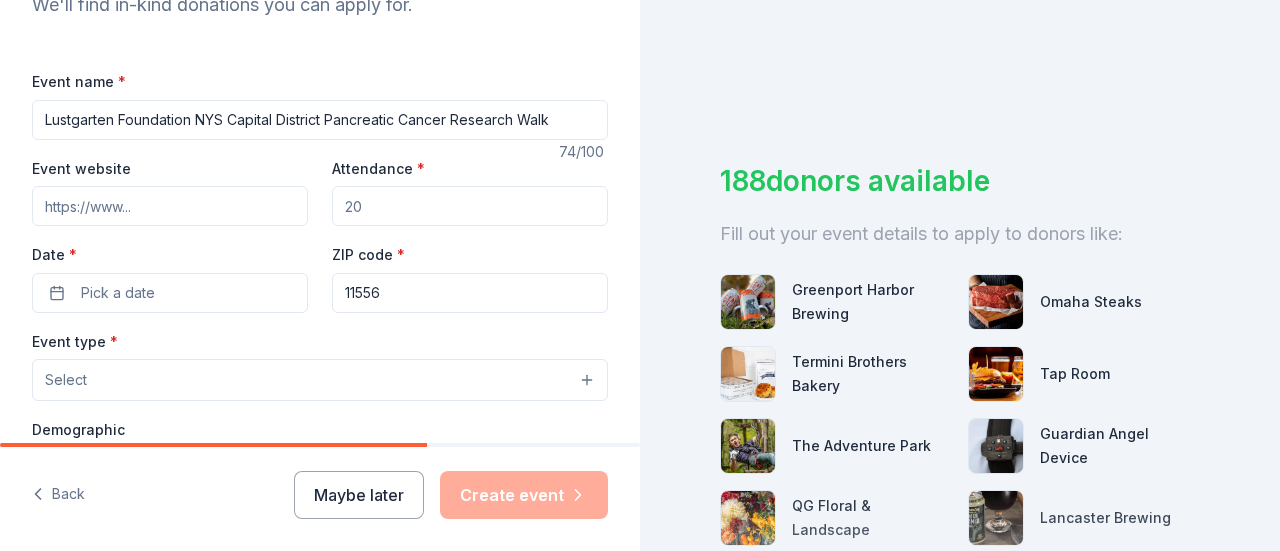 scroll, scrollTop: 265, scrollLeft: 0, axis: vertical 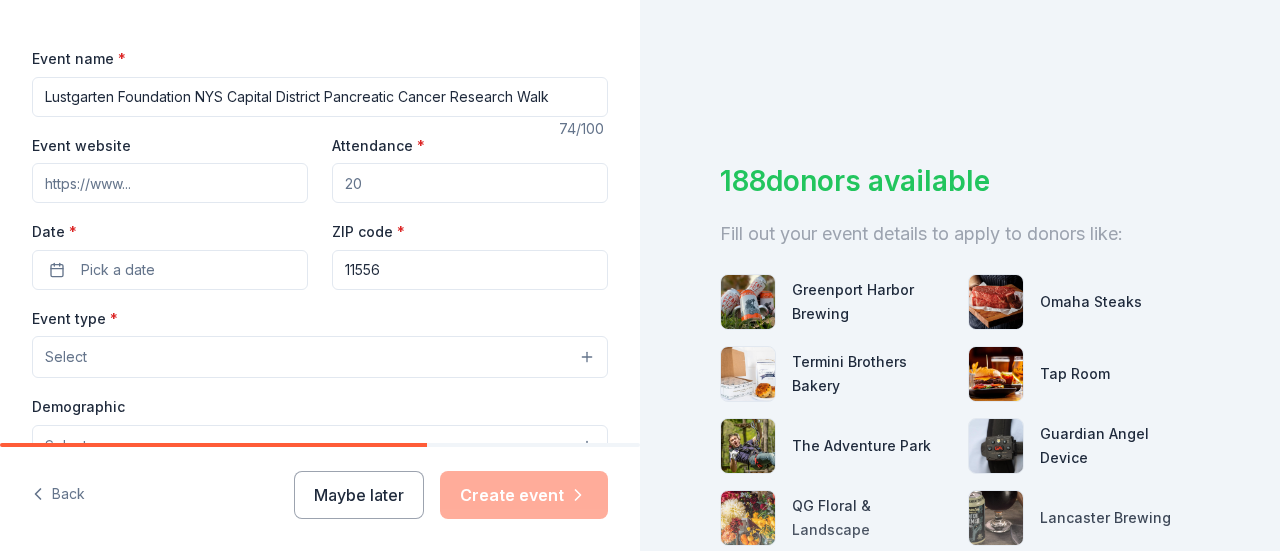 type on "Lustgarten Foundation NYS Capital District Pancreatic Cancer Research Walk" 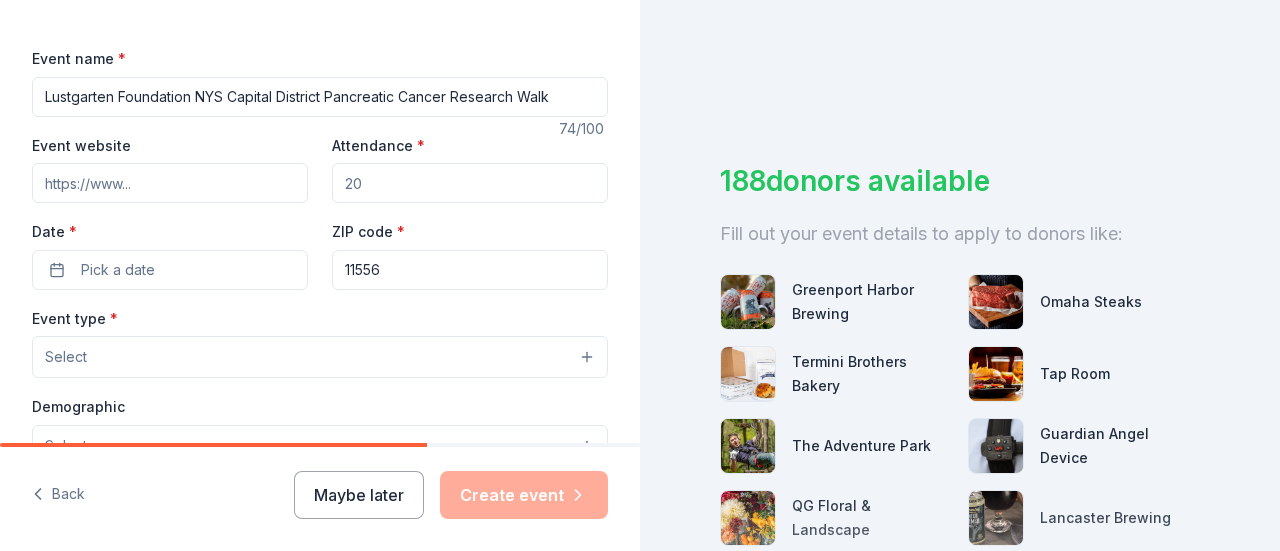 click on "Event website" at bounding box center (170, 183) 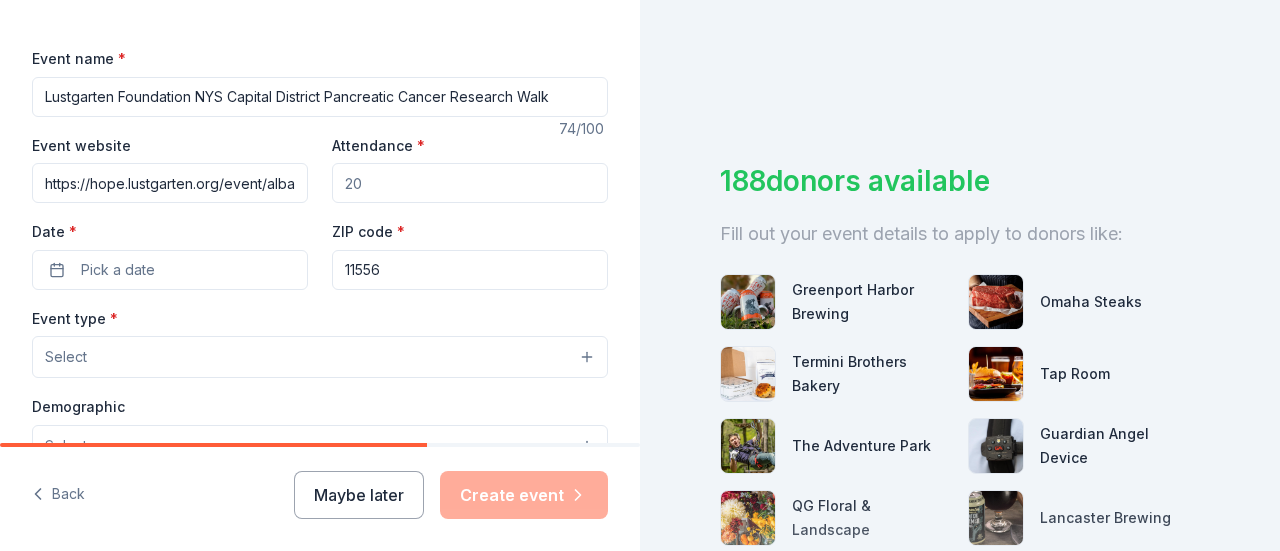 scroll, scrollTop: 0, scrollLeft: 66, axis: horizontal 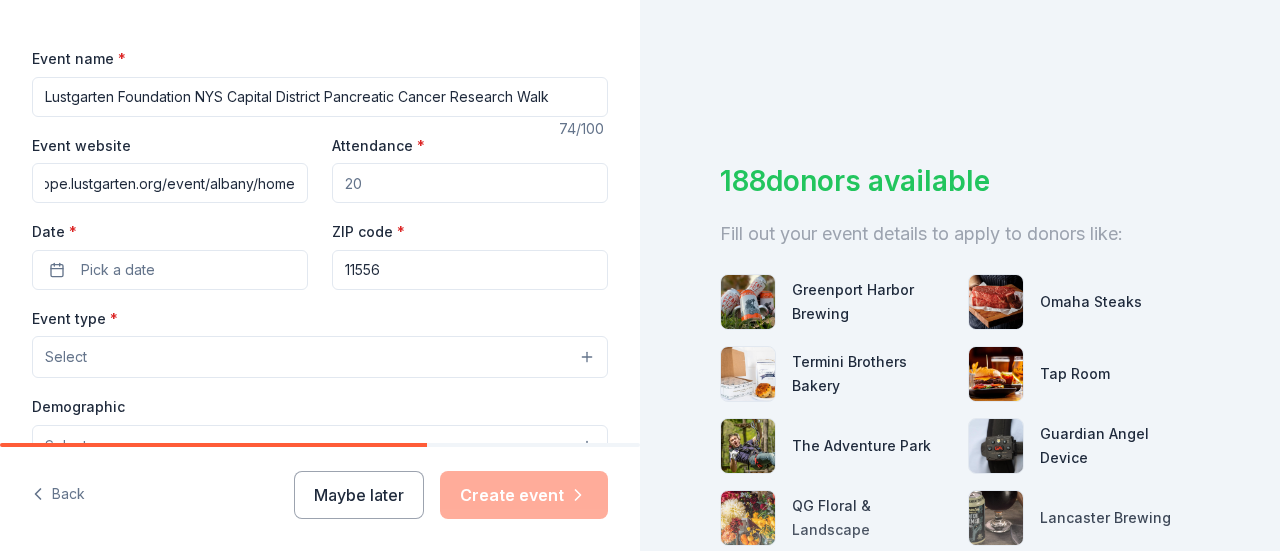 type on "https://hope.lustgarten.org/event/albany/home" 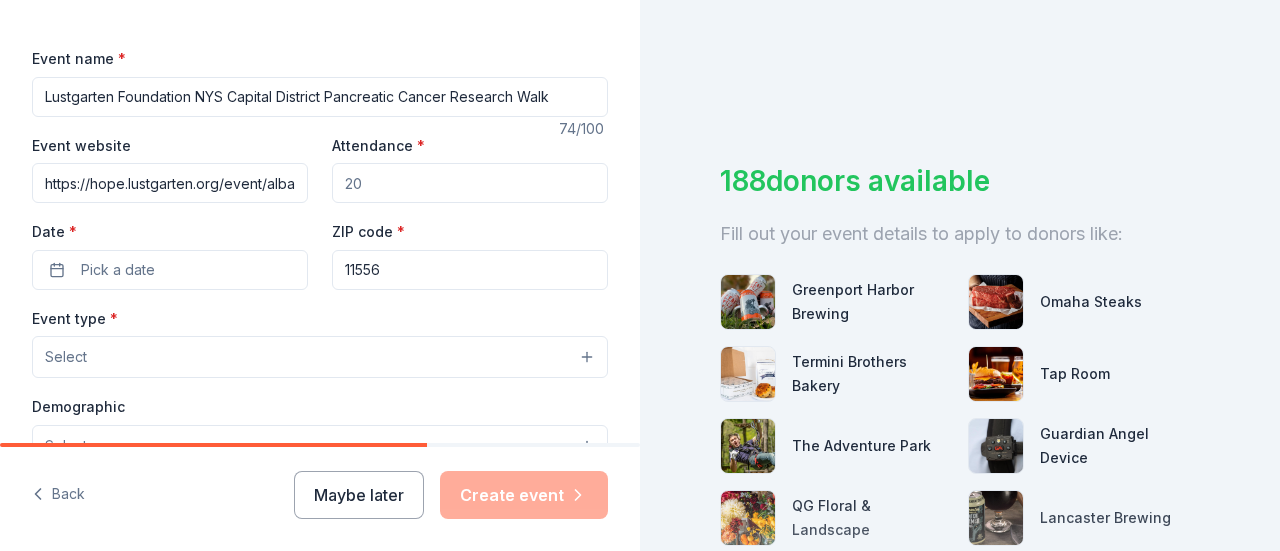 click on "Attendance *" at bounding box center [470, 183] 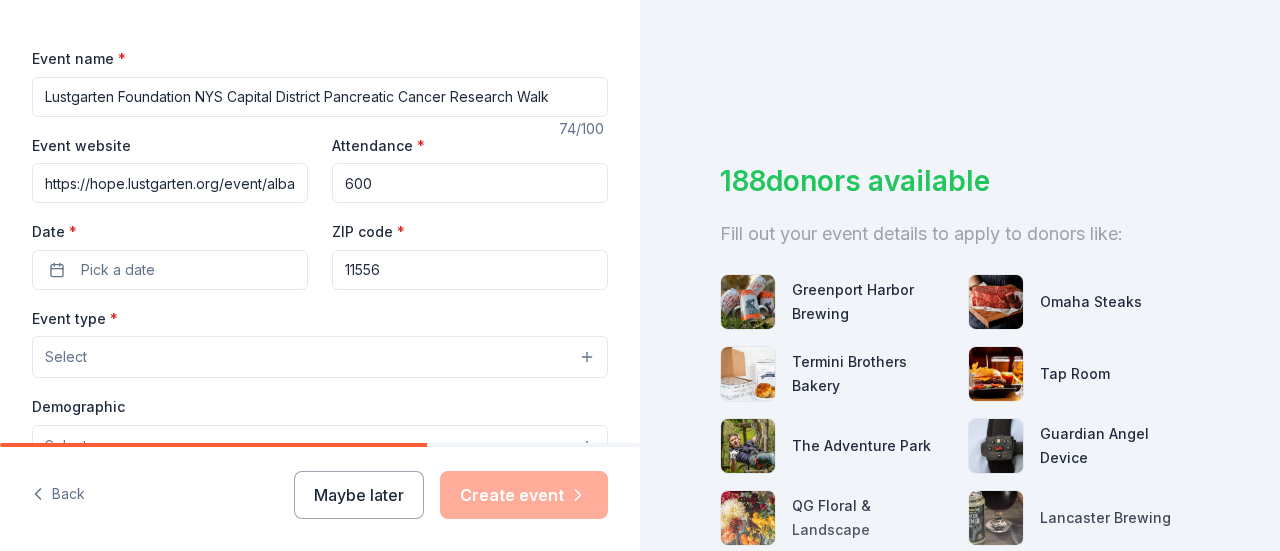 scroll, scrollTop: 422, scrollLeft: 0, axis: vertical 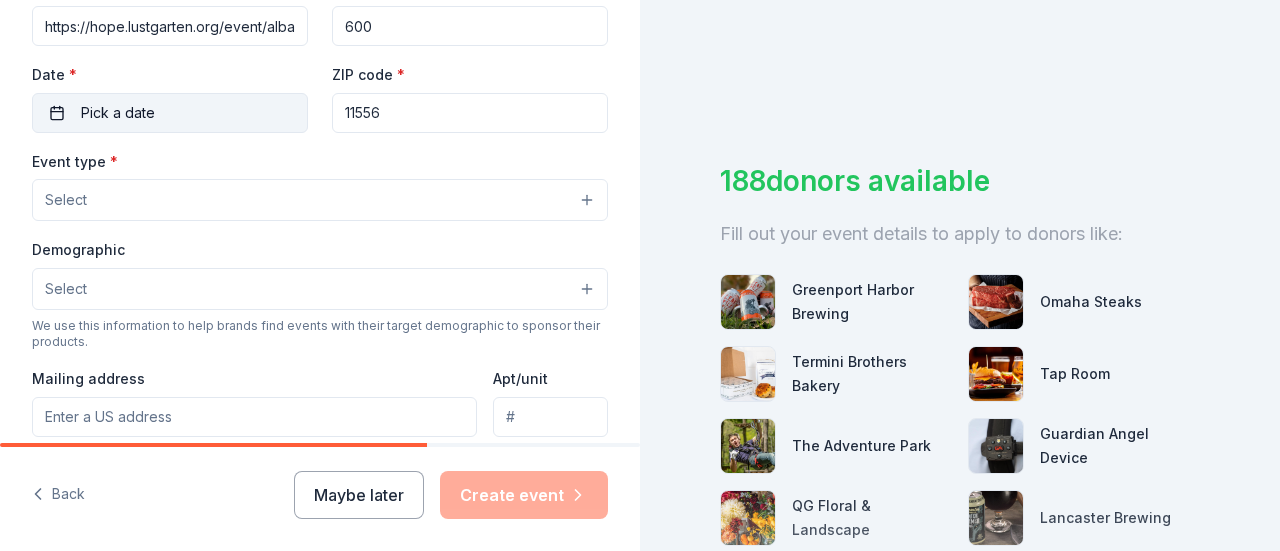 type on "600" 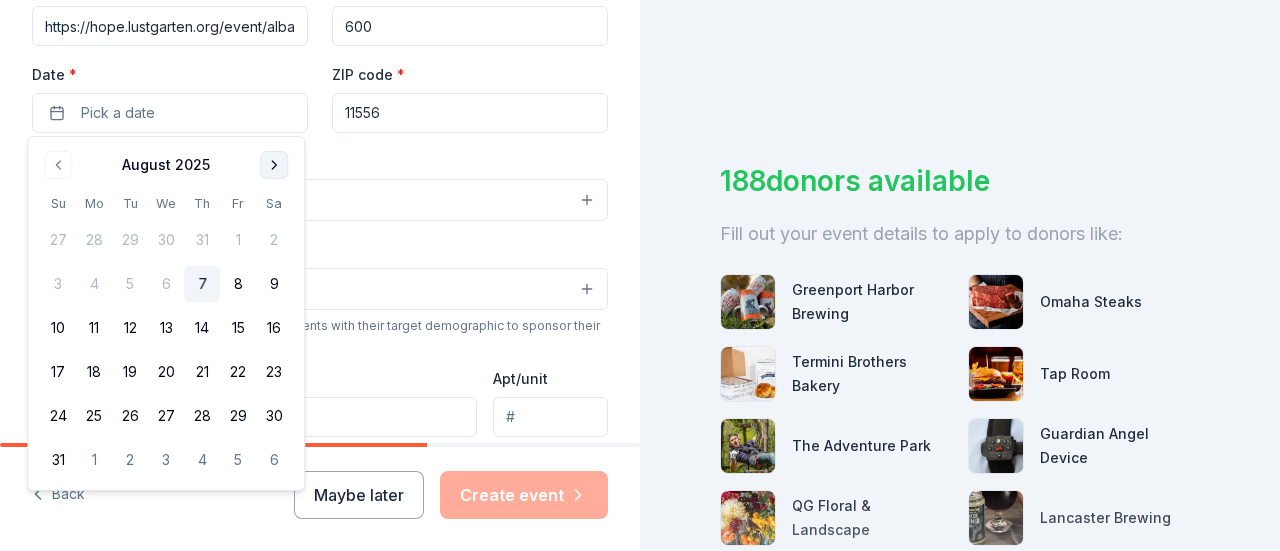 click at bounding box center [274, 165] 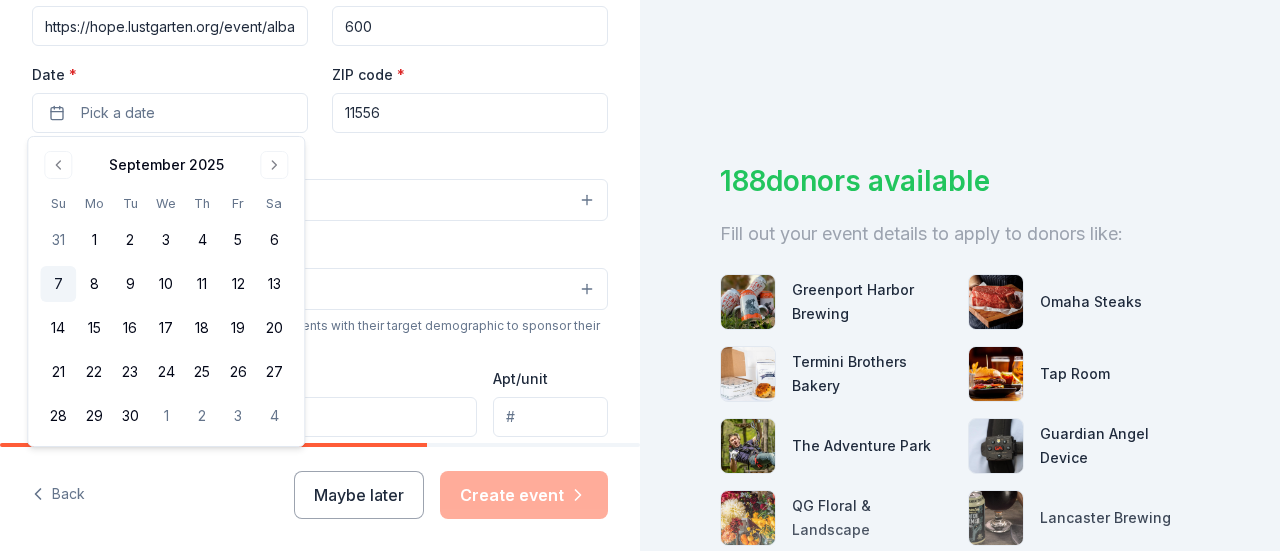 click on "7" at bounding box center [58, 284] 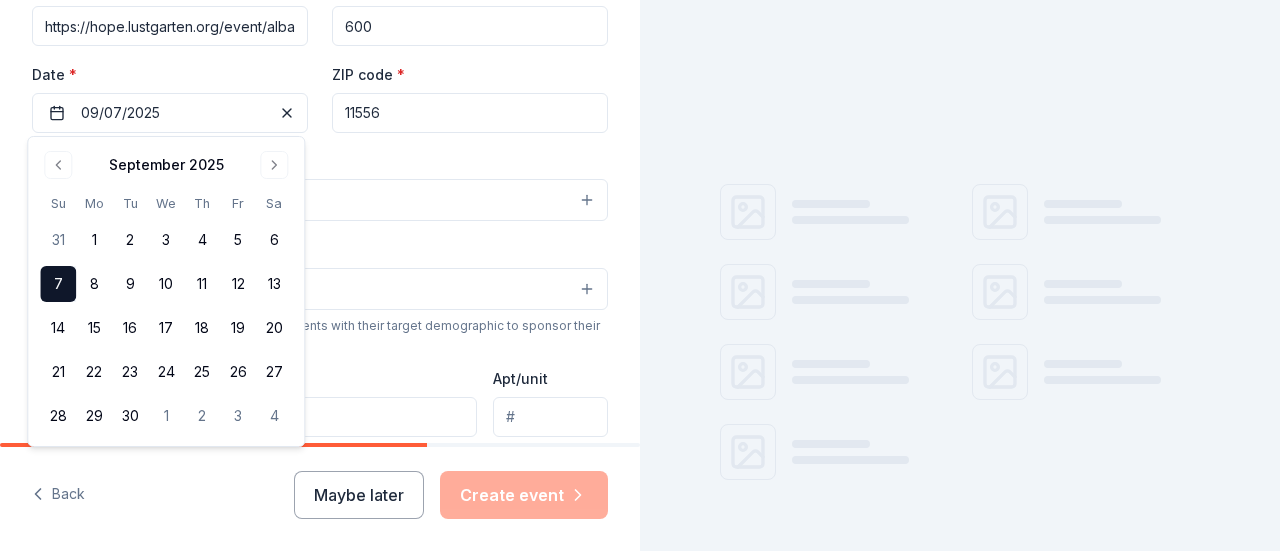 click on "11556" at bounding box center (470, 113) 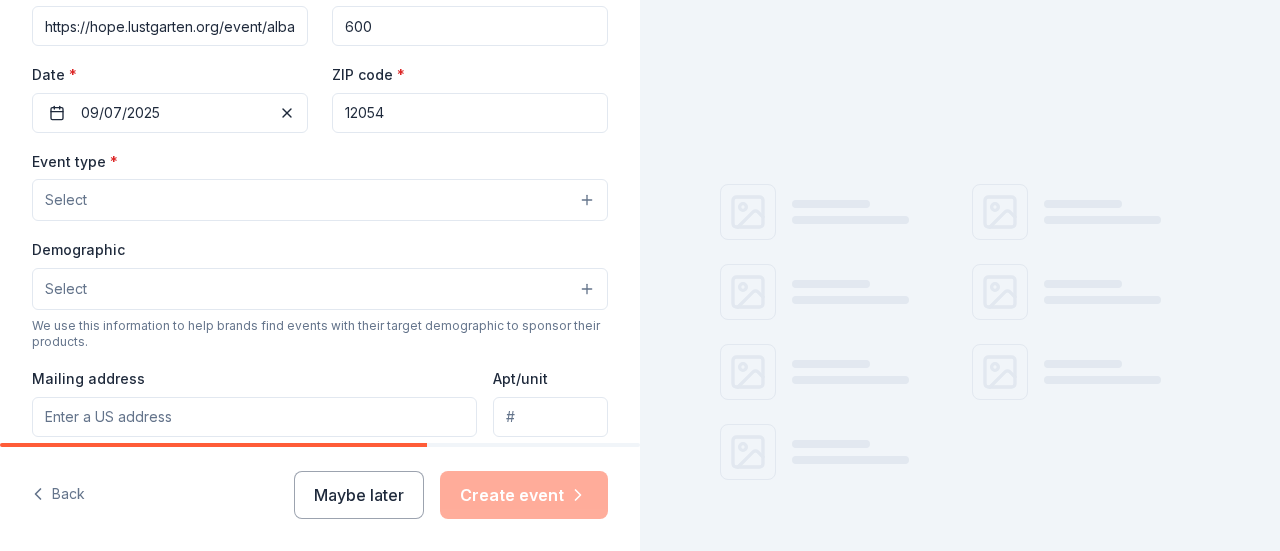 type on "12054" 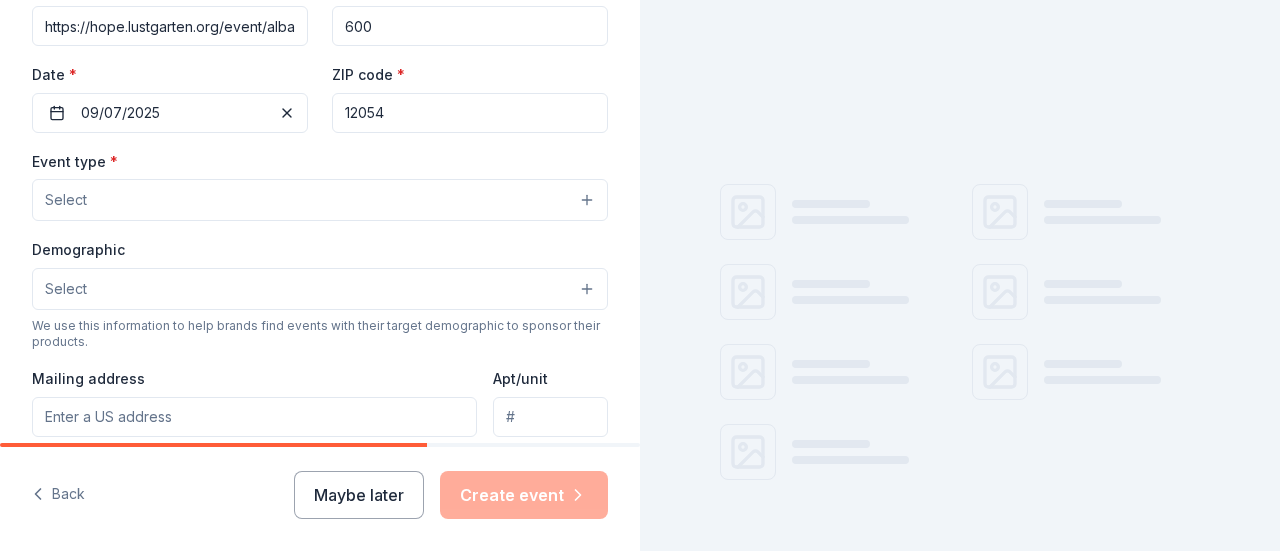 type 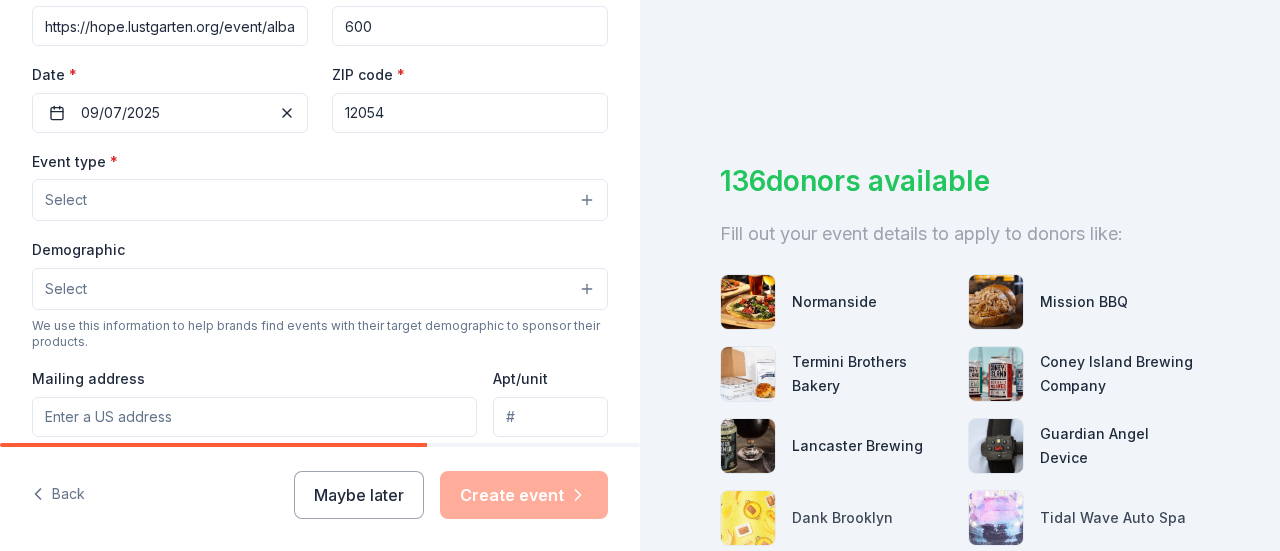 click on "Select" at bounding box center (320, 200) 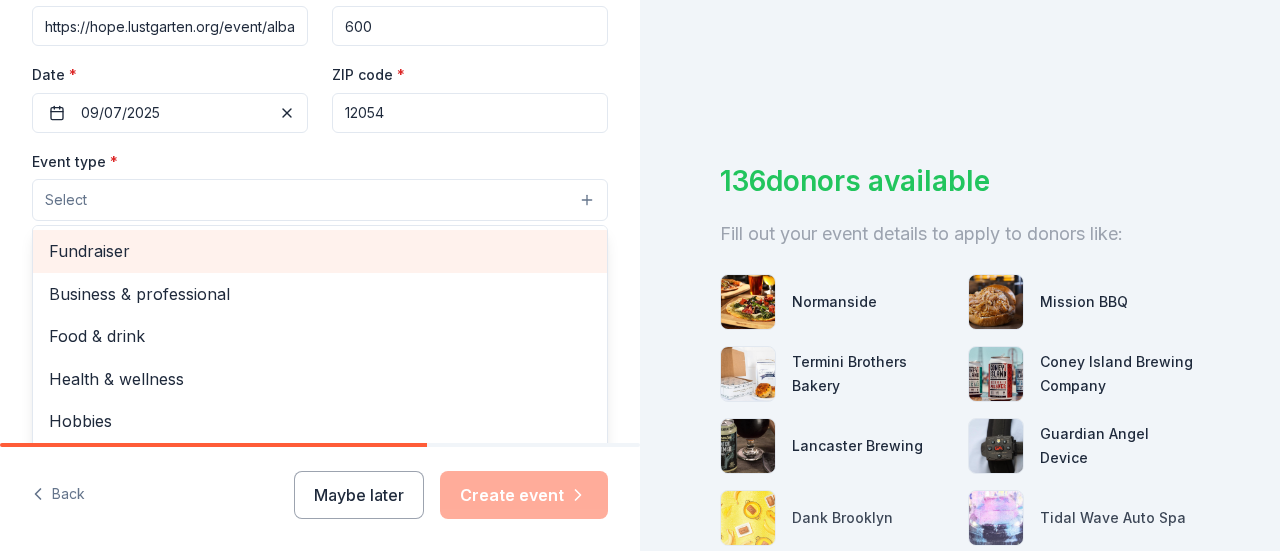 click on "Fundraiser" at bounding box center [320, 251] 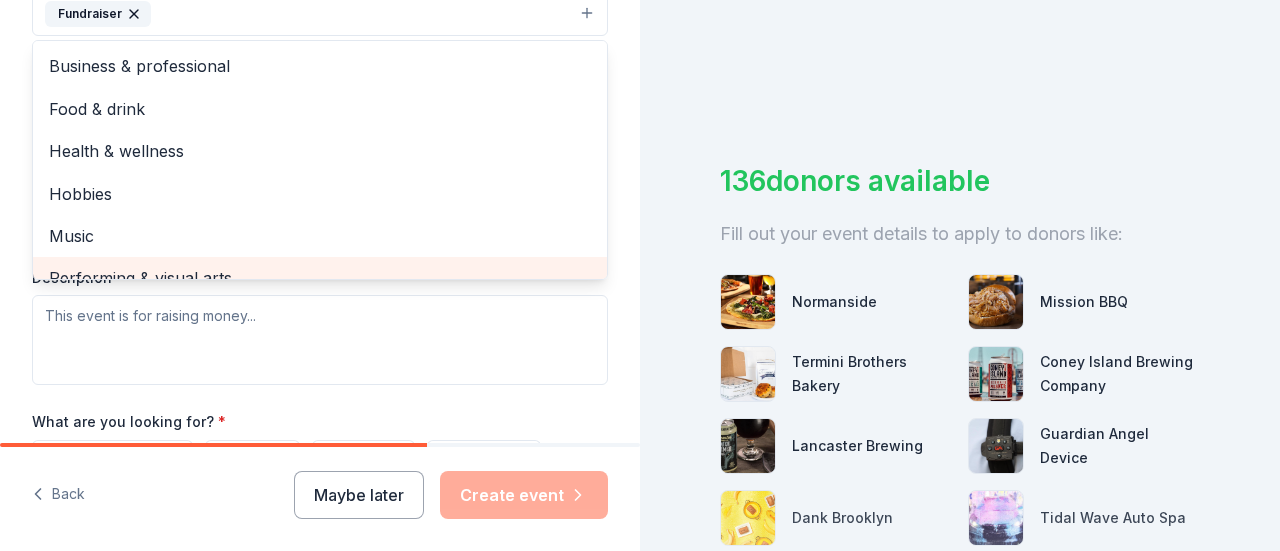 scroll, scrollTop: 610, scrollLeft: 0, axis: vertical 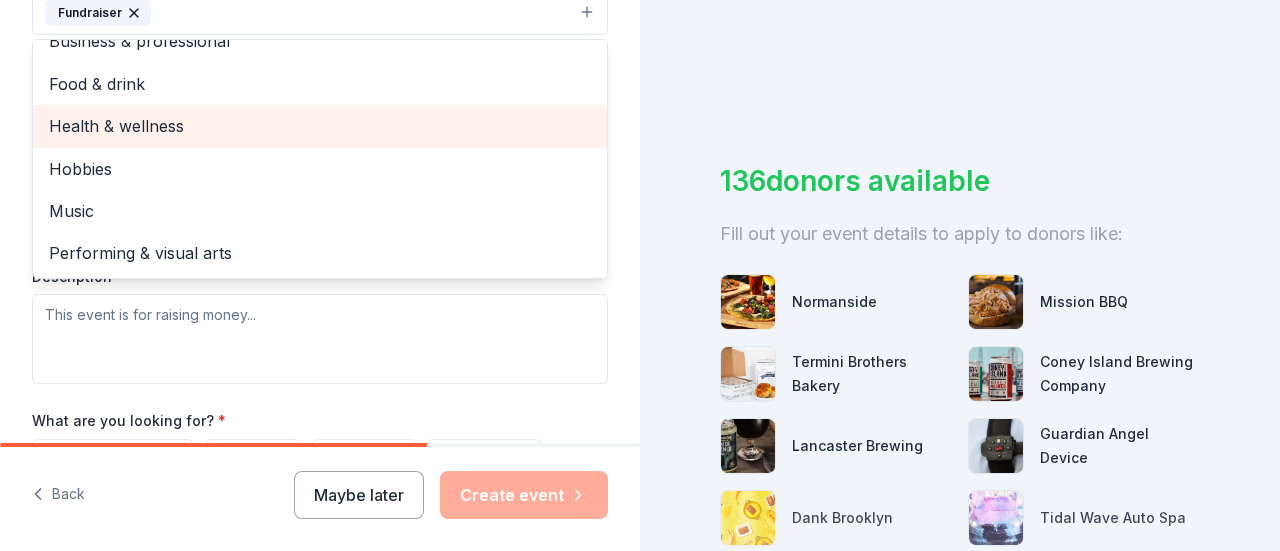 click on "Health & wellness" at bounding box center (320, 126) 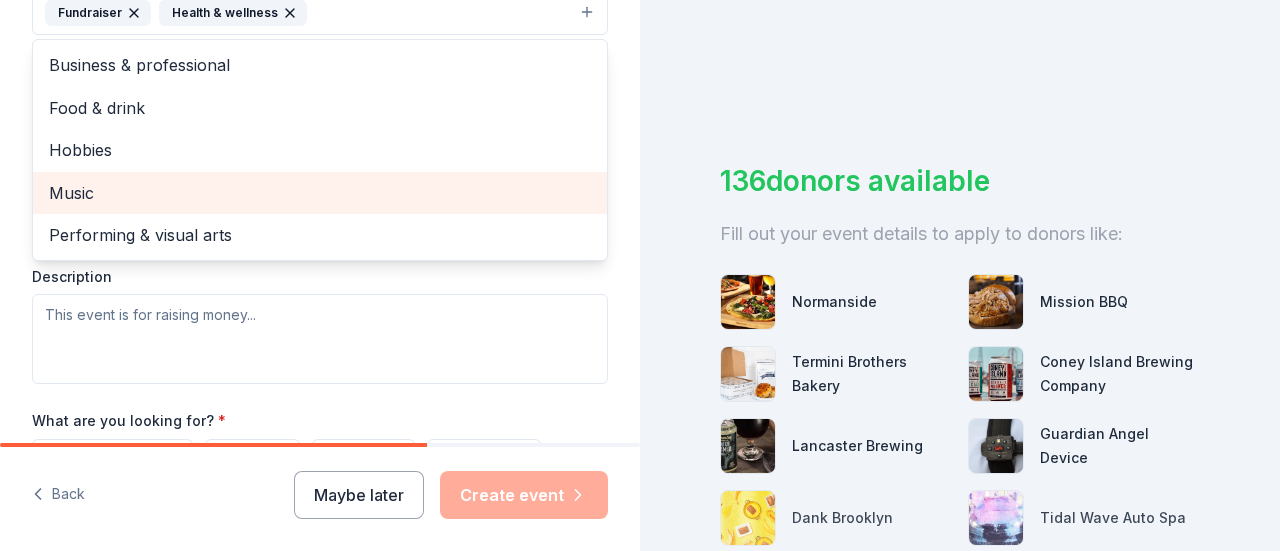 click on "Music" at bounding box center (320, 193) 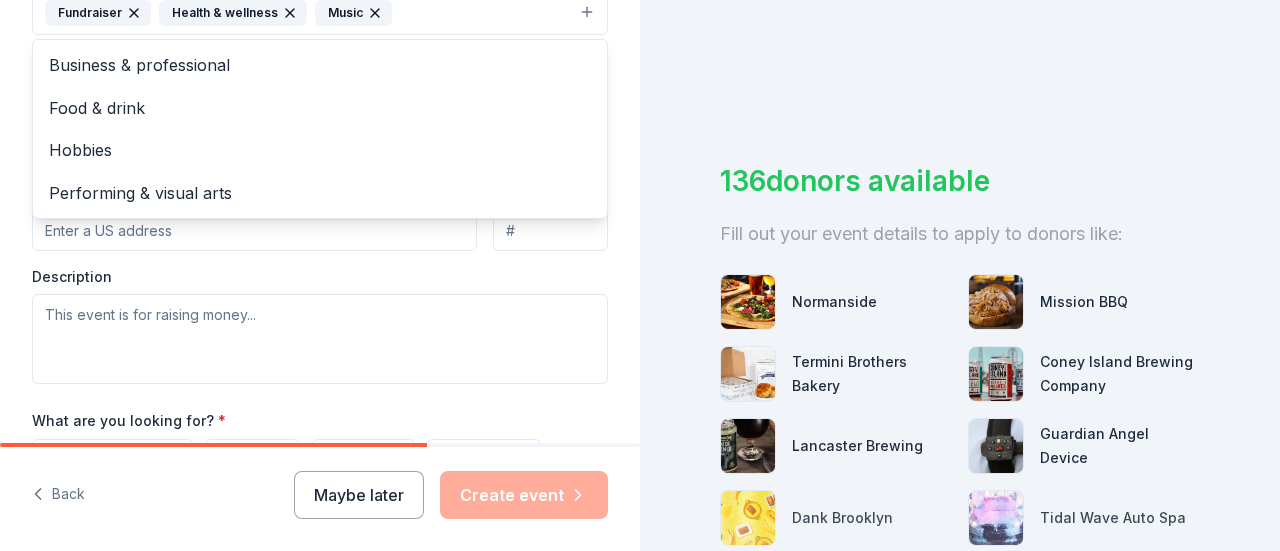 click on "Event type * Fundraiser Health & wellness Music Business & professional Food & drink Hobbies Performing & visual arts Demographic Select We use this information to help brands find events with their target demographic to sponsor their products. Mailing address Apt/unit Description" at bounding box center [320, 172] 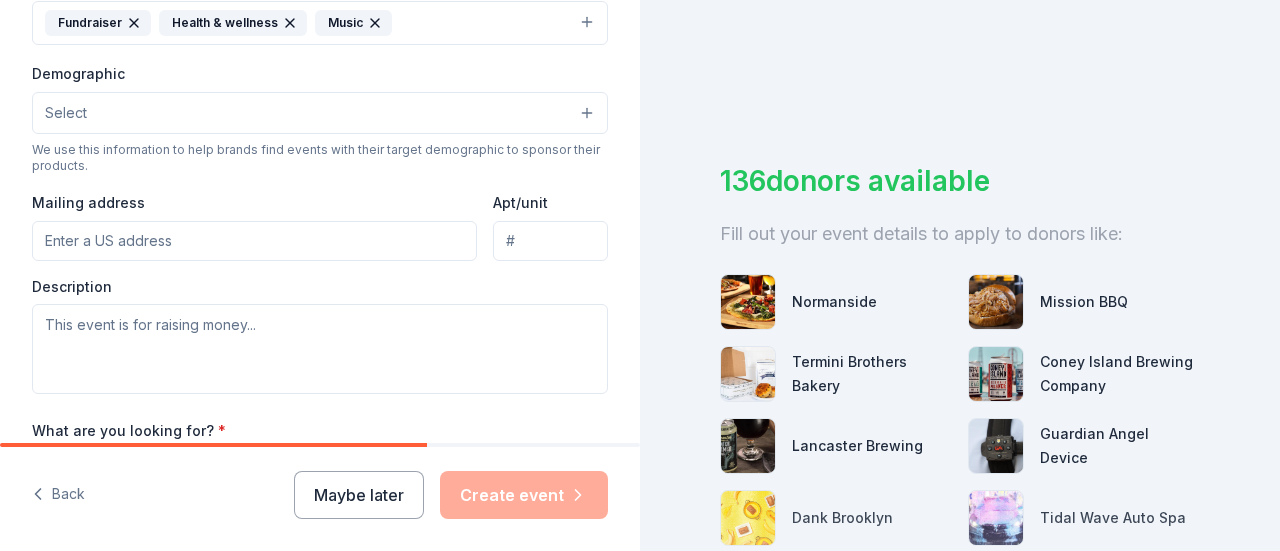 scroll, scrollTop: 439, scrollLeft: 0, axis: vertical 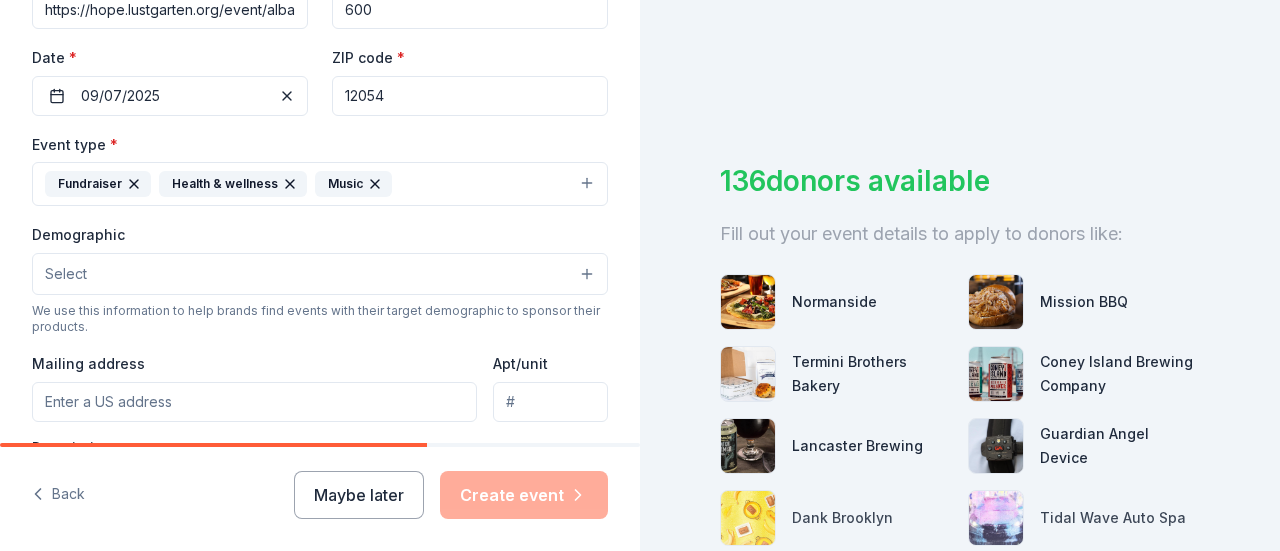 click on "Select" at bounding box center [320, 274] 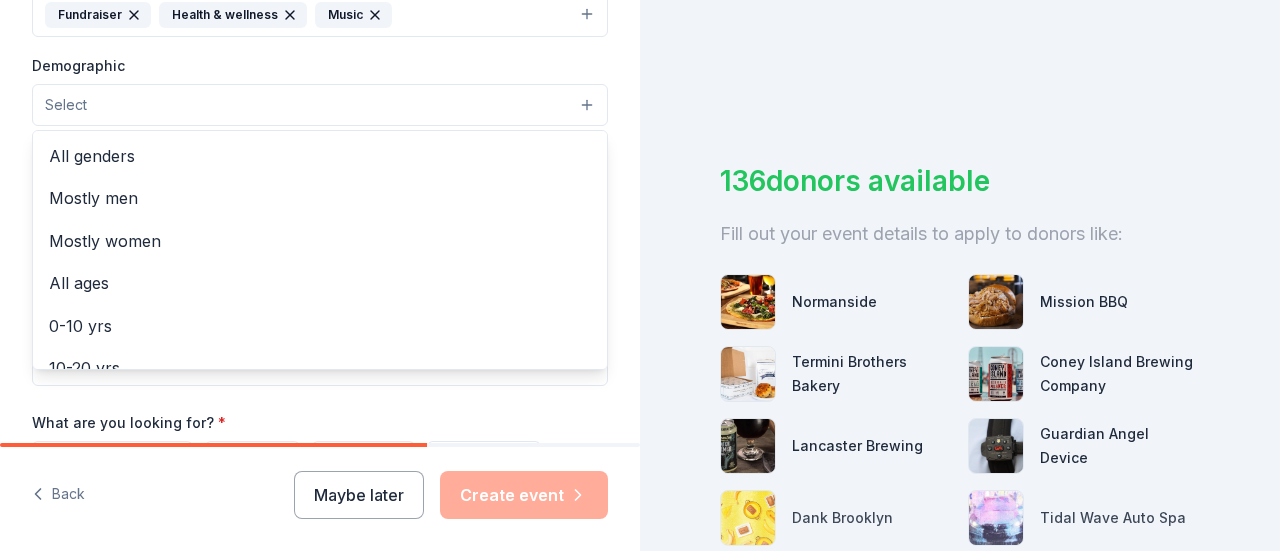scroll, scrollTop: 609, scrollLeft: 0, axis: vertical 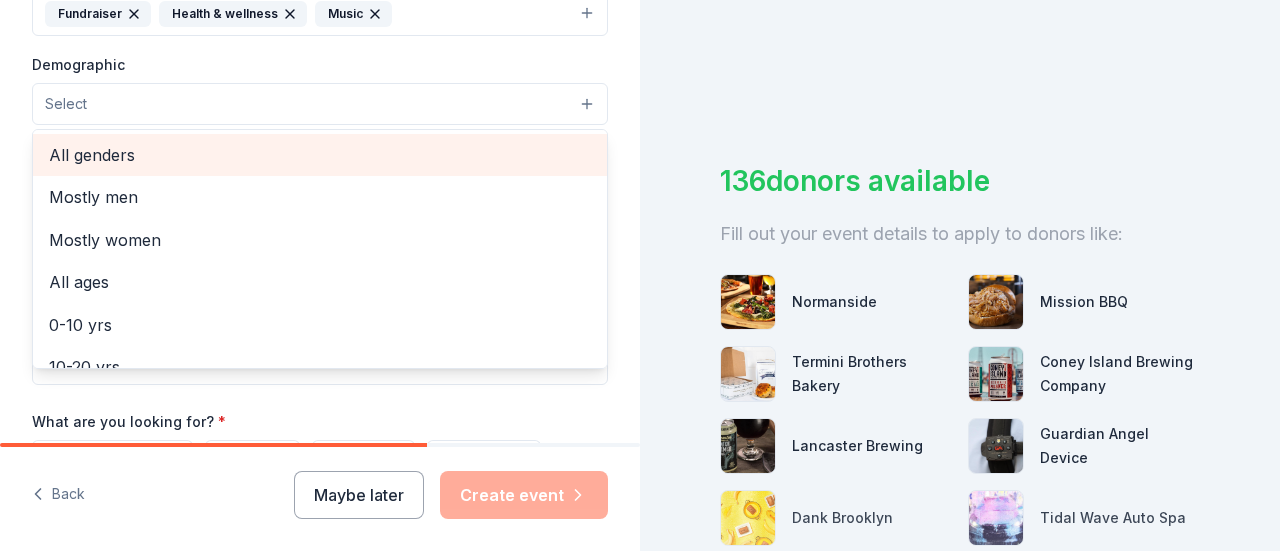 click on "All genders" at bounding box center (320, 155) 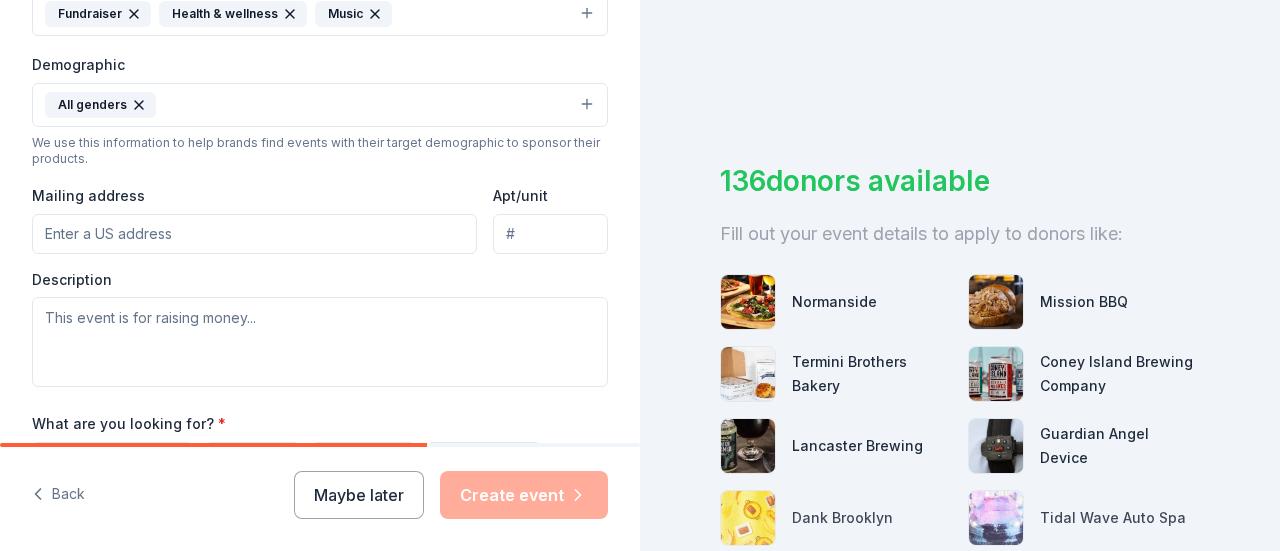 click on "All genders" at bounding box center [320, 105] 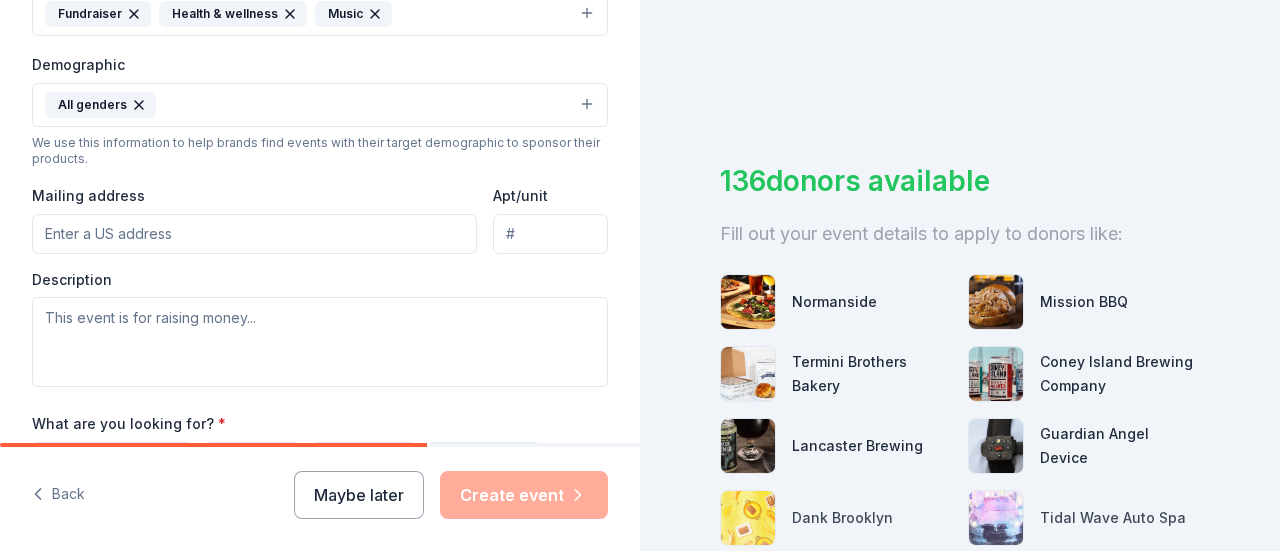 click on "All genders" at bounding box center [320, 105] 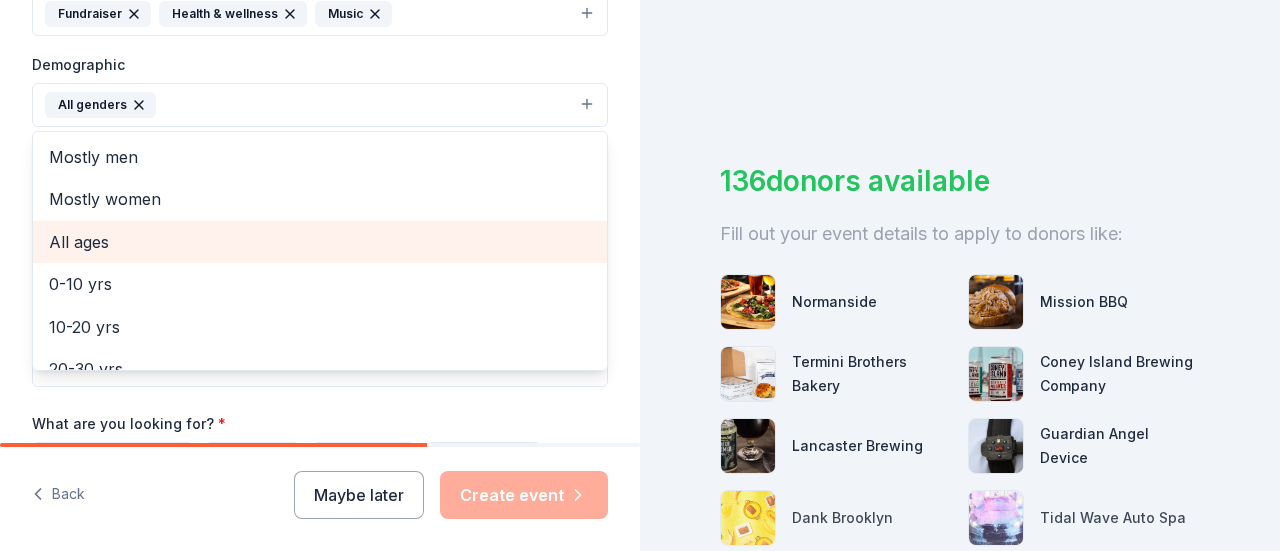 click on "All ages" at bounding box center (320, 242) 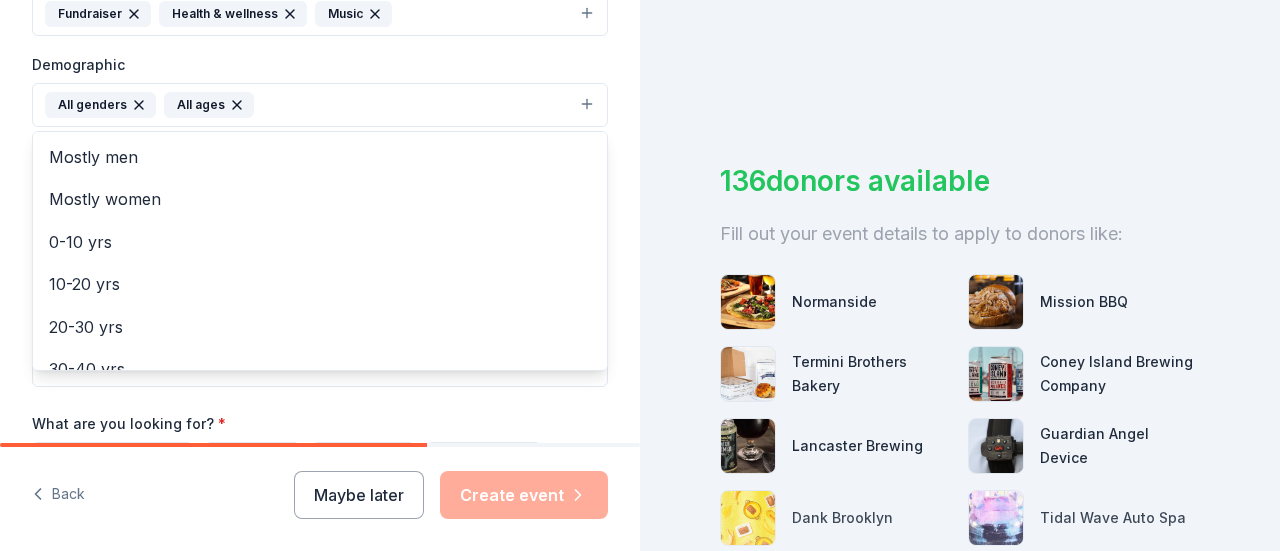 click on "Demographic All genders All ages Mostly men Mostly women 0-10 yrs 10-20 yrs 20-30 yrs 30-40 yrs 40-50 yrs 50-60 yrs 60-70 yrs 70-80 yrs 80+ yrs" at bounding box center [320, 89] 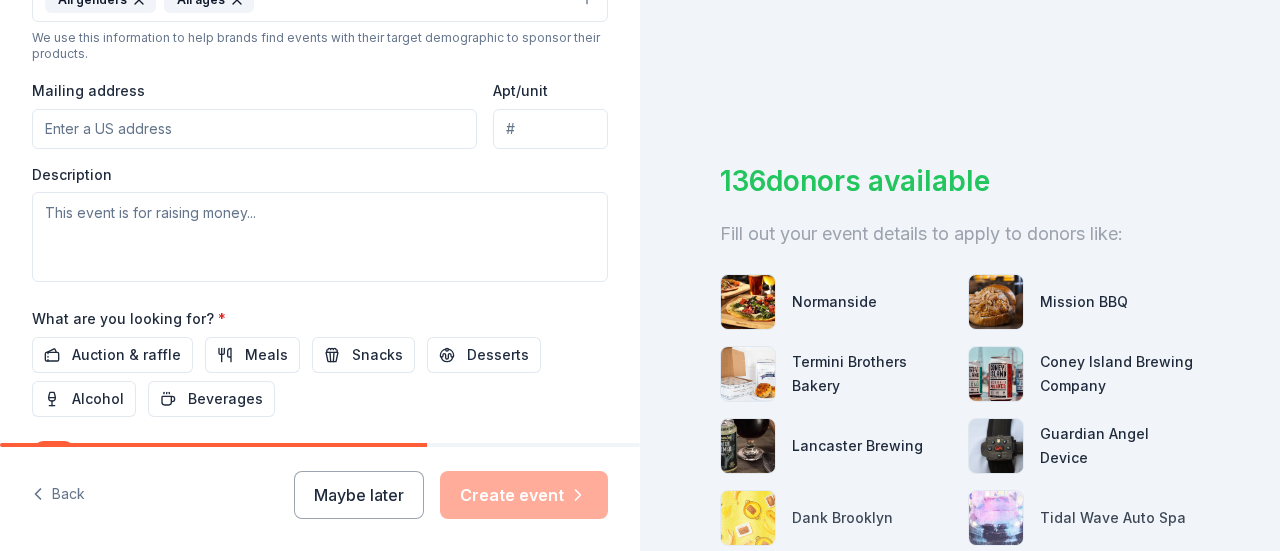 scroll, scrollTop: 716, scrollLeft: 0, axis: vertical 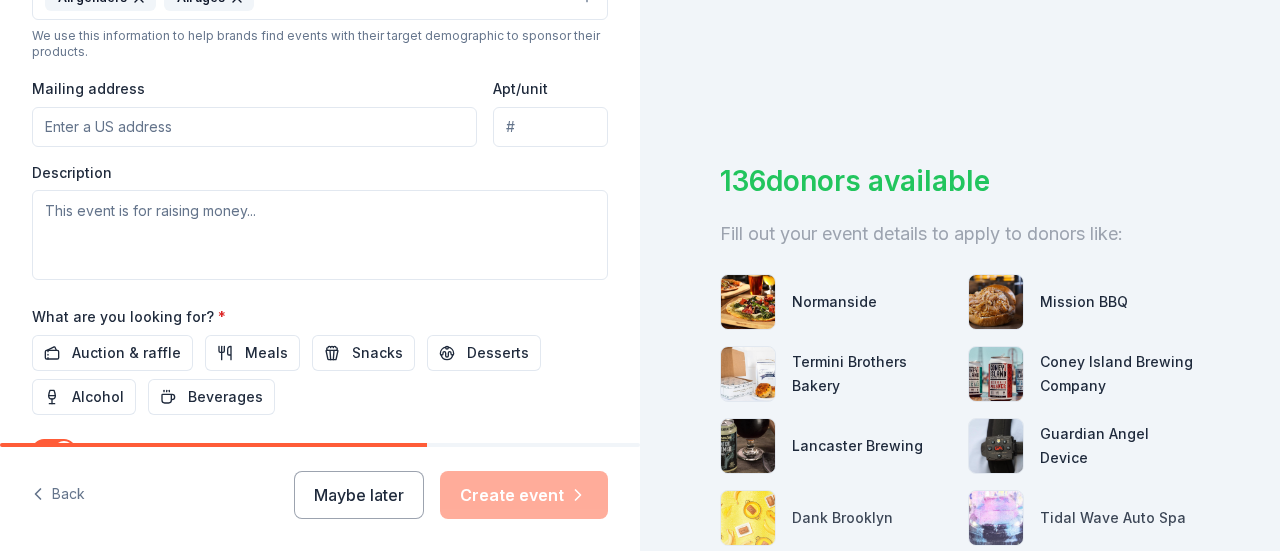 click on "Mailing address" at bounding box center (254, 127) 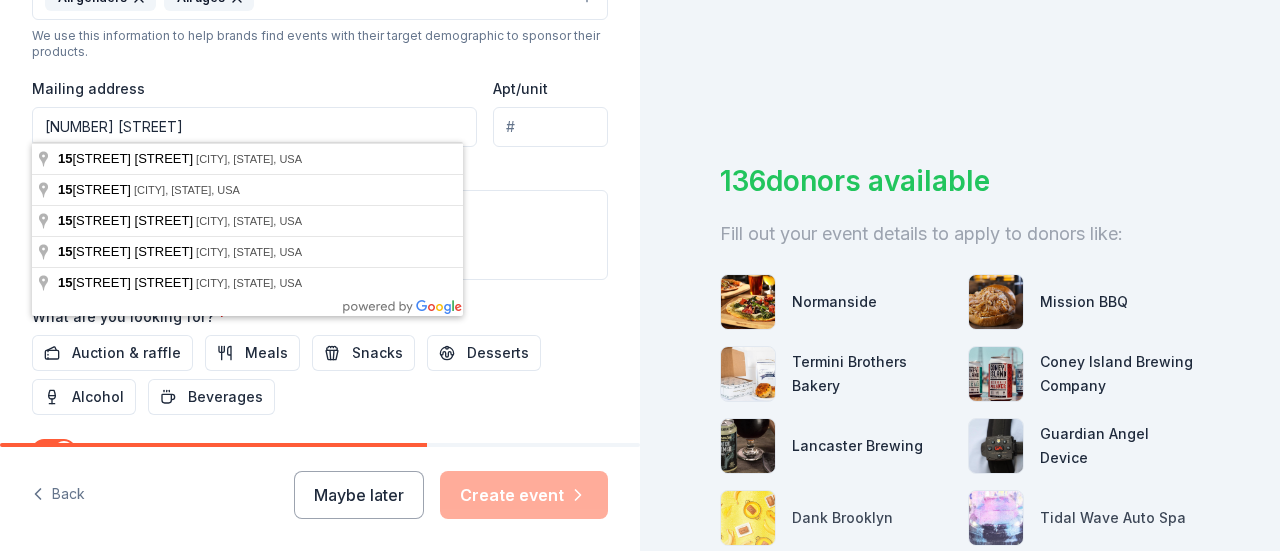 click on "Event type * Fundraiser Health & wellness Music Demographic All genders All ages We use this information to help brands find events with their target demographic to sponsor their products. Mailing address 15 De Lucia Terrace Apt/unit Description" at bounding box center (320, 67) 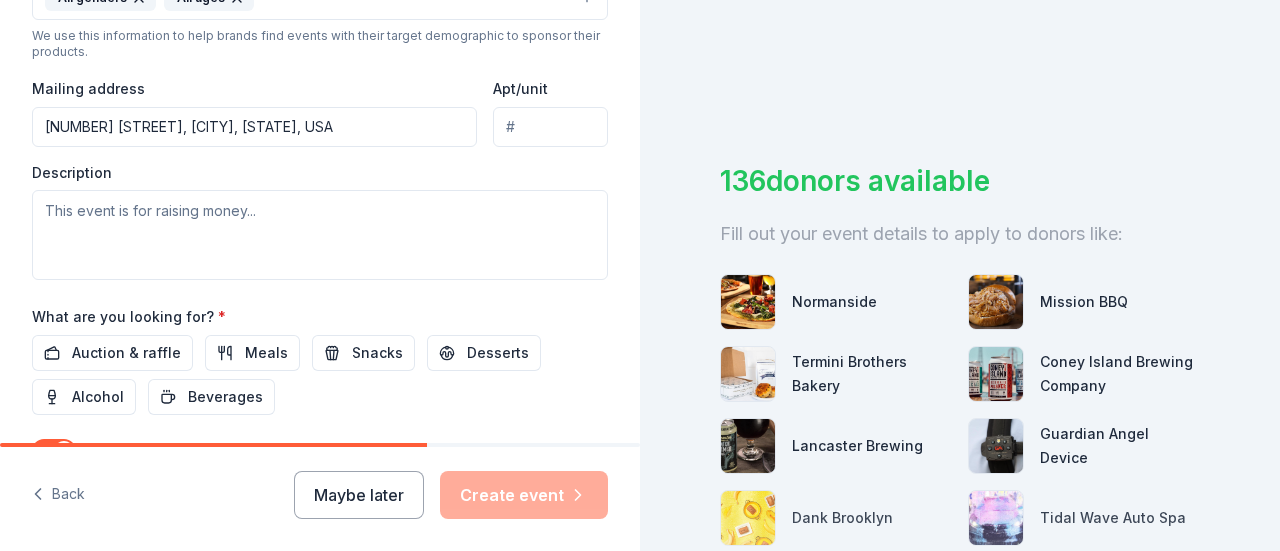 type on "15 Delucia Terrace, Albany, NY, 12211" 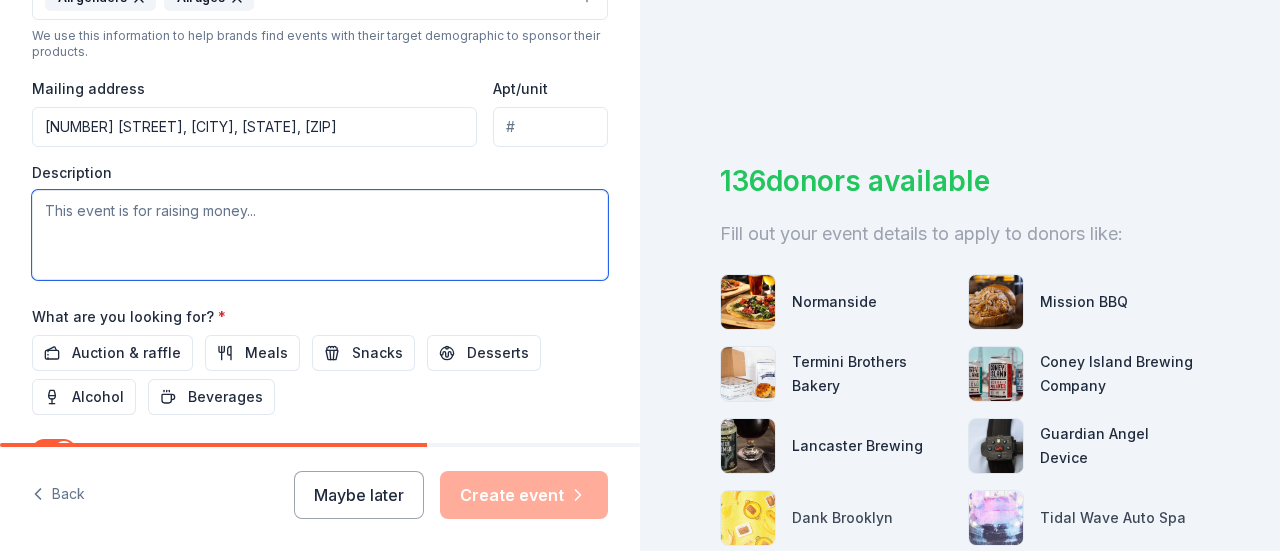 click at bounding box center (320, 235) 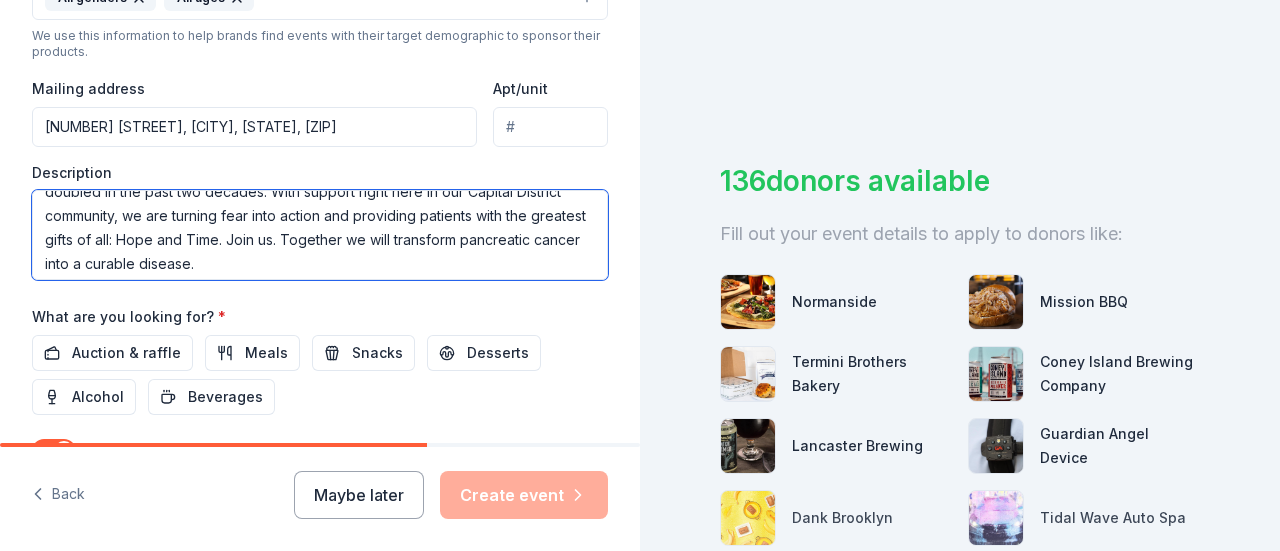 scroll, scrollTop: 0, scrollLeft: 0, axis: both 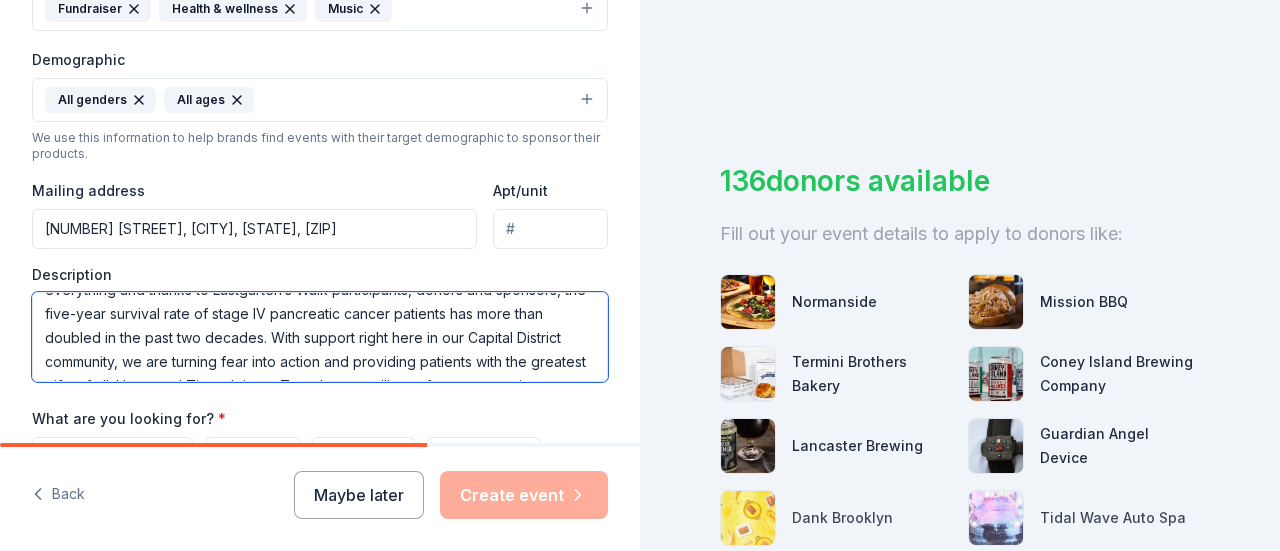 click on "The Lustgarten Foundation believes research is fundamental and community is power. The Pancreatic Cancer Research Walks fuel the work that is advancing our understanding of this complex and historically underfunded cancer. Time is everything and thanks to Lustgarten’s Walk participants, donors and sponsors, the five-year survival rate of stage IV pancreatic cancer patients has more than doubled in the past two decades. With support right here in our Capital District community, we are turning fear into action and providing patients with the greatest gifts of all: Hope and Time. Join us. Together we will transform pancreatic cancer into a curable disease." at bounding box center [320, 337] 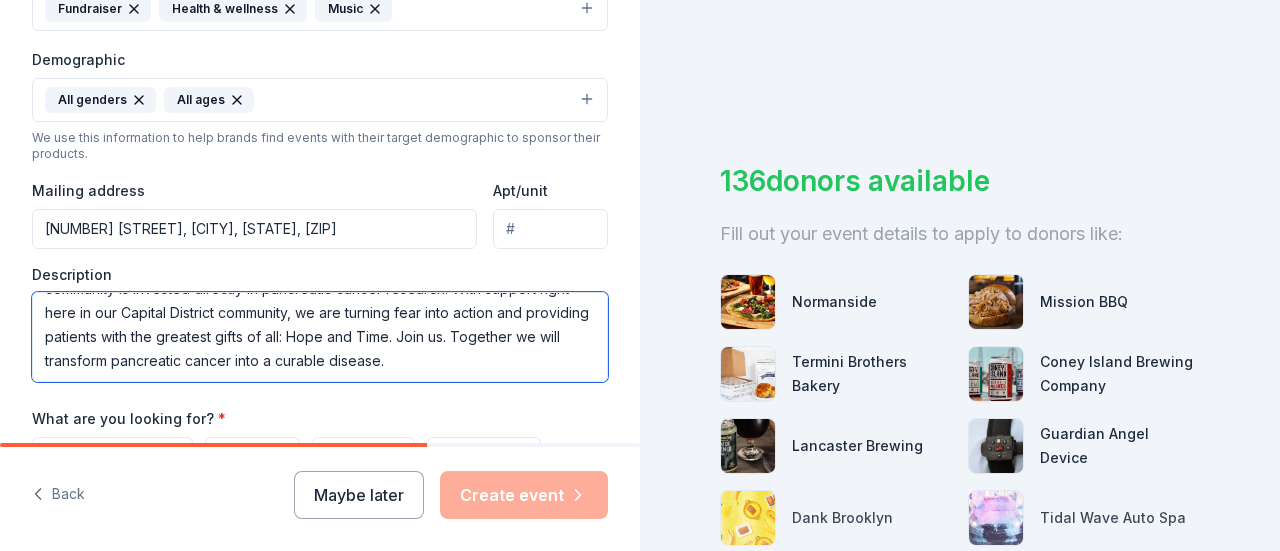 scroll, scrollTop: 216, scrollLeft: 0, axis: vertical 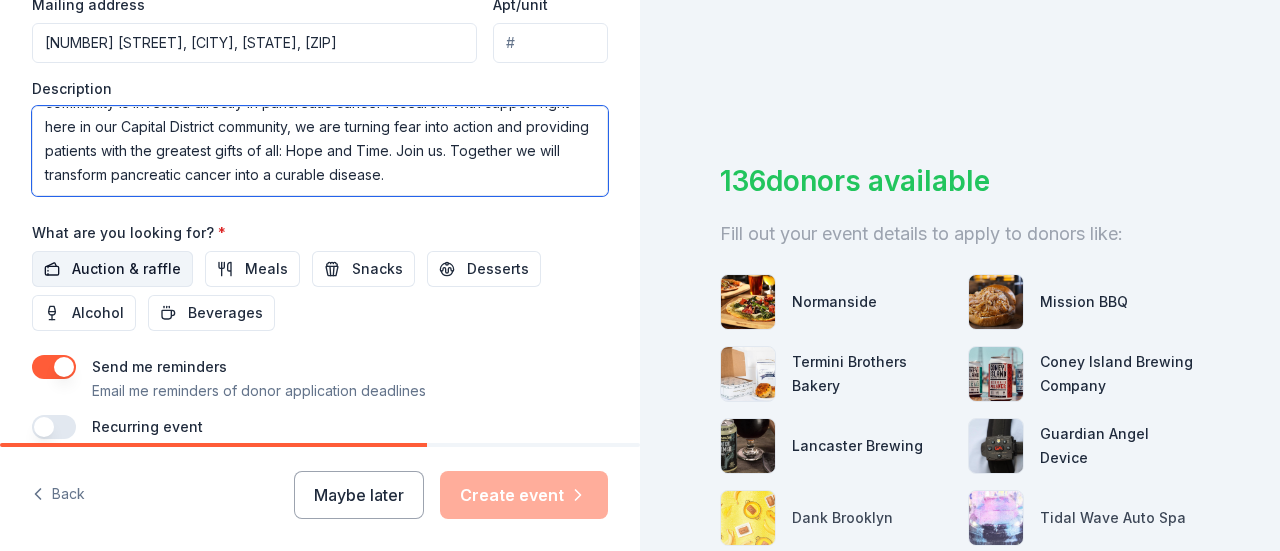 type on "The Lustgarten Foundation believes research is fundamental and community is power. The Pancreatic Cancer Research Walks fuel the work that is advancing our understanding of this complex and historically underfunded cancer. Time is everything and thanks to Lustgarten’s Walk participants, donors and sponsors, the five-year survival rate of stage IV pancreatic cancer patients has more than doubled in the past two decades. 100% of every dollar raised by the Lustgarten community is invested directly in pancreatic cancer research. With support right here in our Capital District community, we are turning fear into action and providing patients with the greatest gifts of all: Hope and Time. Join us. Together we will transform pancreatic cancer into a curable disease." 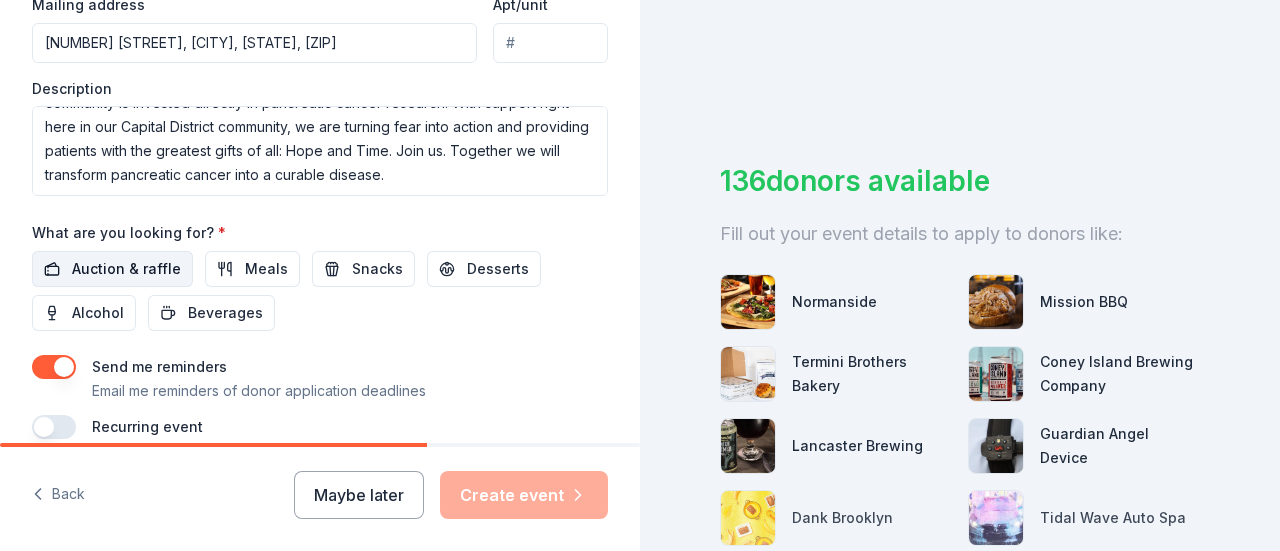 click on "Auction & raffle" at bounding box center [126, 269] 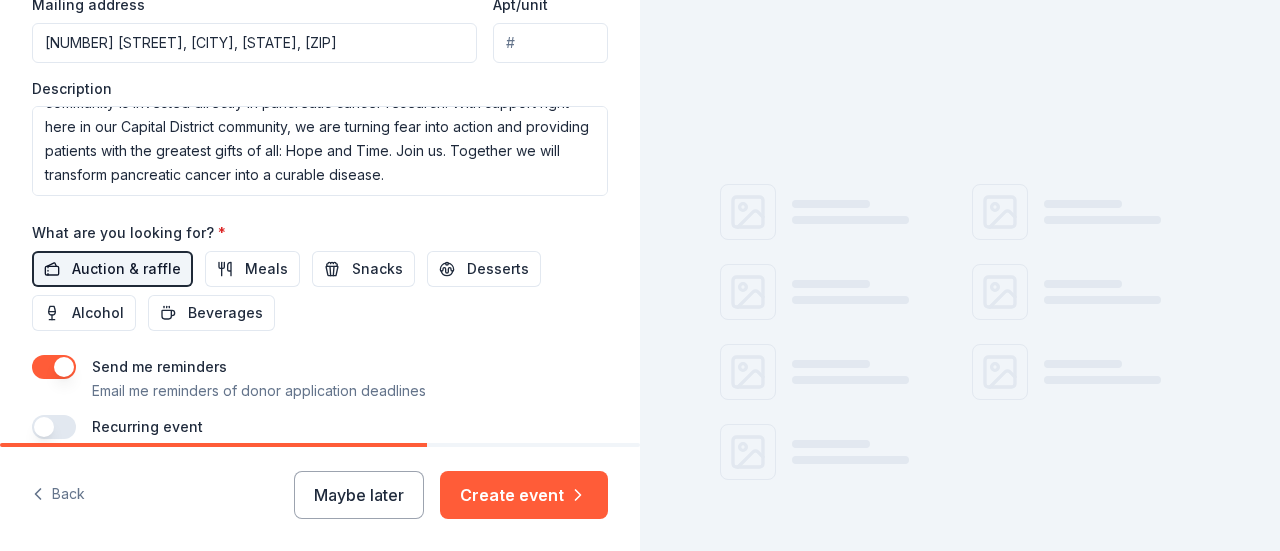 scroll, scrollTop: 886, scrollLeft: 0, axis: vertical 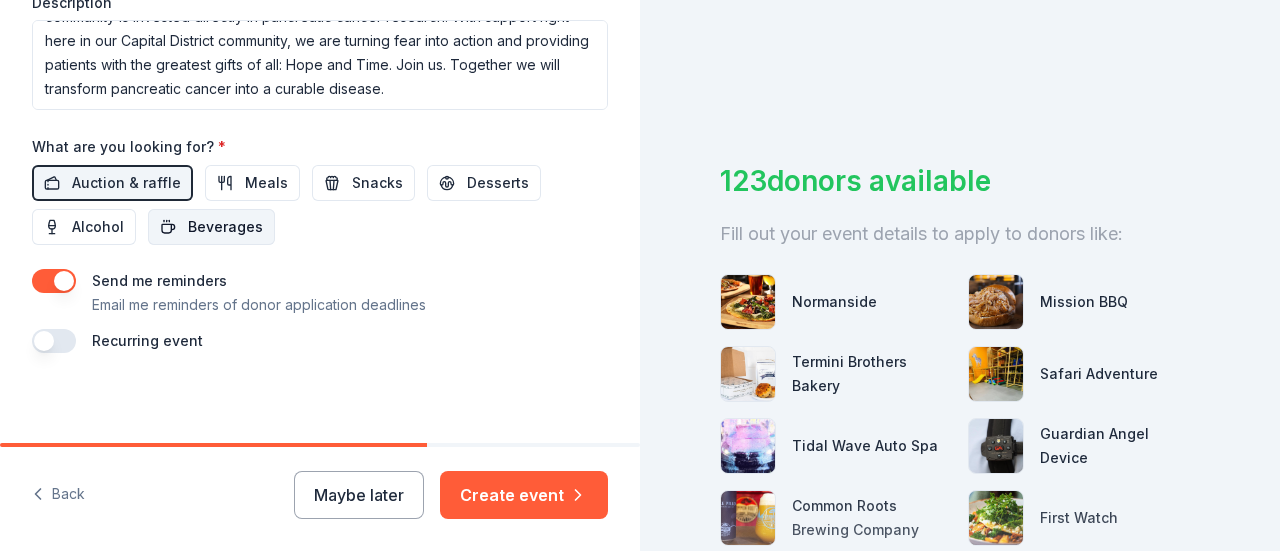 click on "Beverages" at bounding box center (225, 227) 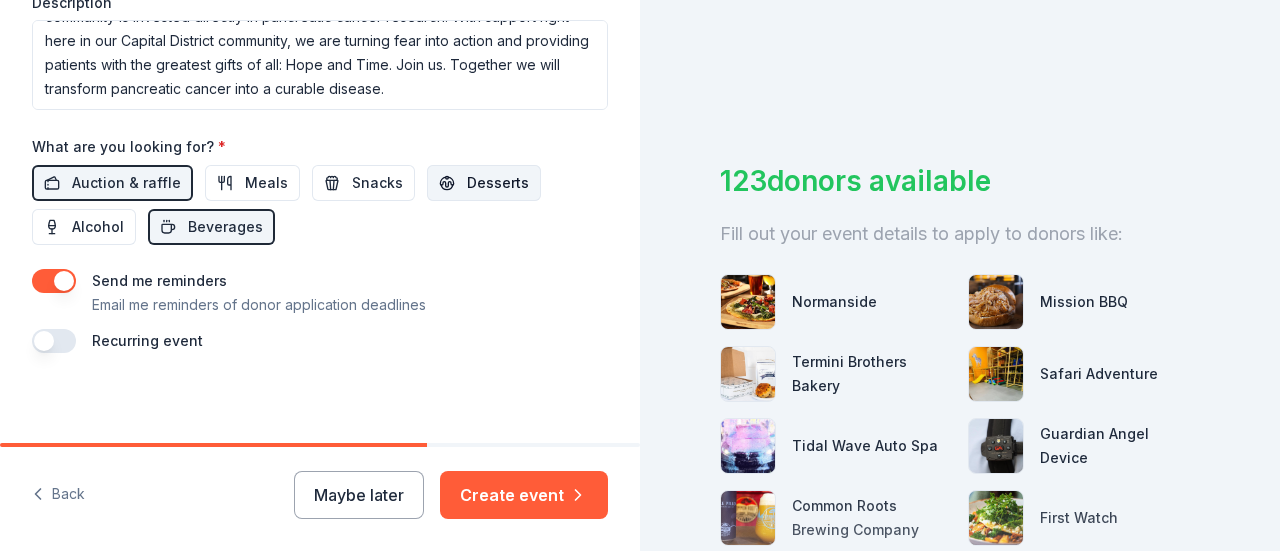 click on "Desserts" at bounding box center (498, 183) 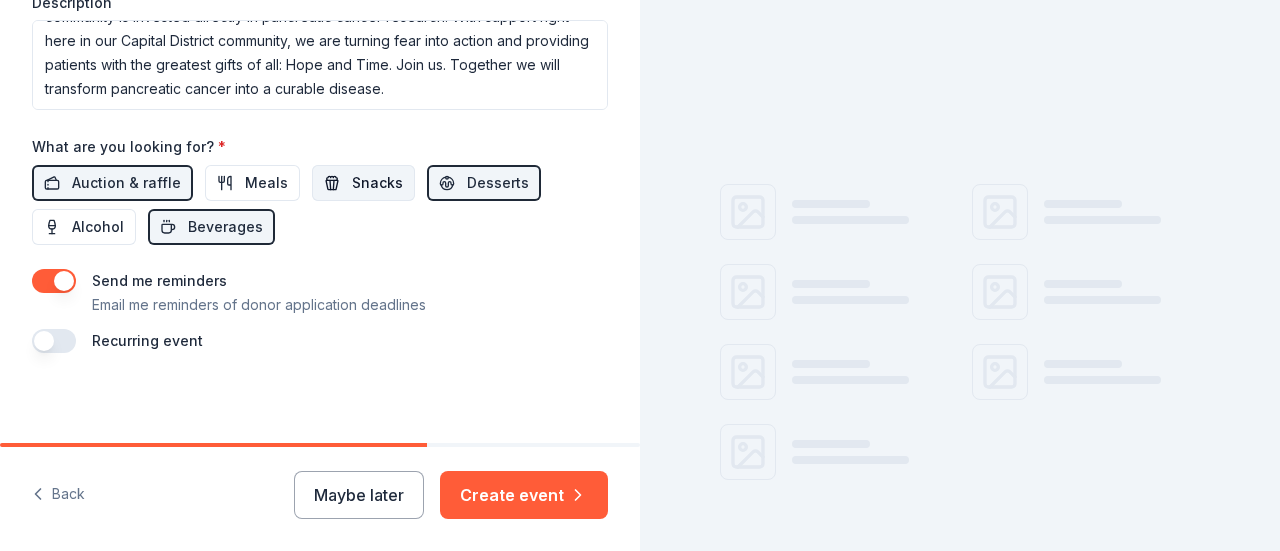 click on "Snacks" at bounding box center [377, 183] 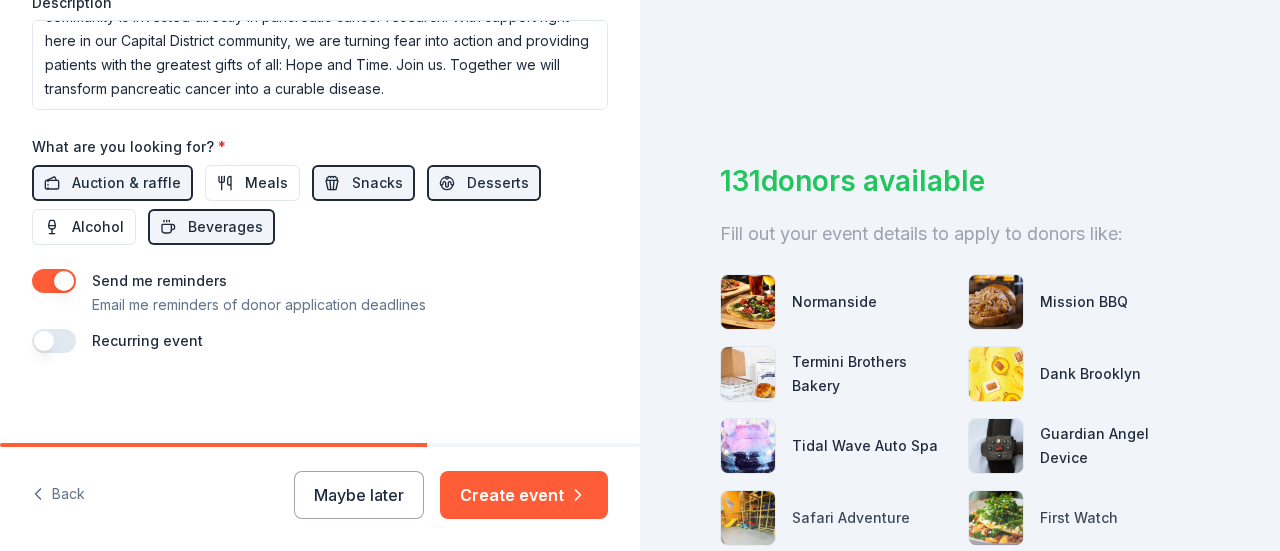 click on "Recurring event" at bounding box center (147, 340) 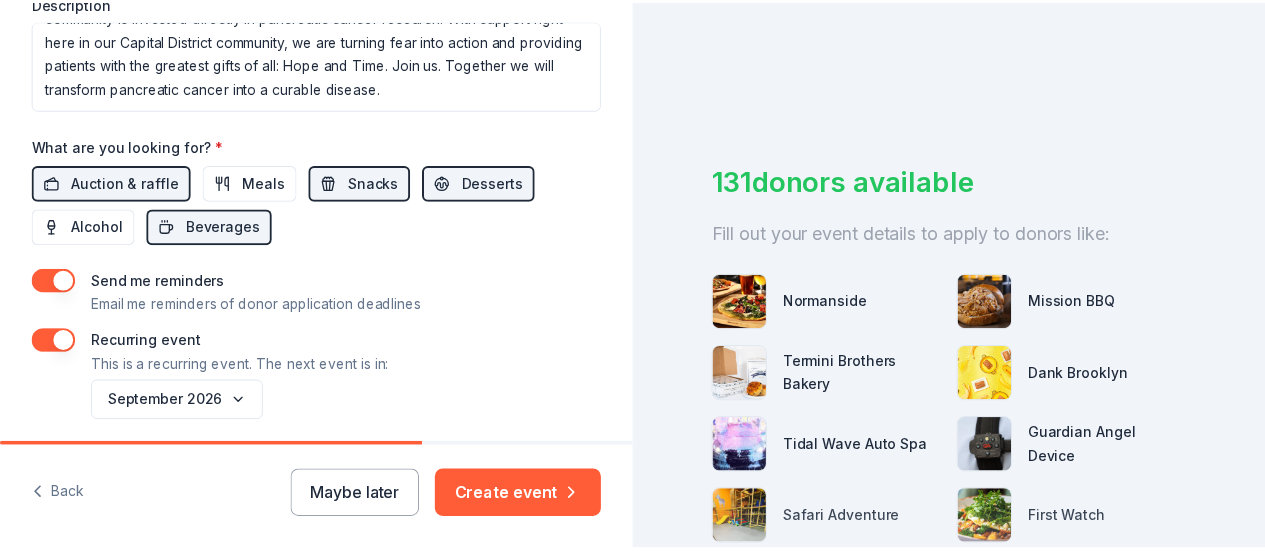 scroll, scrollTop: 958, scrollLeft: 0, axis: vertical 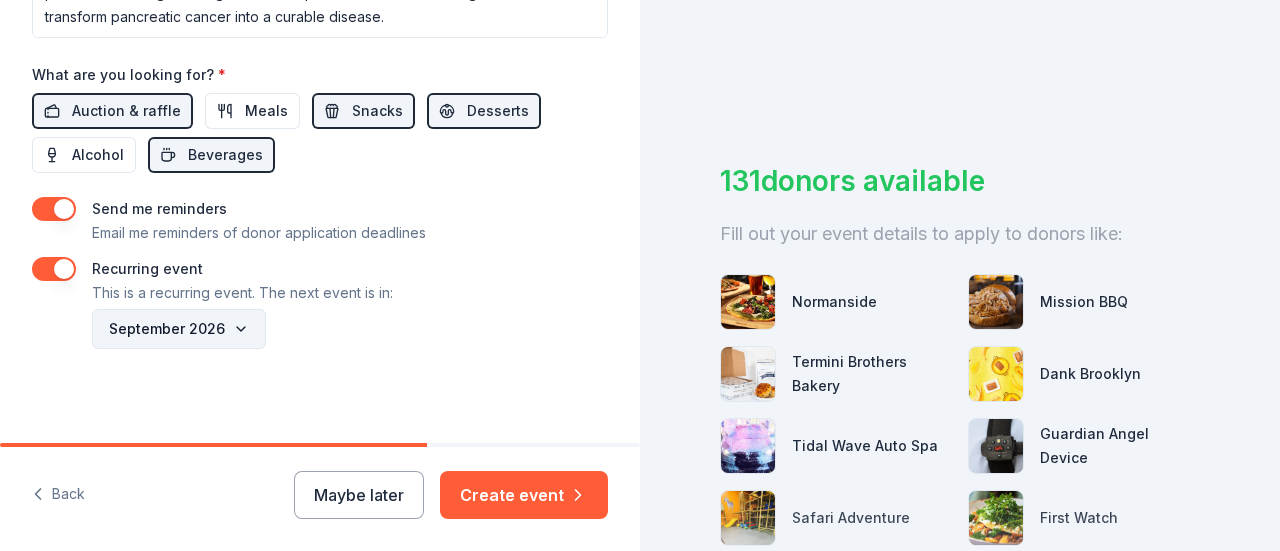click on "September 2026" at bounding box center [179, 329] 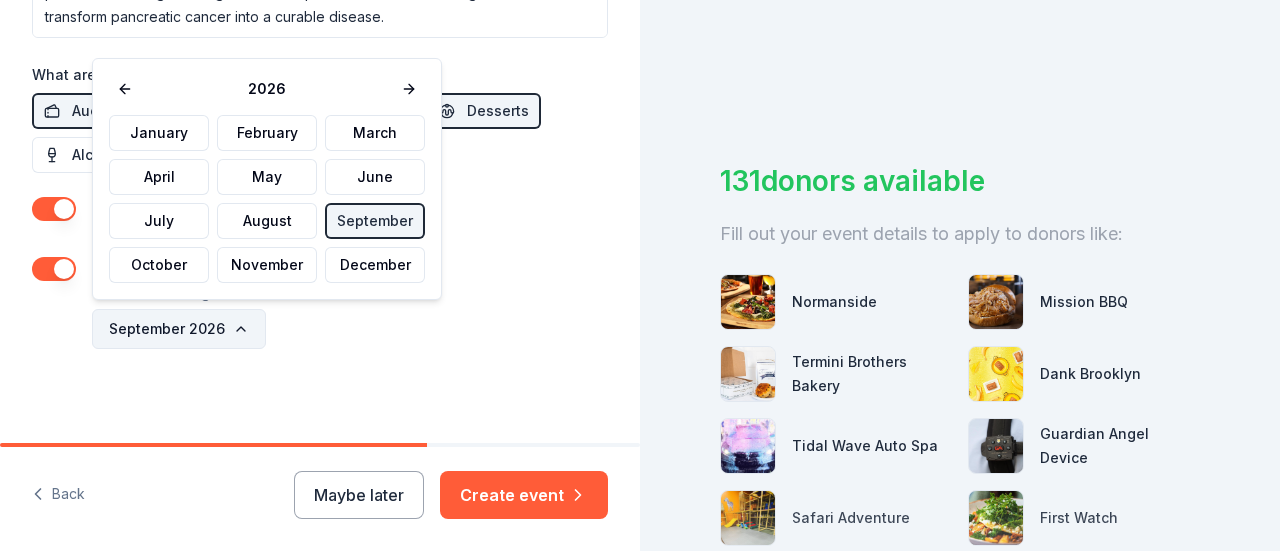 click on "September 2026" at bounding box center (179, 329) 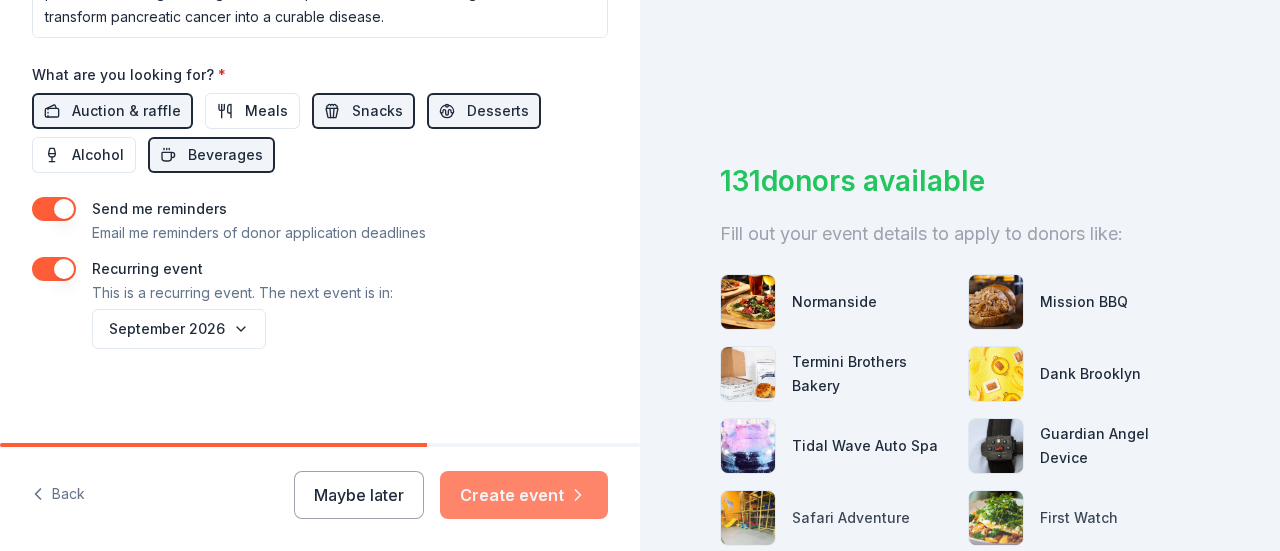 click on "Create event" at bounding box center [524, 495] 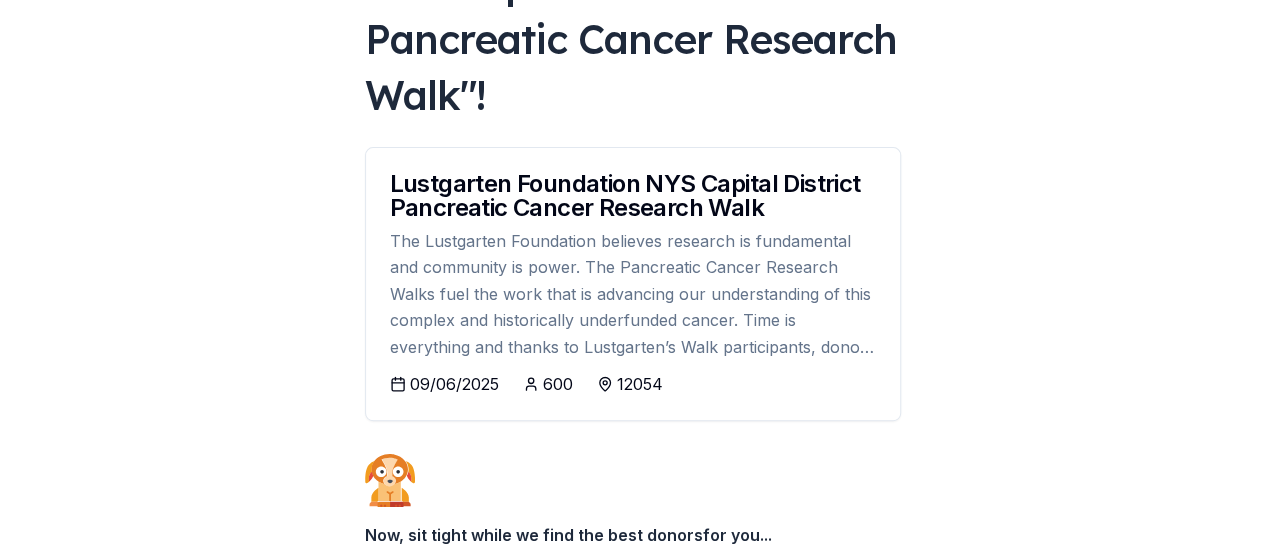 scroll, scrollTop: 285, scrollLeft: 0, axis: vertical 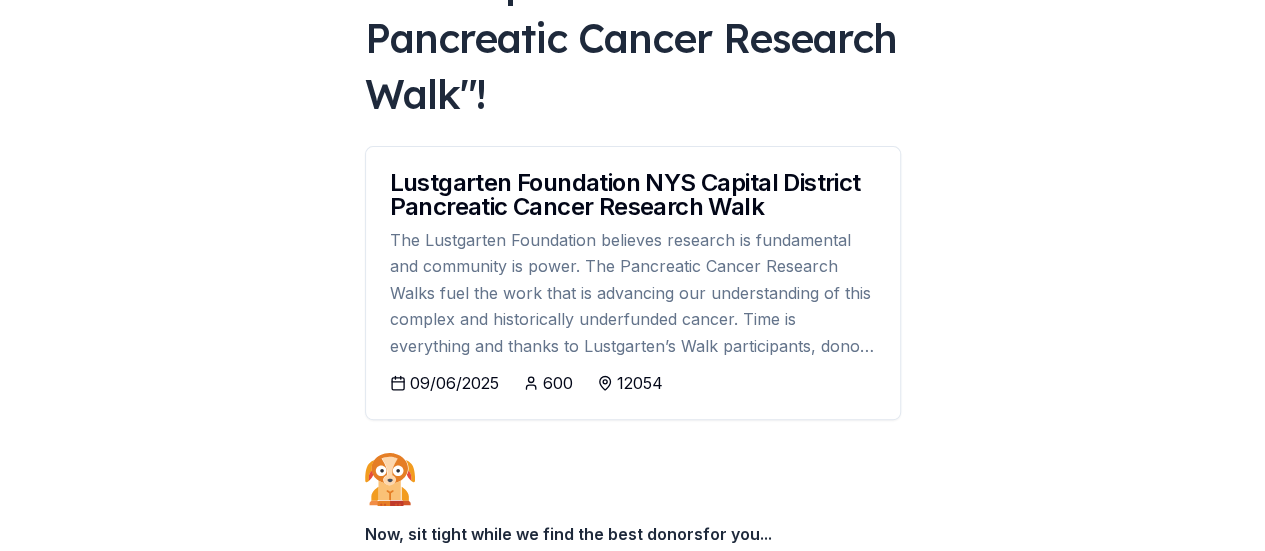 click on "09/06/2025" at bounding box center (454, 383) 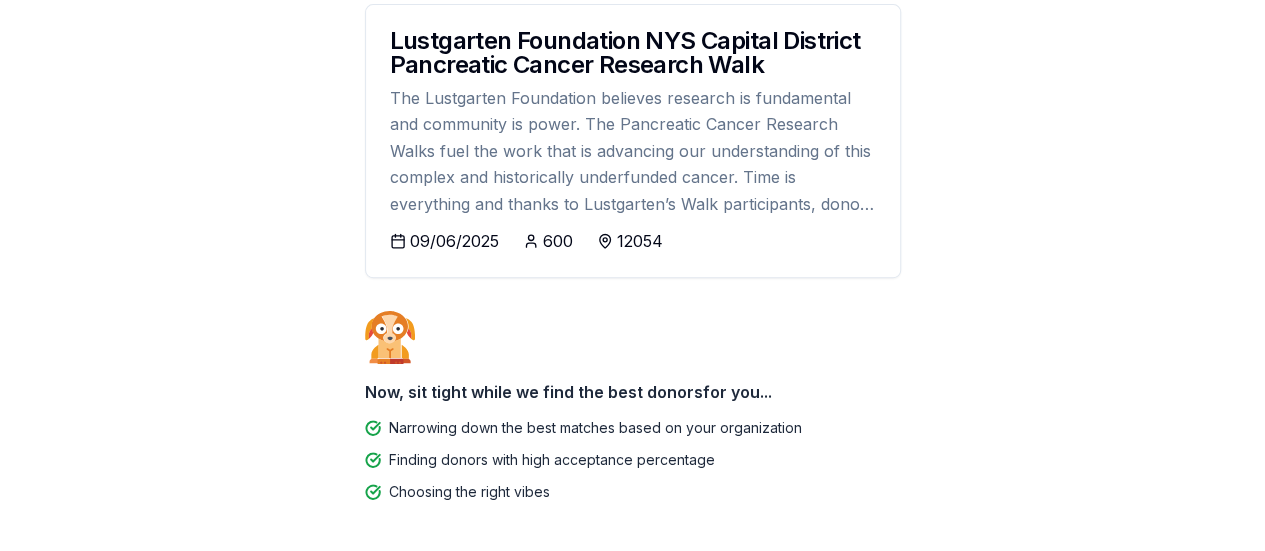 scroll, scrollTop: 480, scrollLeft: 0, axis: vertical 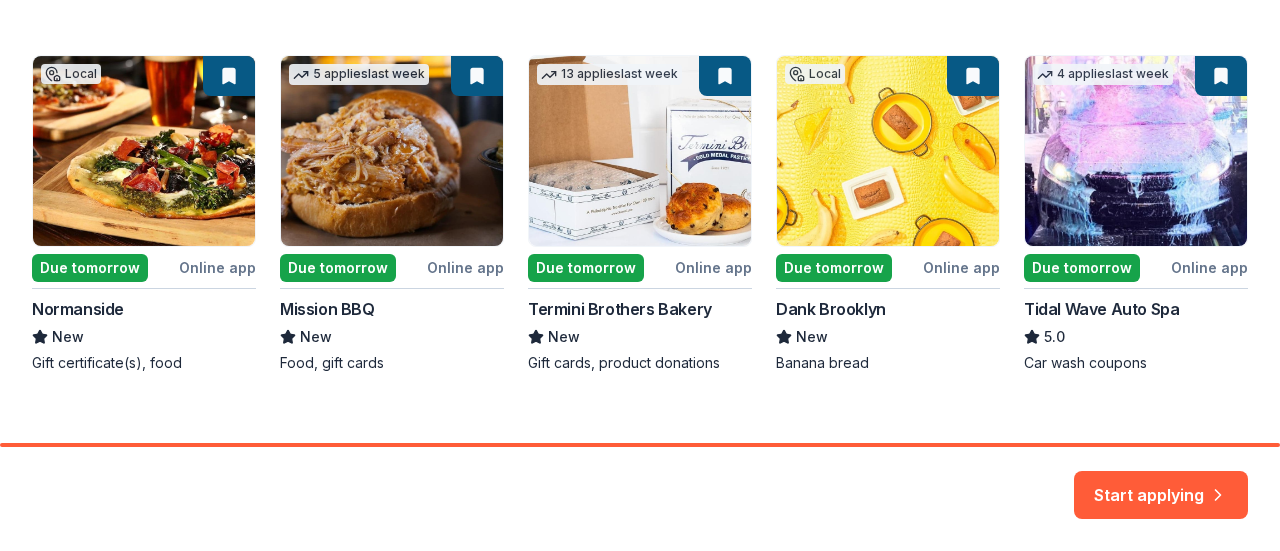 click on "Local Due tomorrow Online app Normanside New Gift certificate(s), food 5   applies  last week Due tomorrow Online app Mission BBQ New Food, gift cards 13   applies  last week Due tomorrow Online app Termini Brothers Bakery New Gift cards, product donations Local Due tomorrow Online app Dank Brooklyn New Banana bread 4   applies  last week Due tomorrow Online app Tidal Wave Auto Spa 5.0 Car wash coupons" at bounding box center [640, 214] 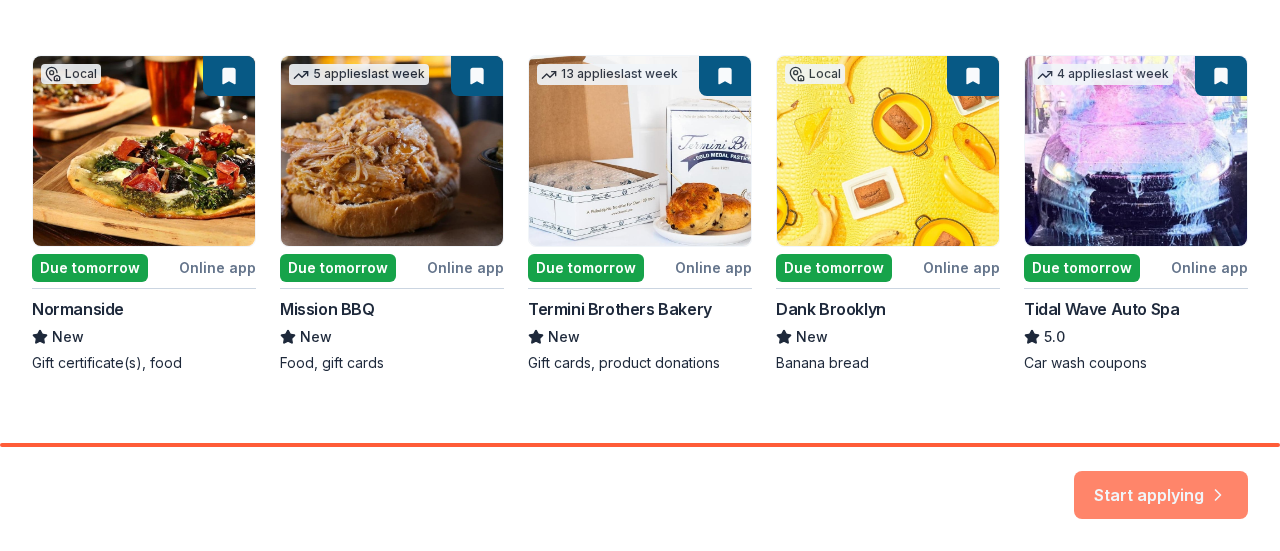 click on "Start applying" at bounding box center (1161, 483) 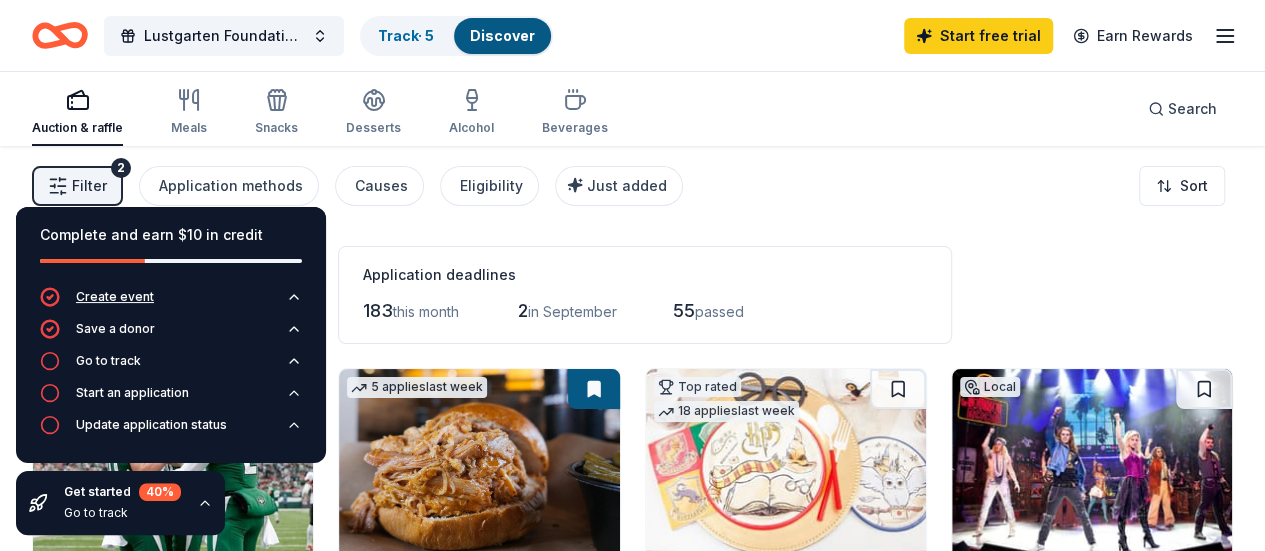 click on "Create event" at bounding box center [115, 297] 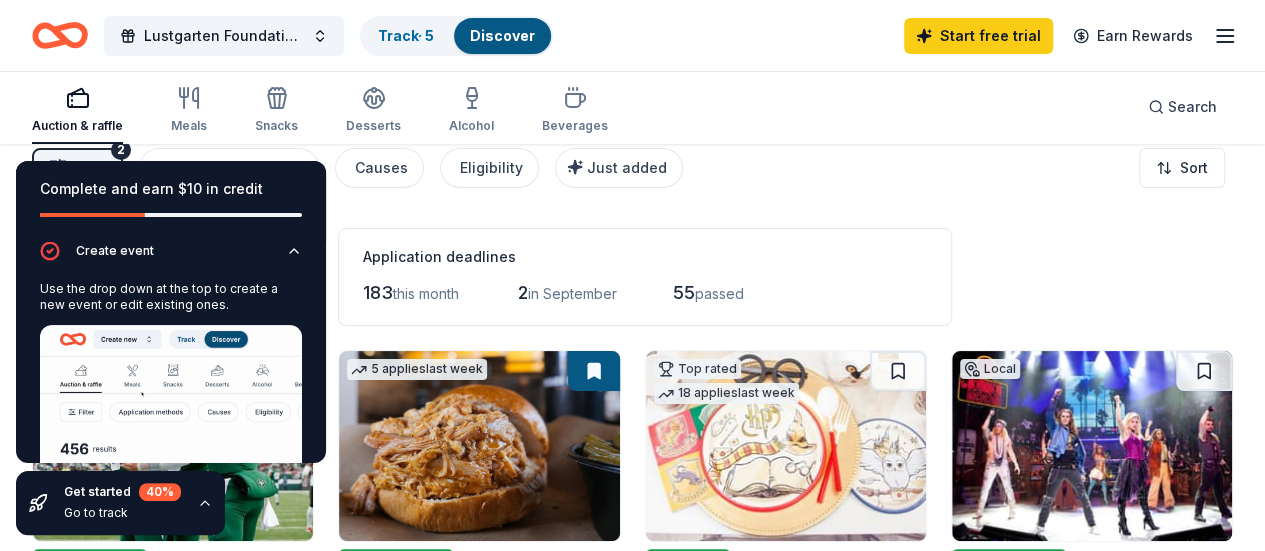 scroll, scrollTop: 0, scrollLeft: 0, axis: both 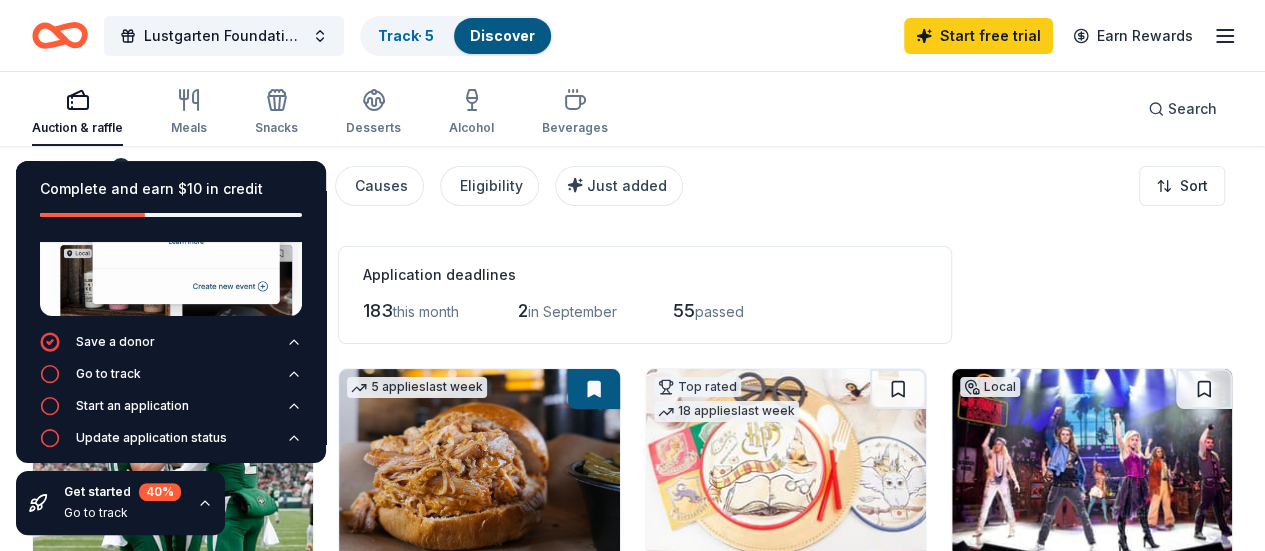 click on "Filter 2 Application methods Causes Eligibility Just added Sort" at bounding box center [632, 186] 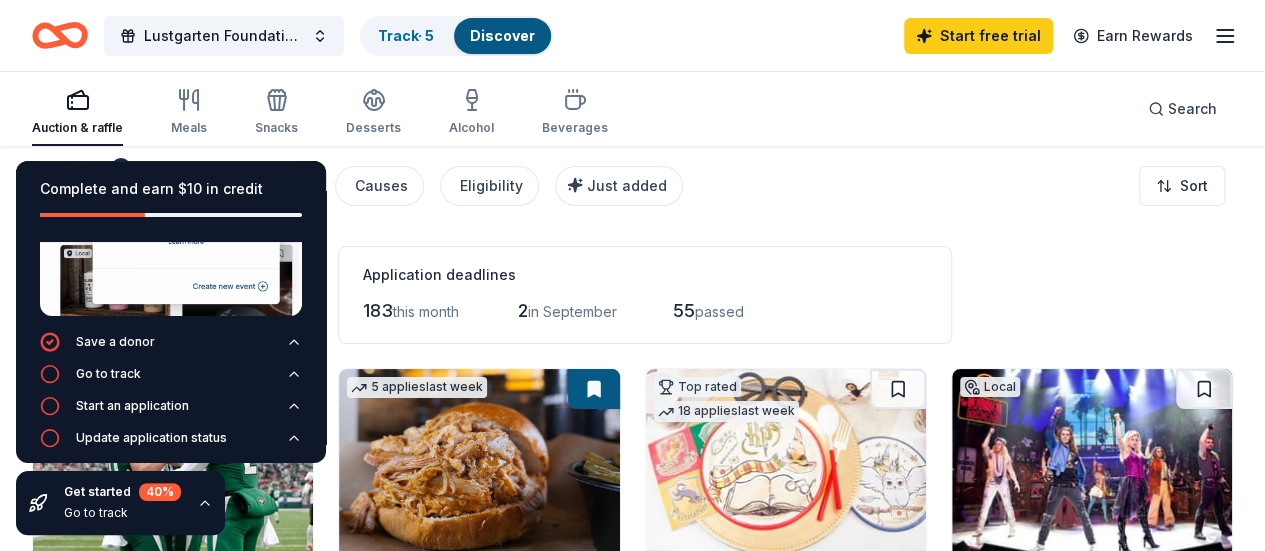 click on "185 results  in  Clarksville, NY Application deadlines 183  this month 2  in September 55  passed Top rated Local Due tomorrow Online app • Quick New York Jets (In-Kind Donation) 5.0 Memorabilia 5   applies  last week Due tomorrow Online app • Quick Mission BBQ New Food, gift cards Top rated 18   applies  last week 3  days left Online app Oriental Trading 4.8 Donation depends on request Local Due tomorrow Online app • Quick Tilles Center for the Performing Arts New Ticket(s) 4   applies  last week Due tomorrow Online app • Quick Tidal Wave Auto Spa 5.0 Car wash coupons Top rated 21   applies  last week Due tomorrow Online app • Quick BarkBox 5.0 Dog toy(s), dog food Local Due tomorrow Online app • Quick Milton J. Rubenstein Museum of Science & Technology New Ticket(s) Due tomorrow Online app Dorney Park & Wildwater Kingdom New 2 single-day admission tickets 2   applies  last week Due tomorrow Online app Let's Roam 4.4 Local Due tomorrow Online app • Quick Captain Lawrence Brewing Company New 2" at bounding box center (632, 1603) 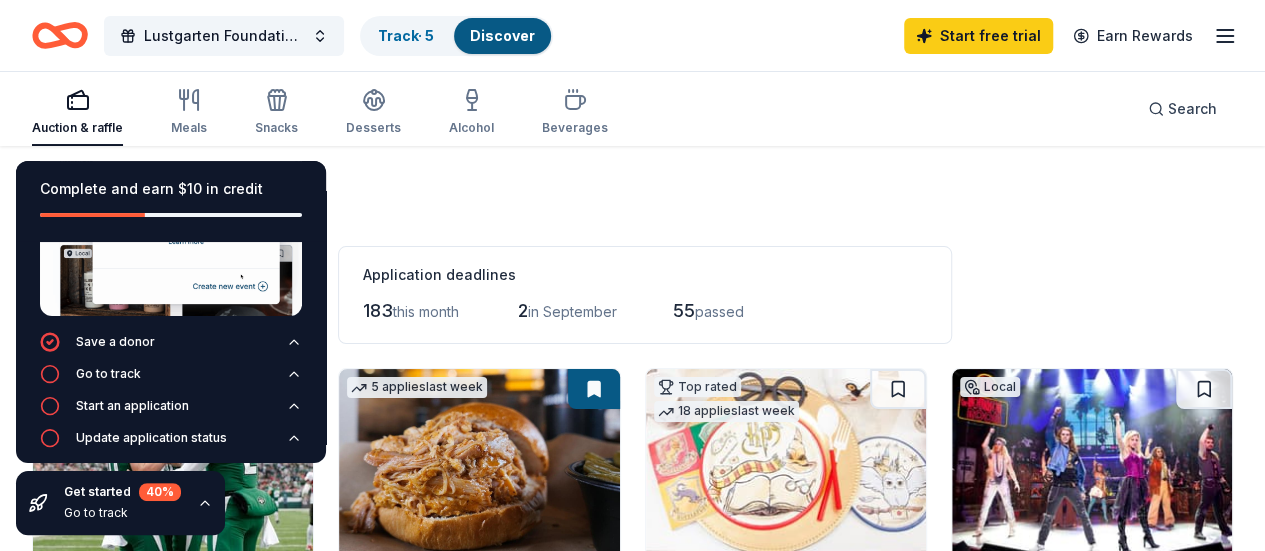 scroll, scrollTop: 72, scrollLeft: 0, axis: vertical 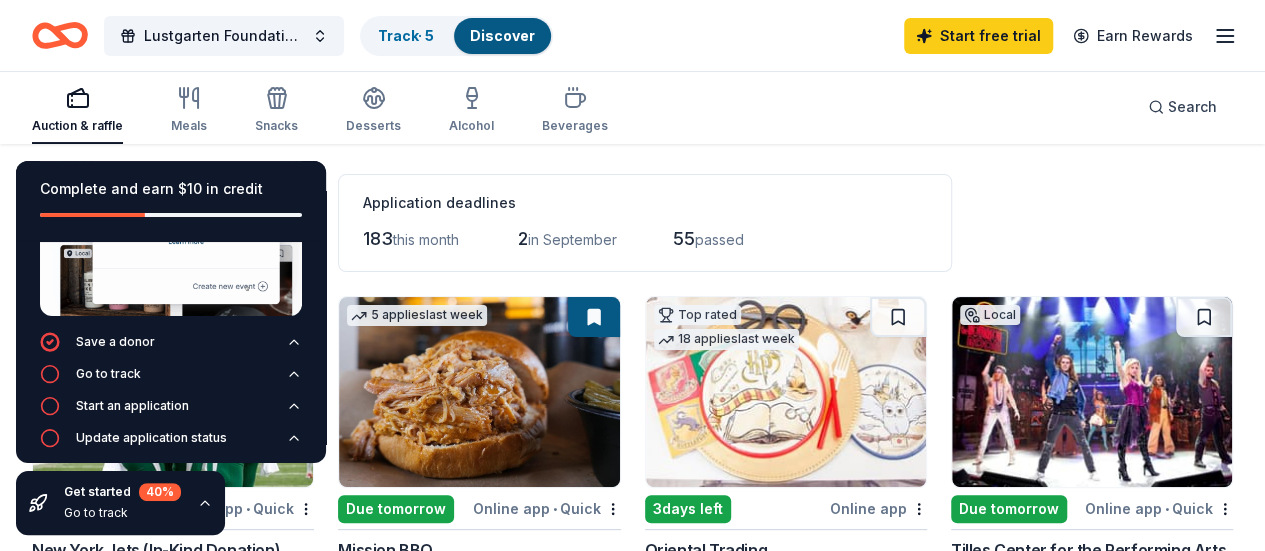click 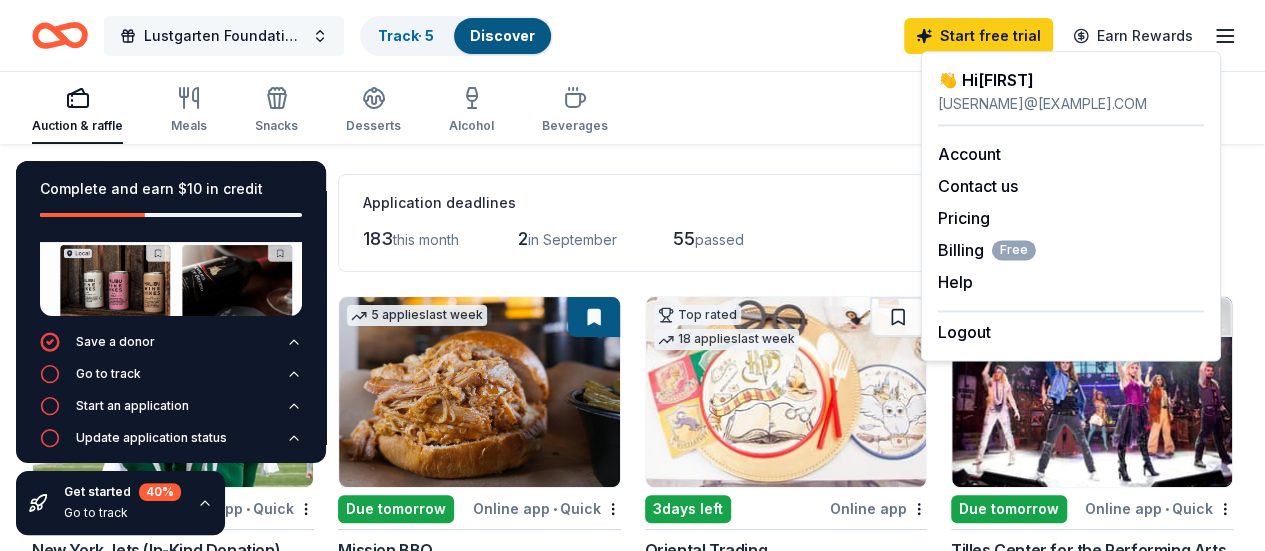 click on "Lustgarten Foundation NYS Capital District Pancreatic Cancer Research Walk" at bounding box center (224, 36) 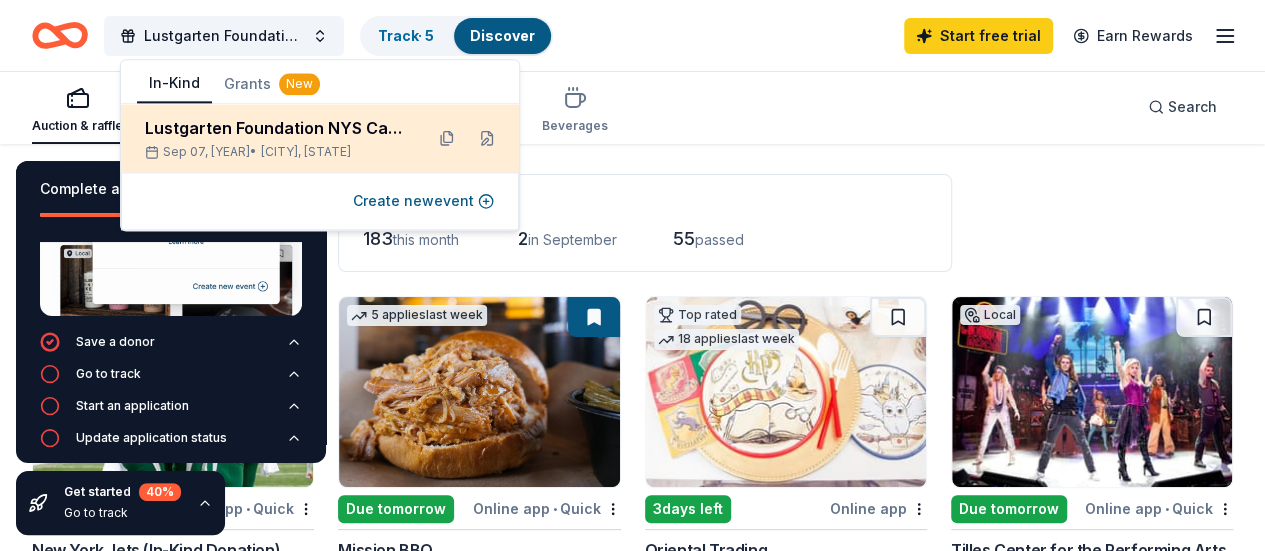 click on "Sep 07, 2025  •  Clarksville, NY" at bounding box center (276, 152) 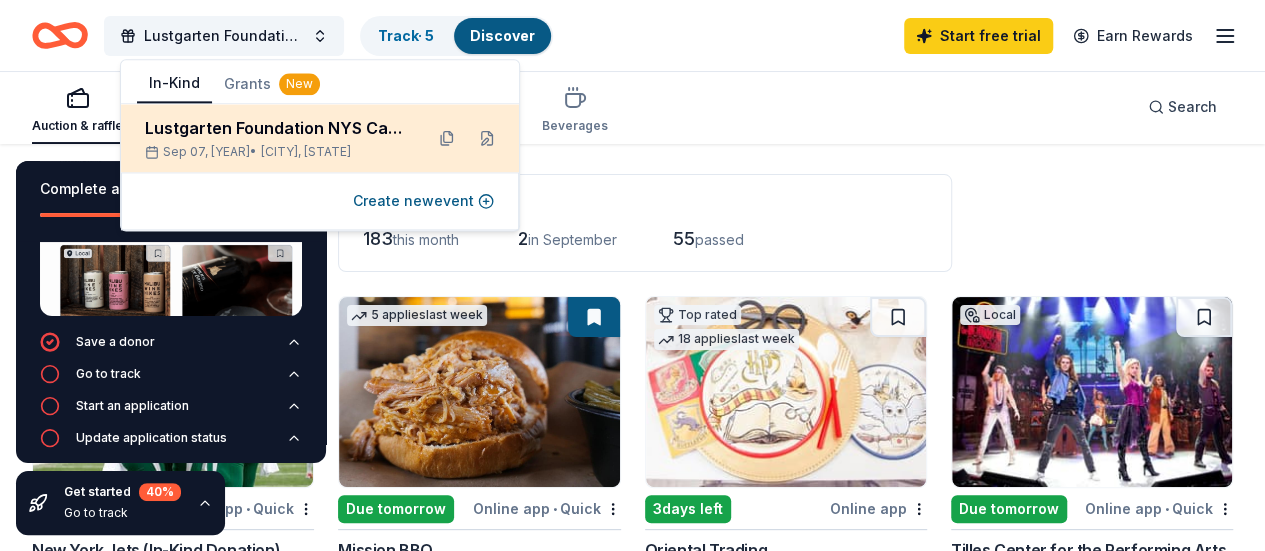 scroll, scrollTop: 0, scrollLeft: 0, axis: both 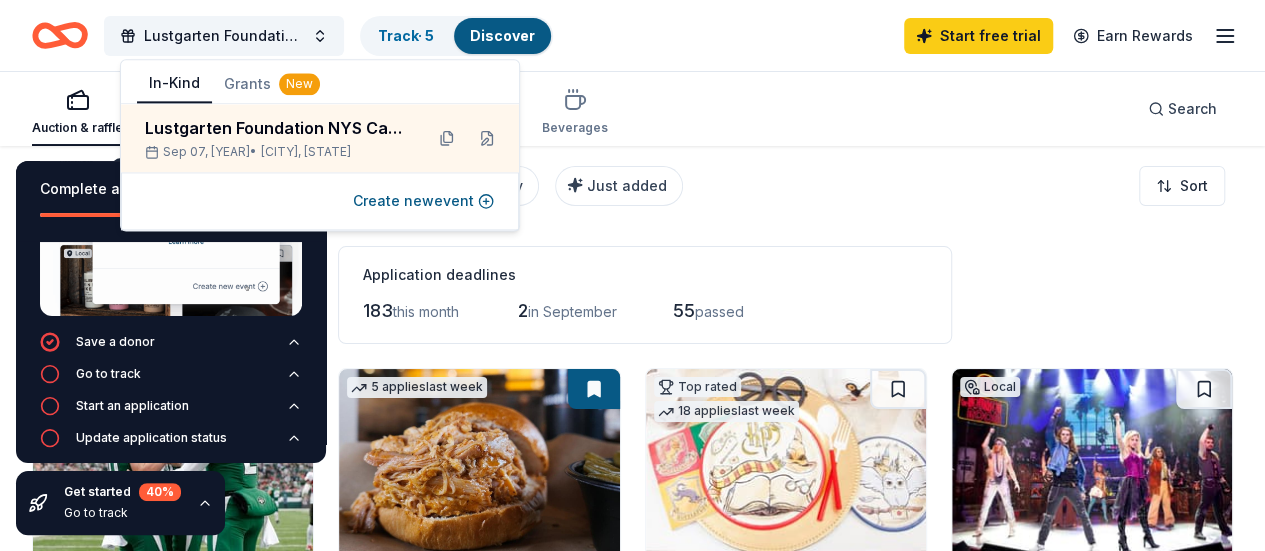 click on "Filter 2 Application methods Causes Eligibility Just added Sort" at bounding box center [632, 186] 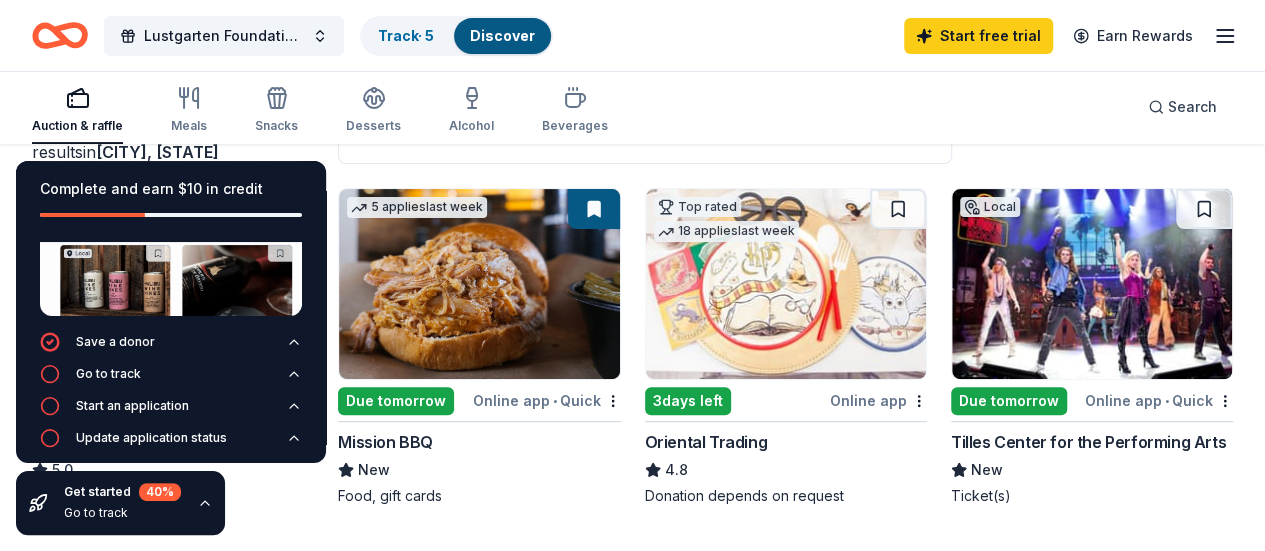 scroll, scrollTop: 303, scrollLeft: 0, axis: vertical 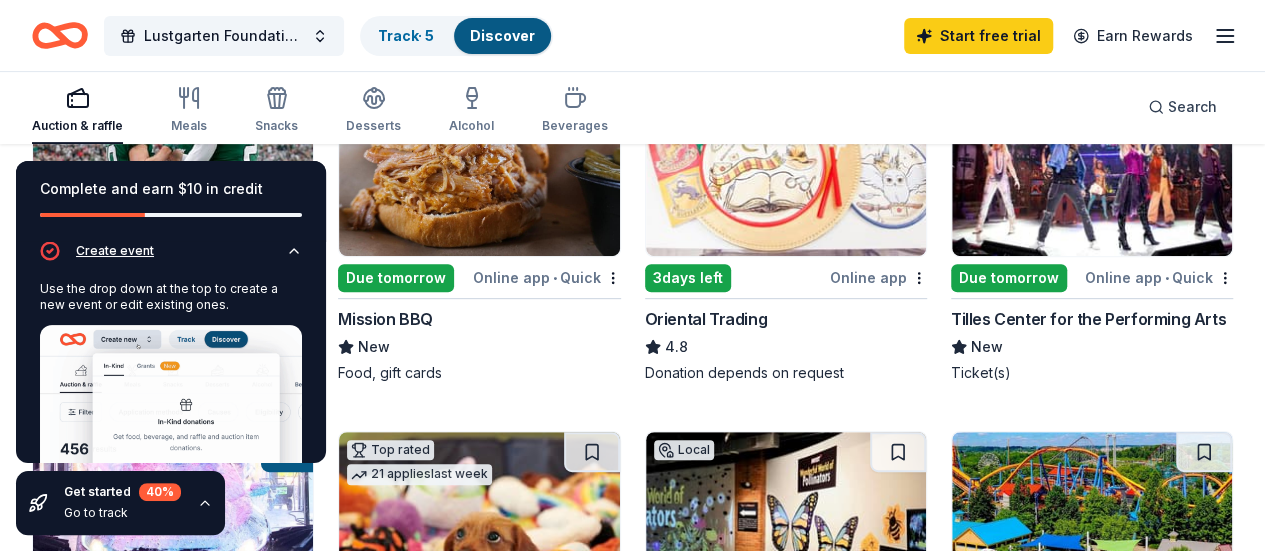 click 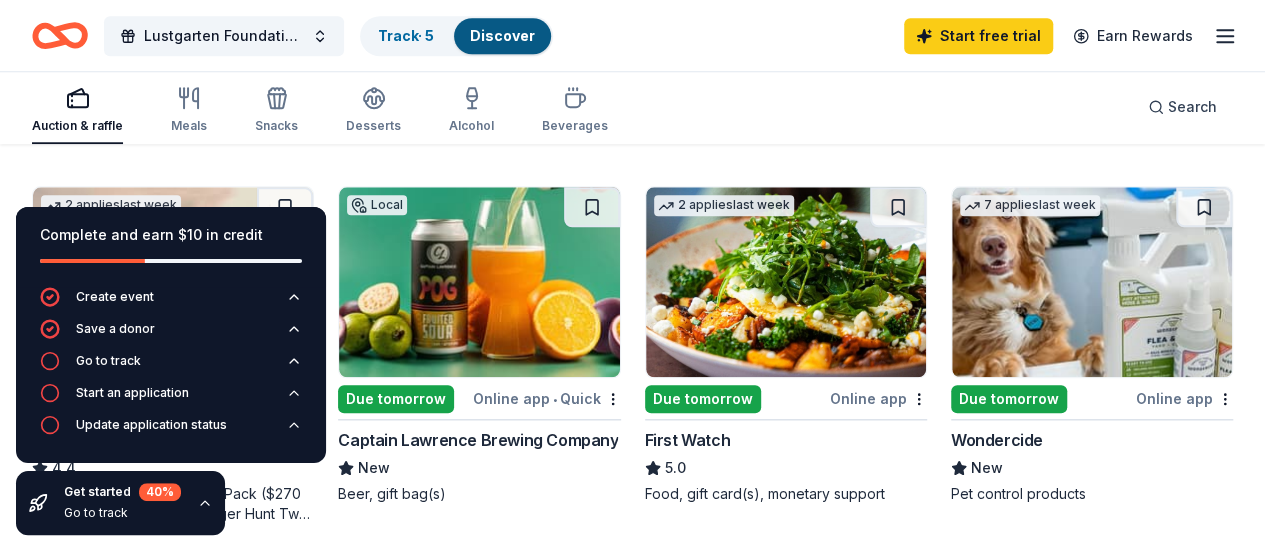 scroll, scrollTop: 1033, scrollLeft: 0, axis: vertical 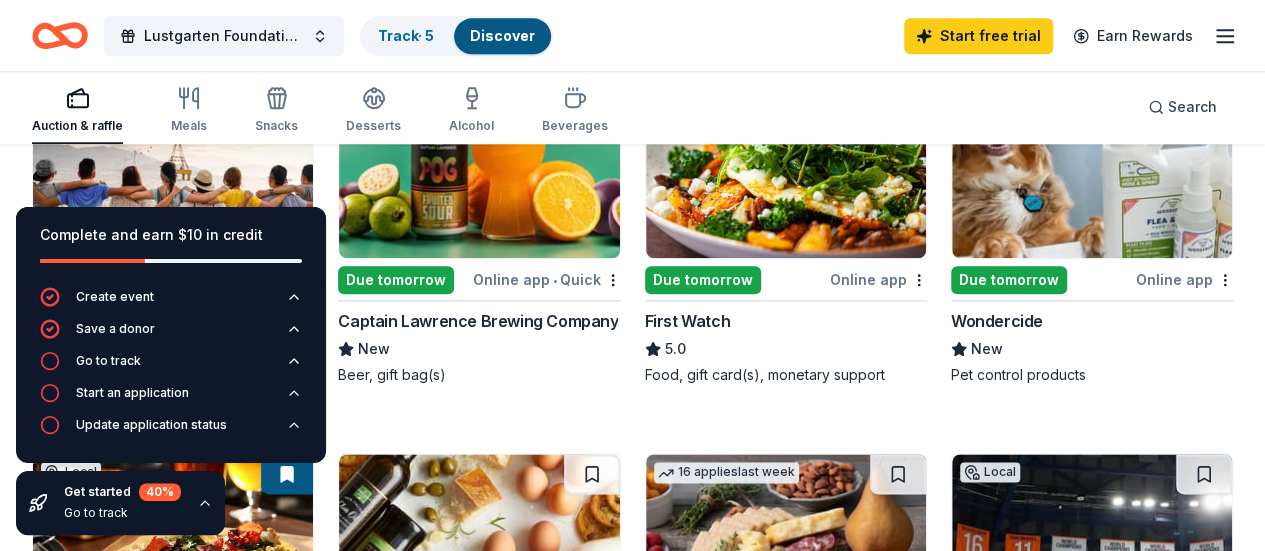 click at bounding box center [173, 549] 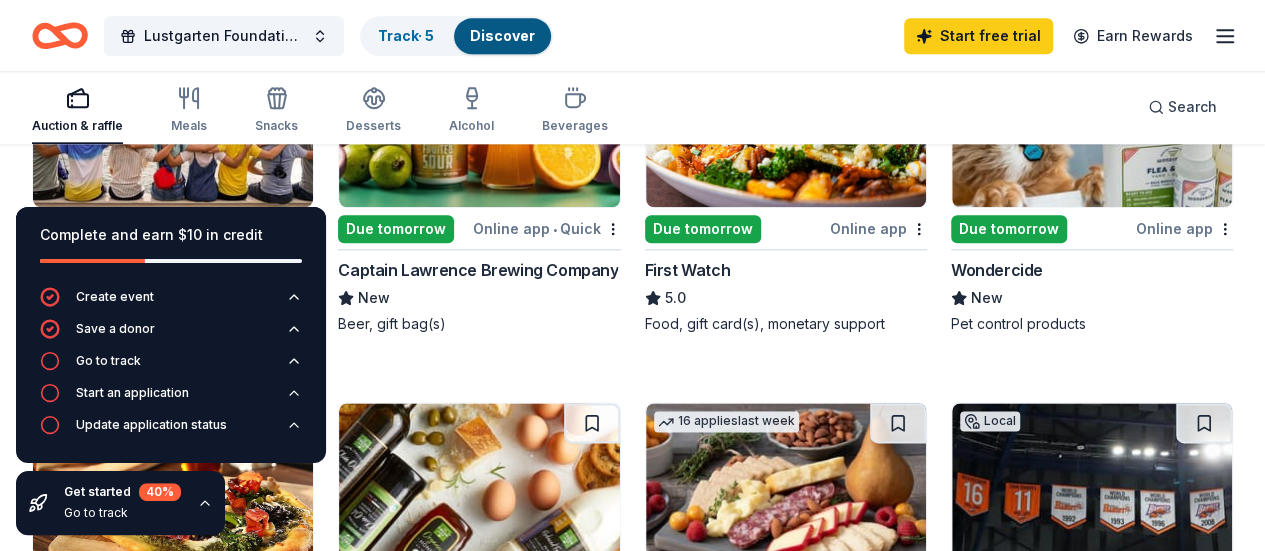 scroll, scrollTop: 960, scrollLeft: 0, axis: vertical 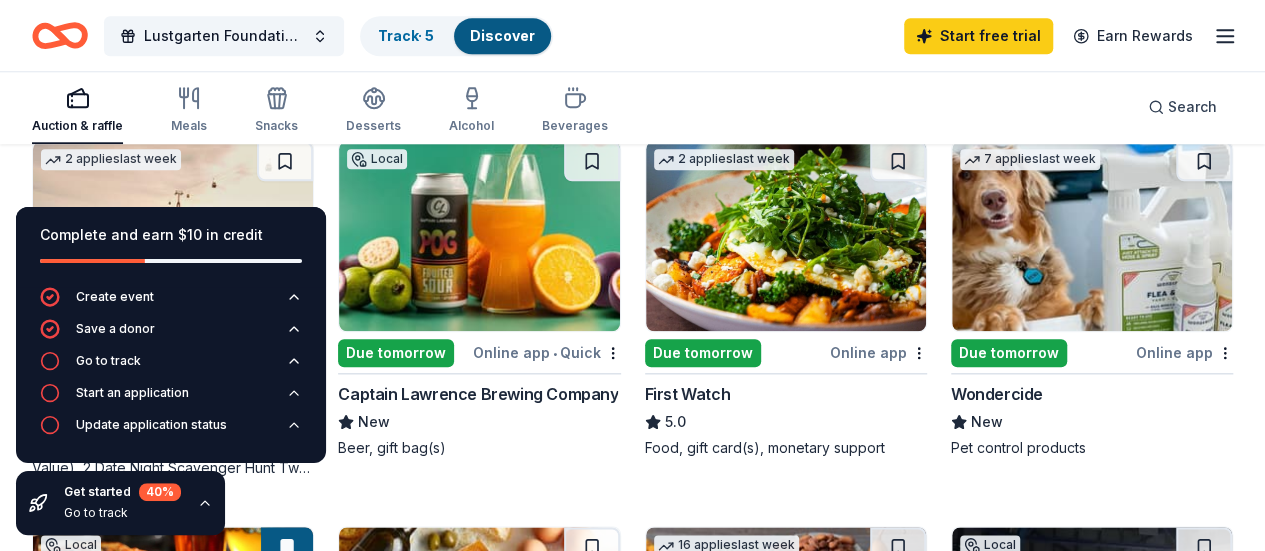 click at bounding box center [479, 622] 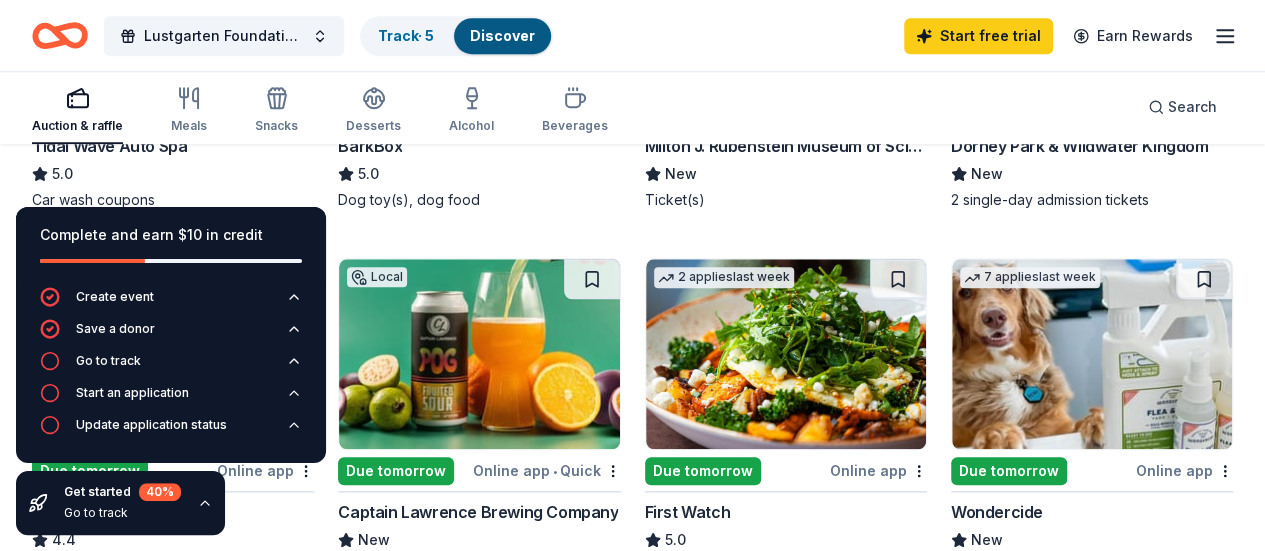 scroll, scrollTop: 840, scrollLeft: 0, axis: vertical 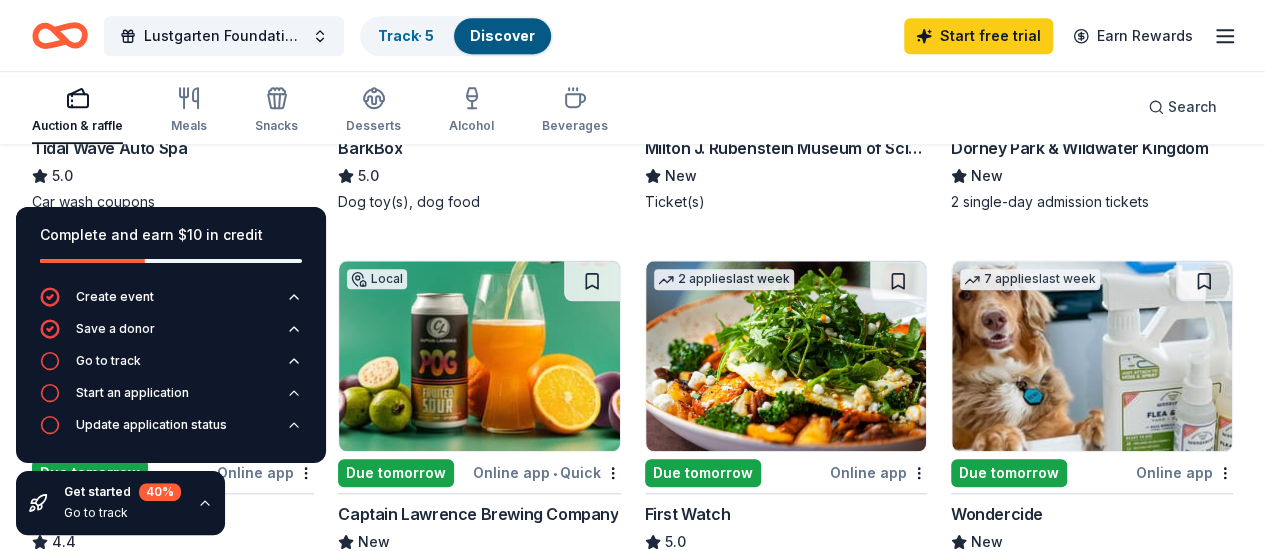 click at bounding box center [786, 742] 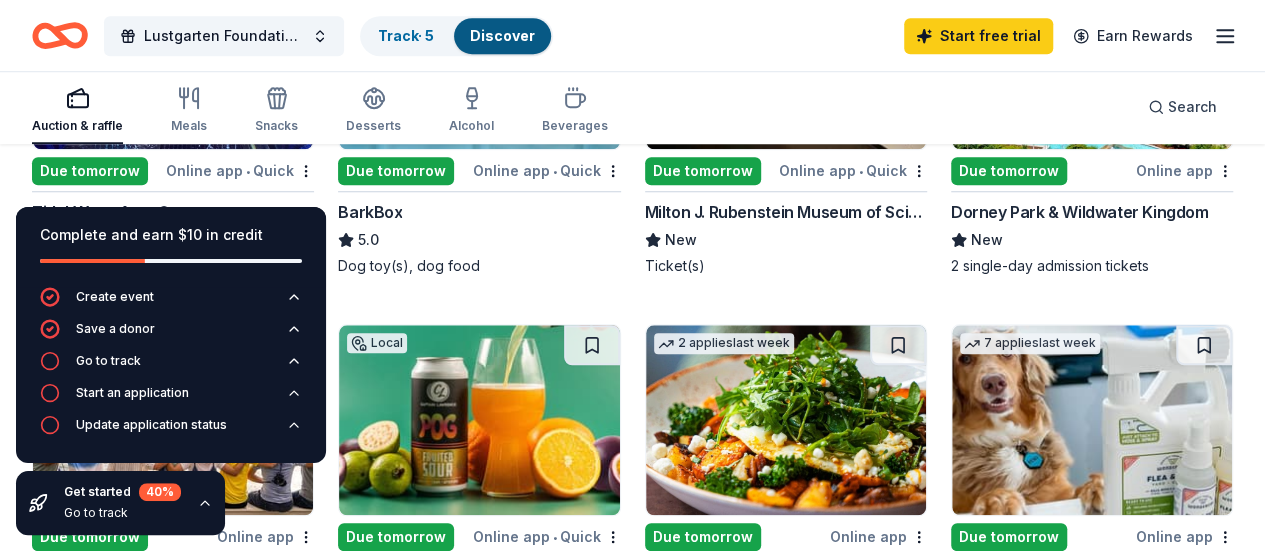 scroll, scrollTop: 777, scrollLeft: 0, axis: vertical 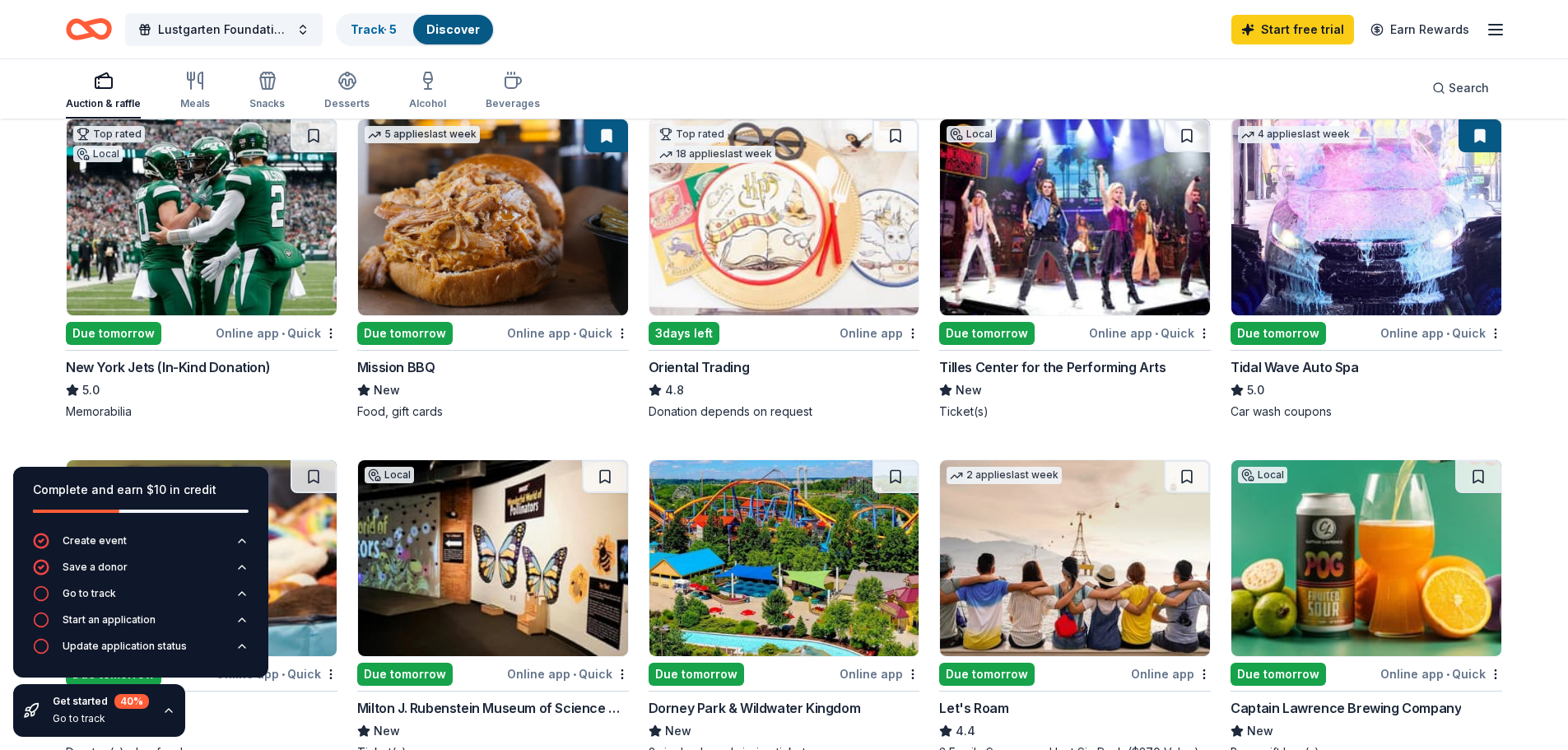 click at bounding box center (493, 217) 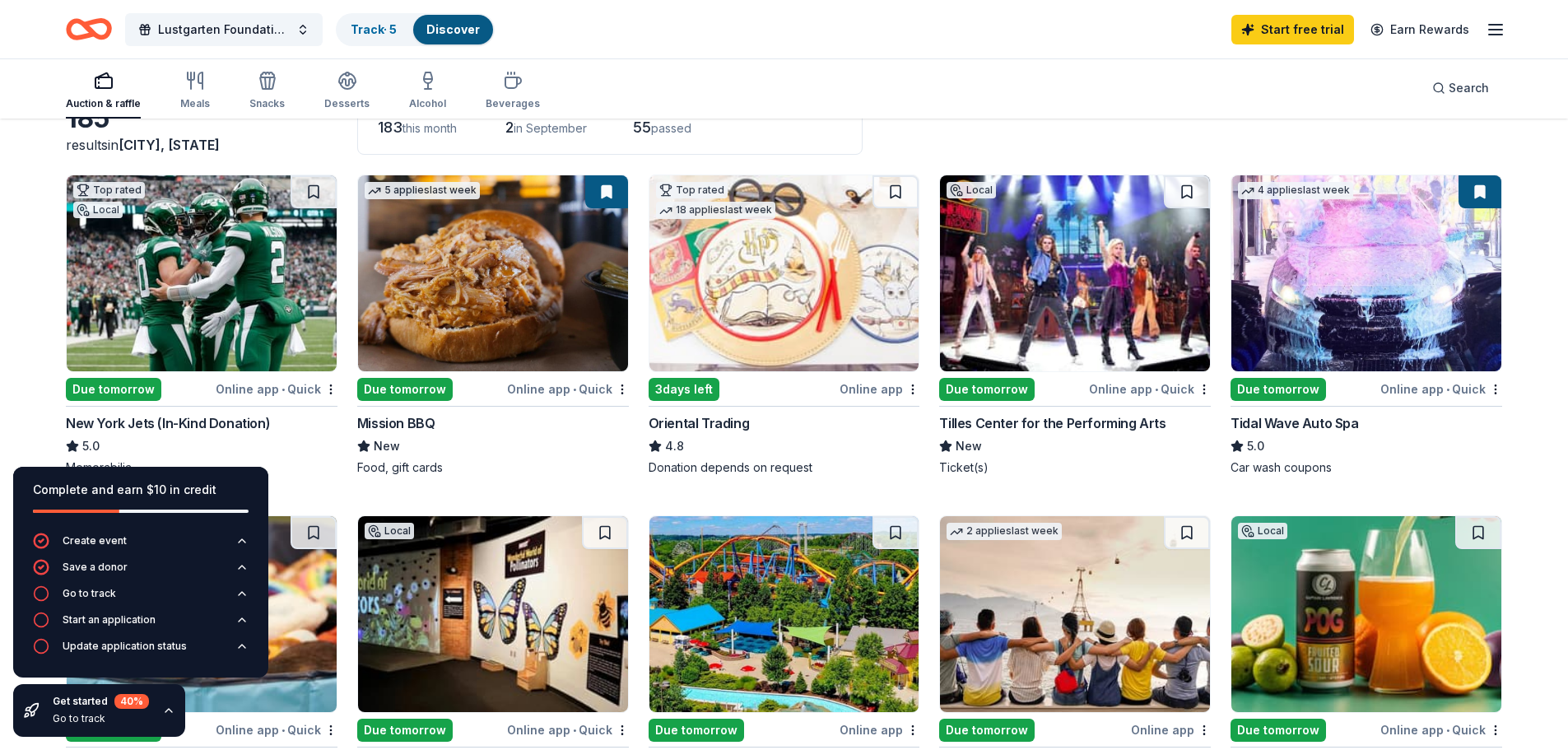 scroll, scrollTop: 129, scrollLeft: 0, axis: vertical 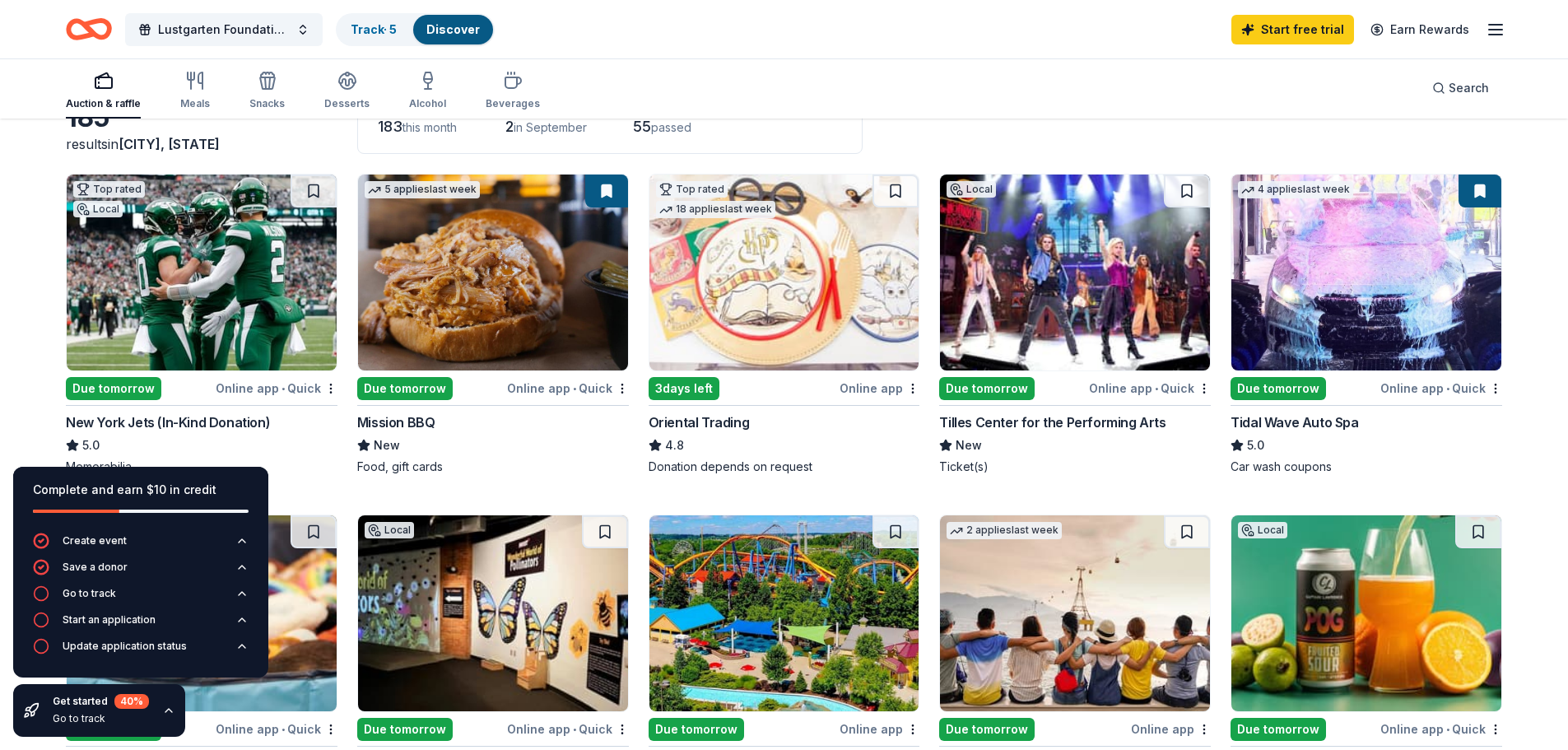click at bounding box center [784, 273] 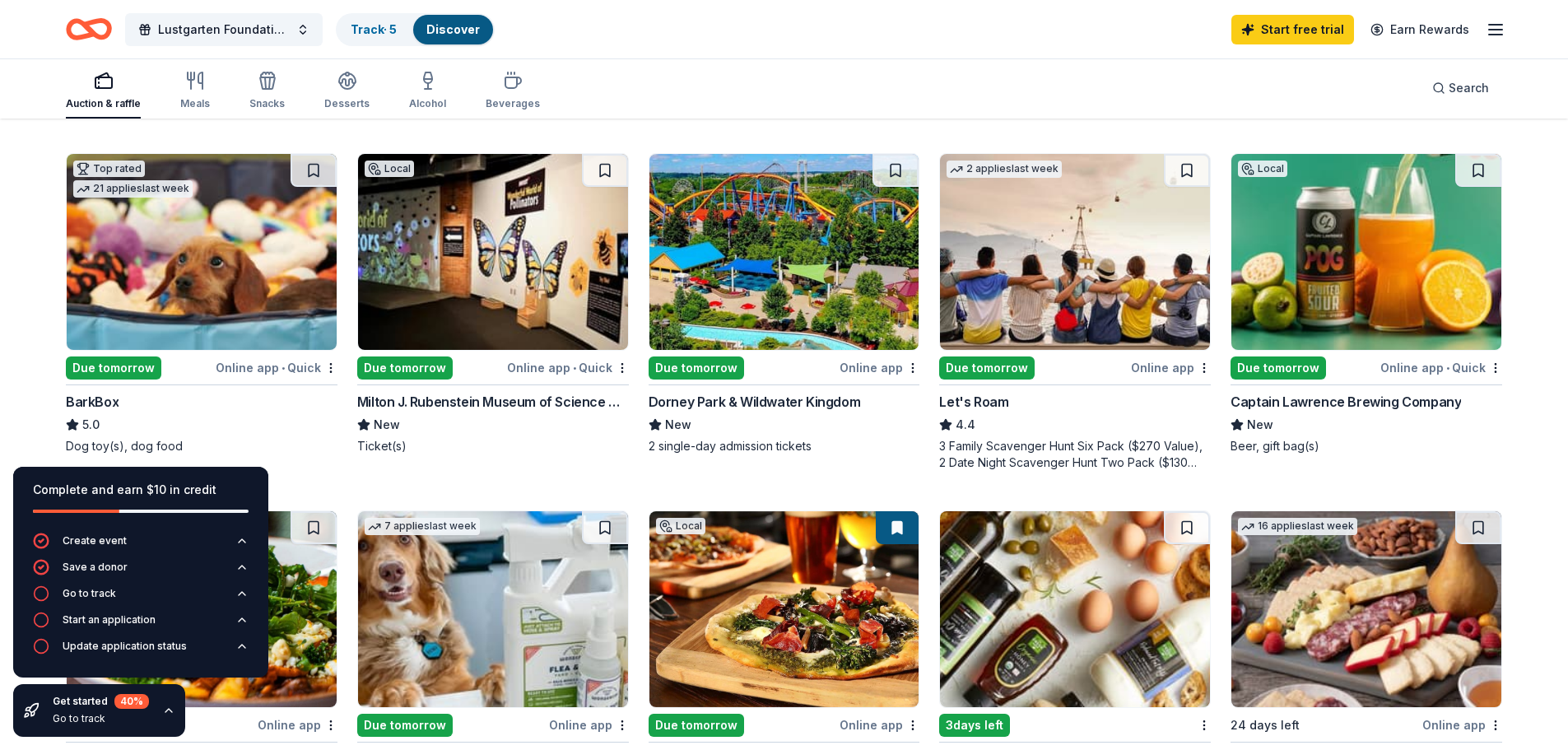 scroll, scrollTop: 490, scrollLeft: 0, axis: vertical 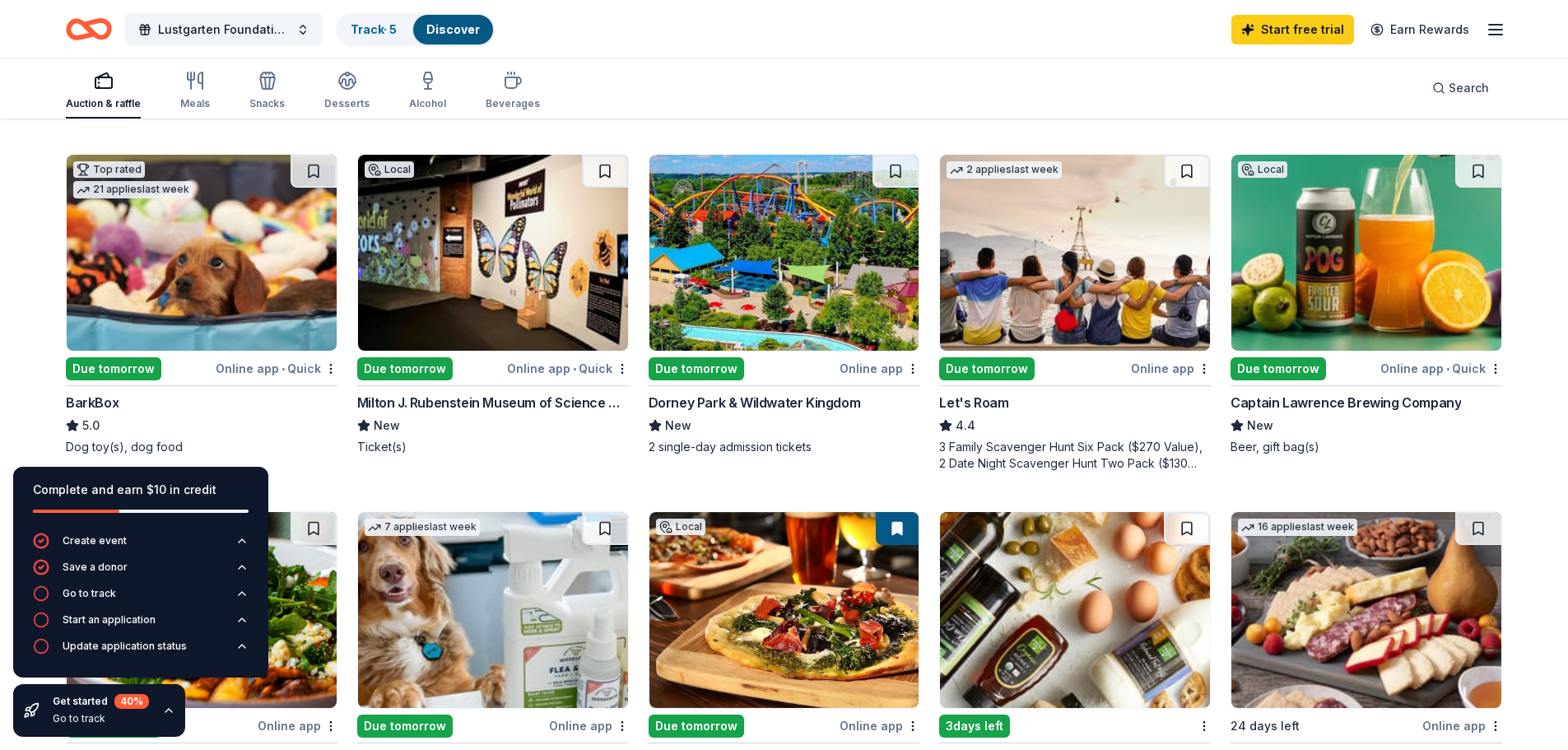 click at bounding box center (1075, 253) 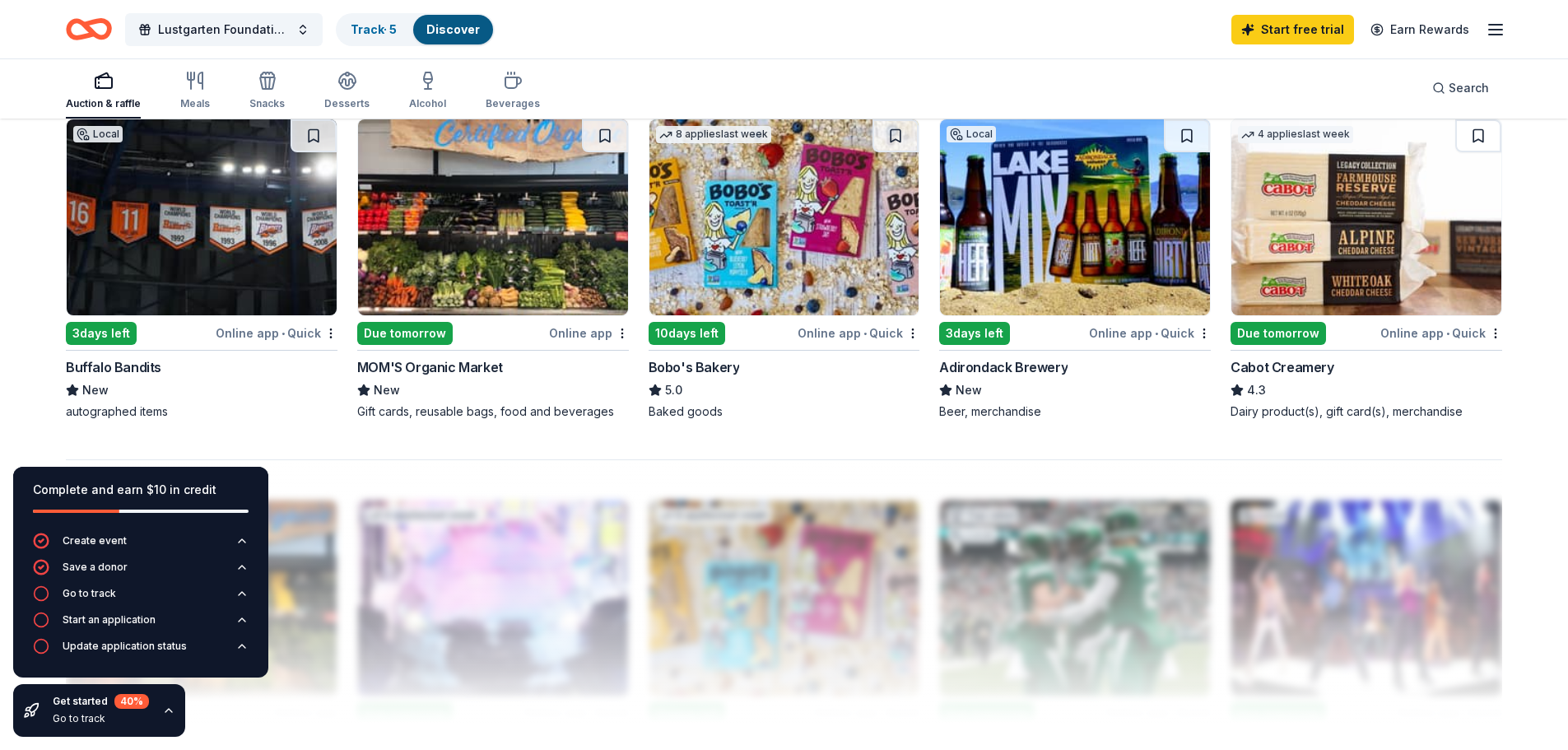 scroll, scrollTop: 1241, scrollLeft: 0, axis: vertical 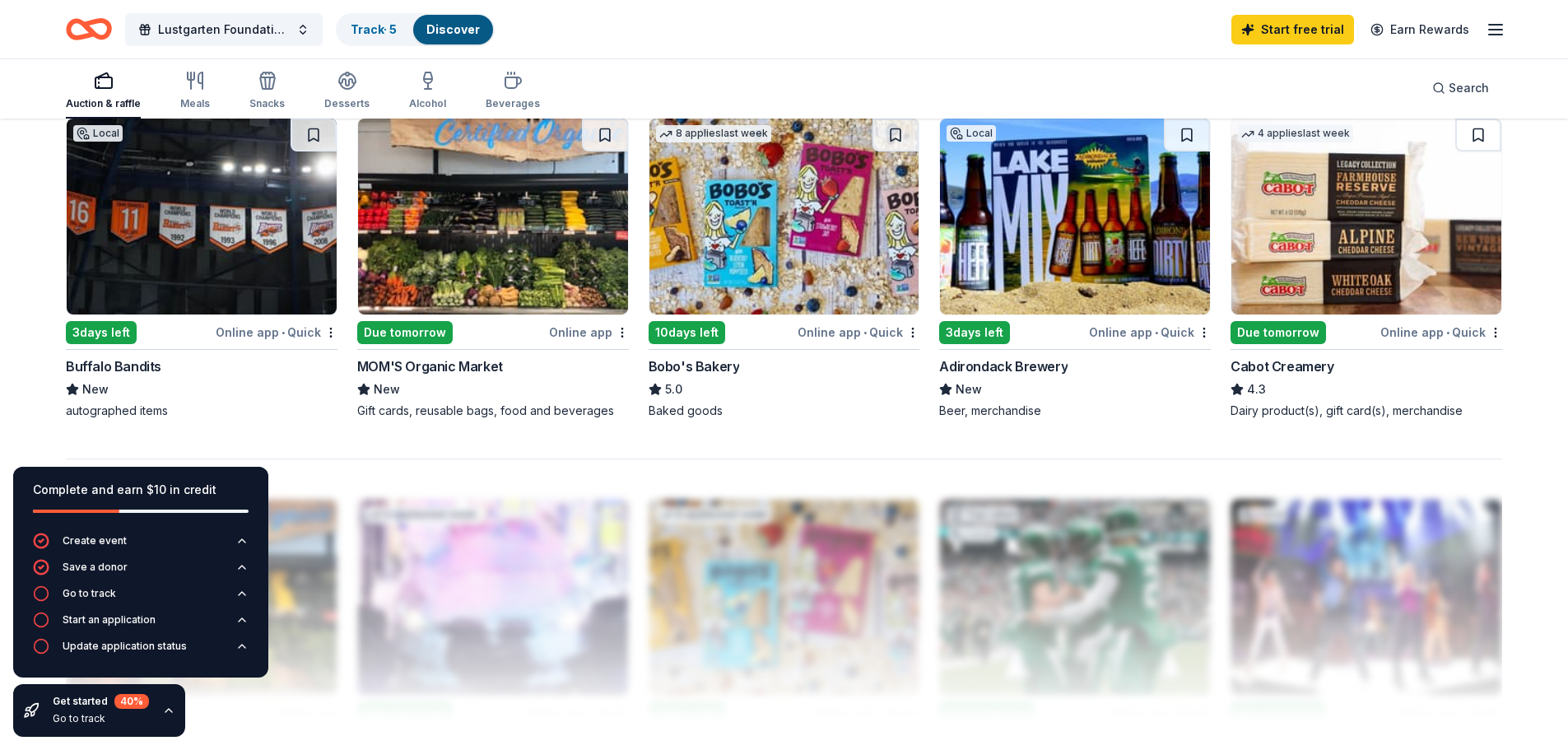 click at bounding box center [1366, 217] 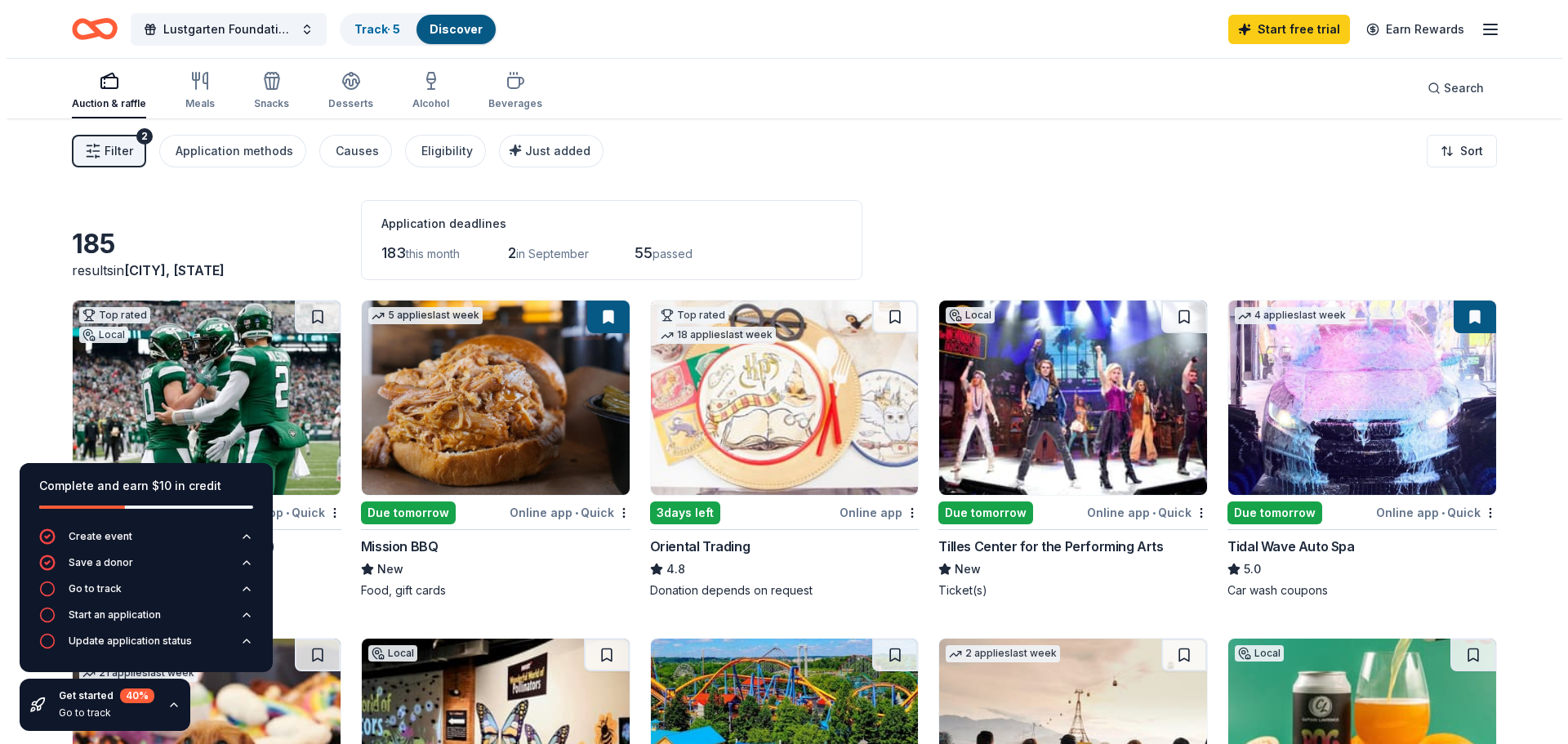 scroll, scrollTop: 0, scrollLeft: 0, axis: both 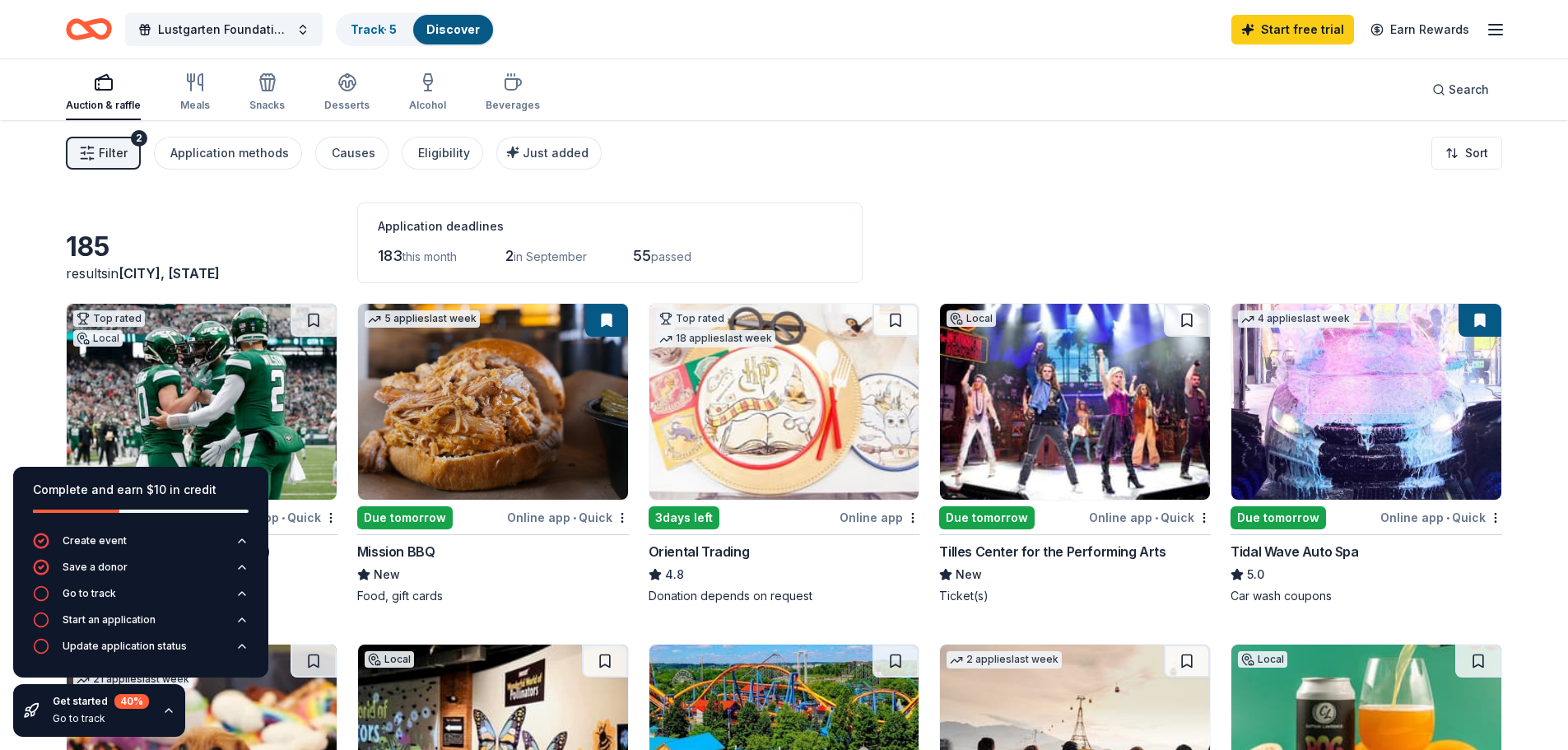 click on "Filter 2" at bounding box center [103, 153] 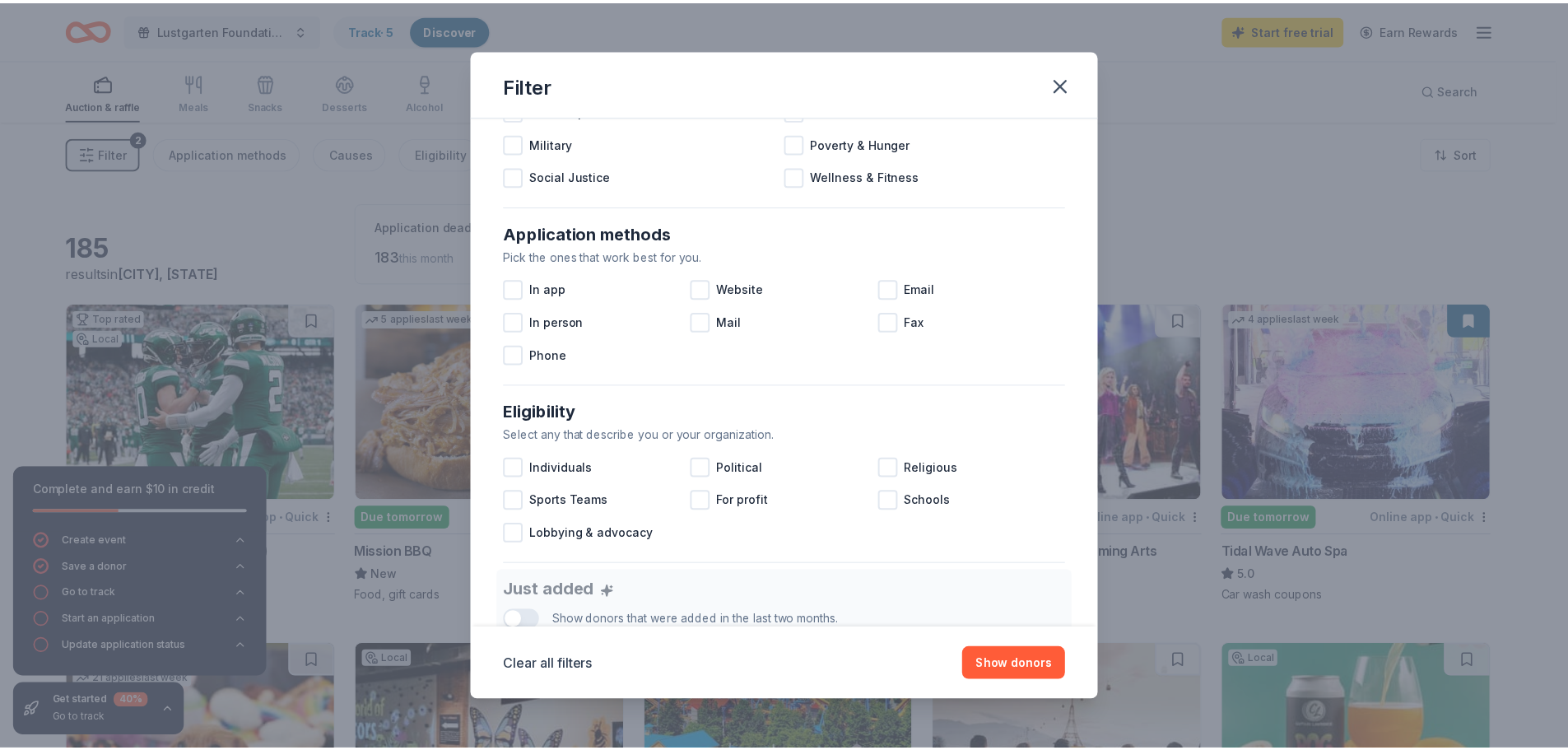 scroll, scrollTop: 199, scrollLeft: 0, axis: vertical 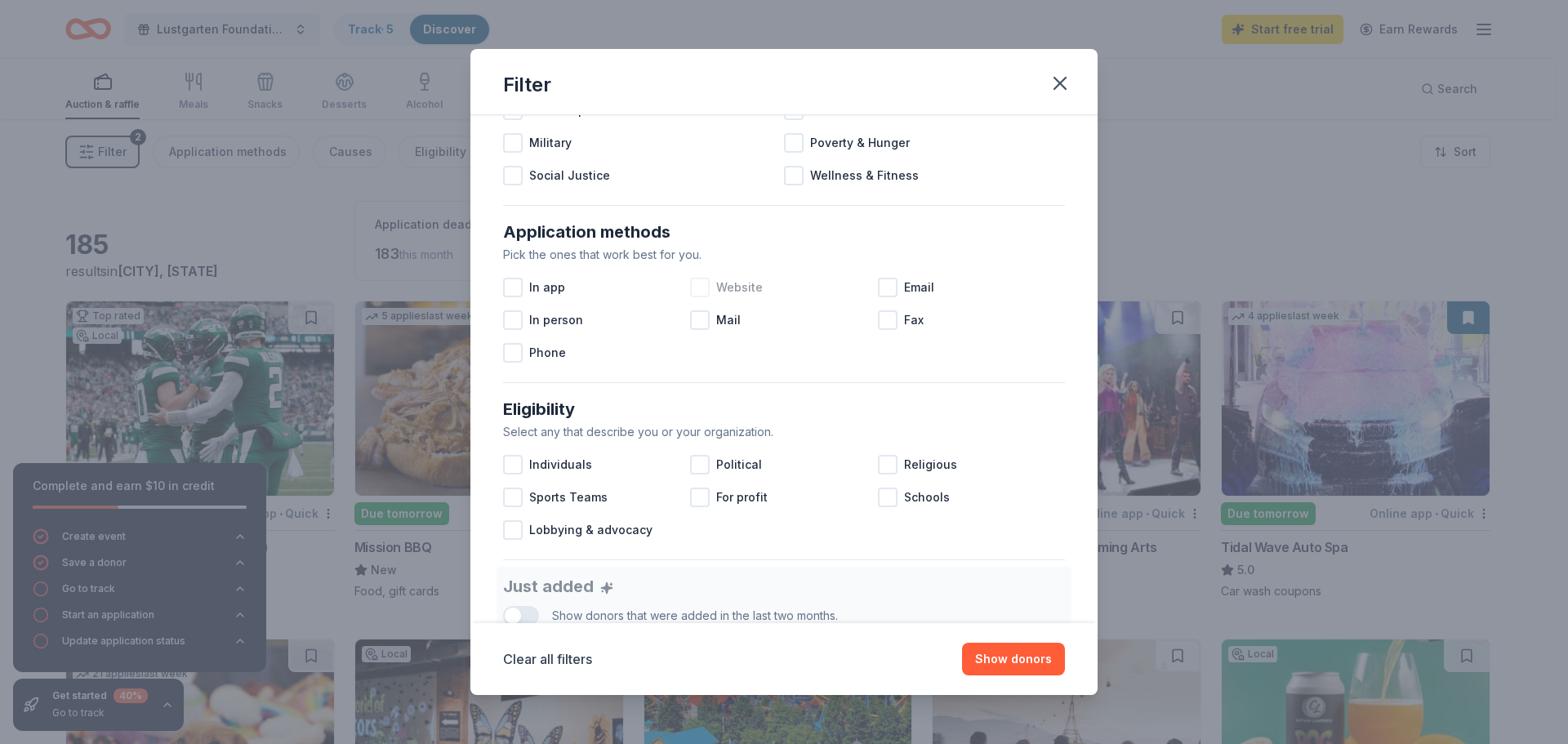 click at bounding box center (700, 287) 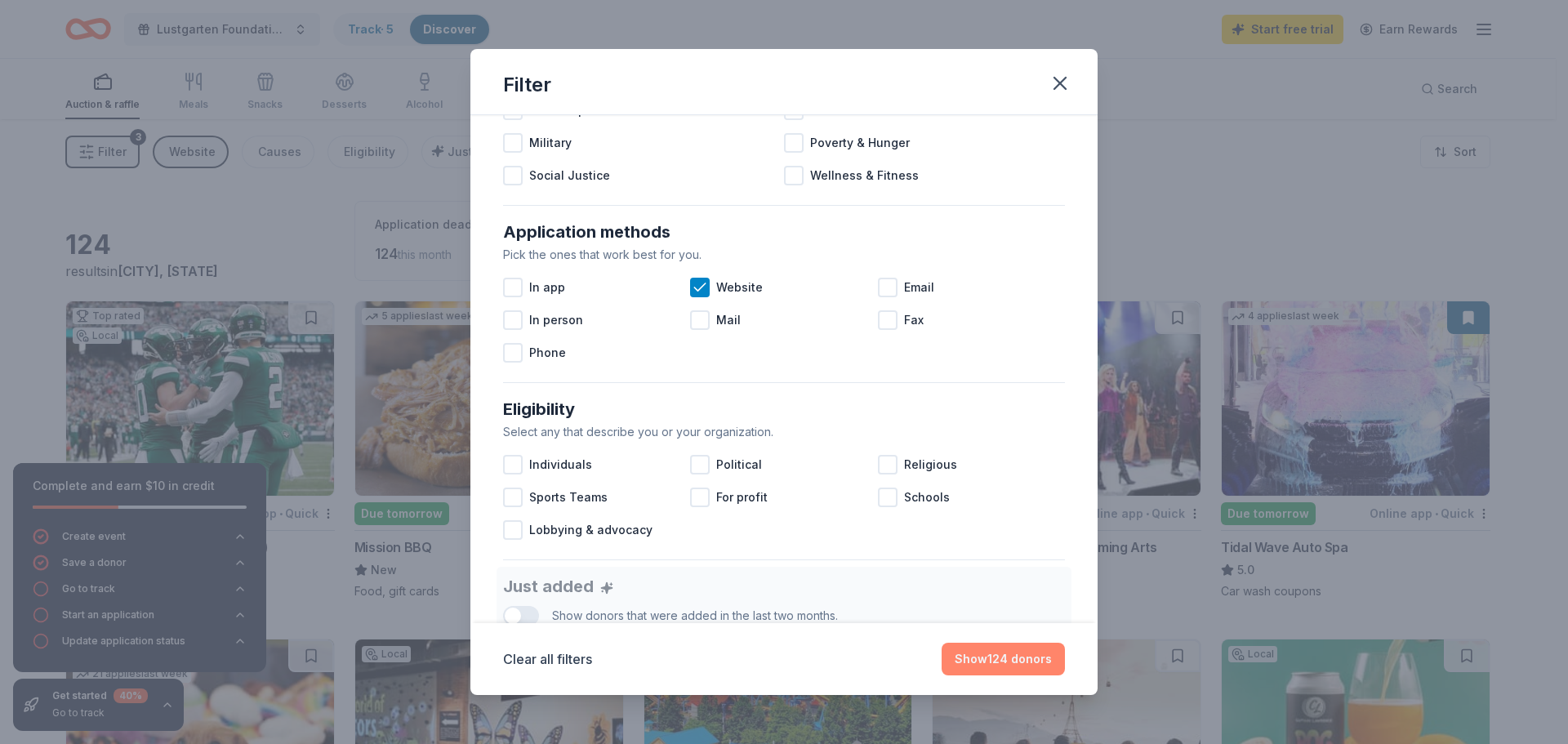 click on "Show  124   donors" at bounding box center [1003, 659] 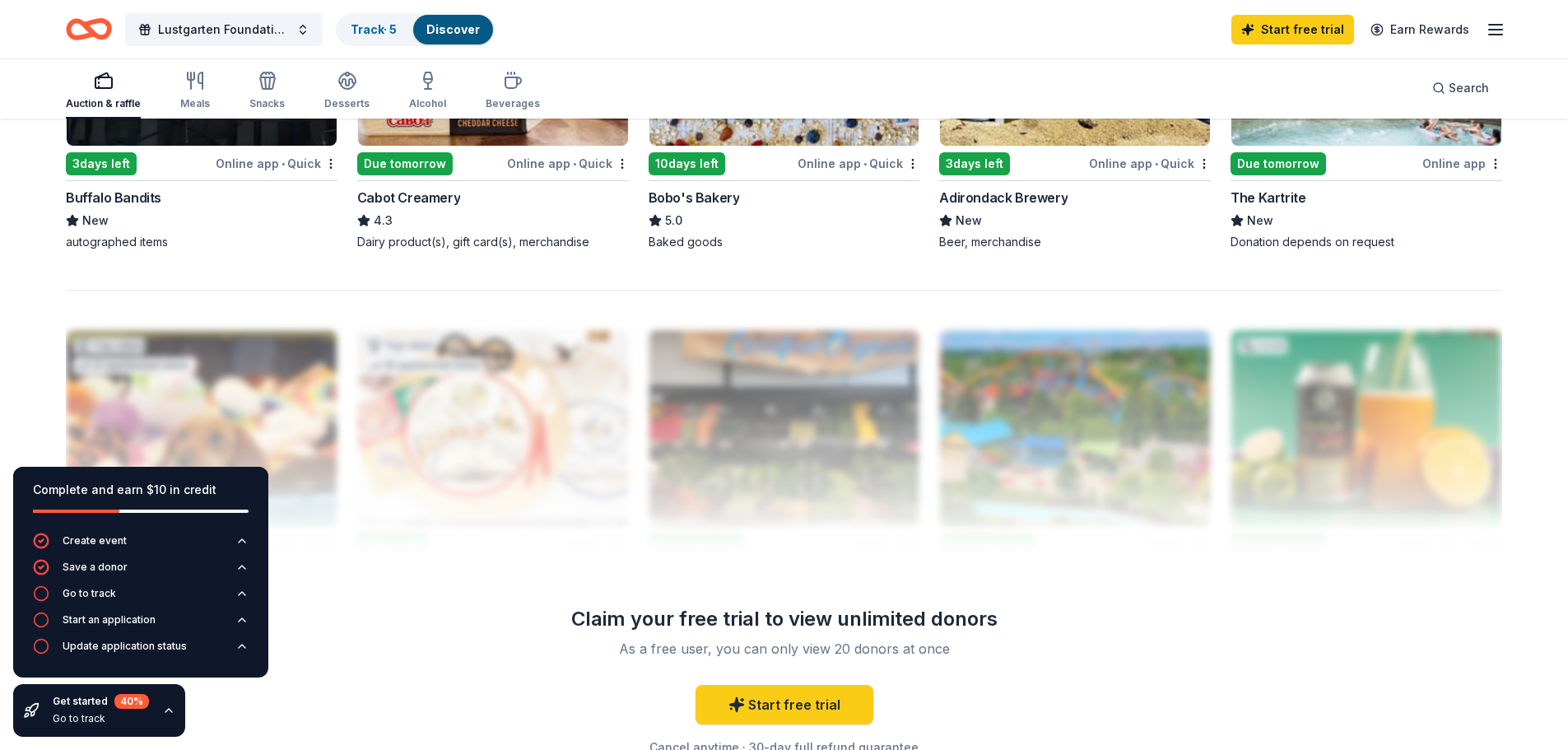 scroll, scrollTop: 1593, scrollLeft: 0, axis: vertical 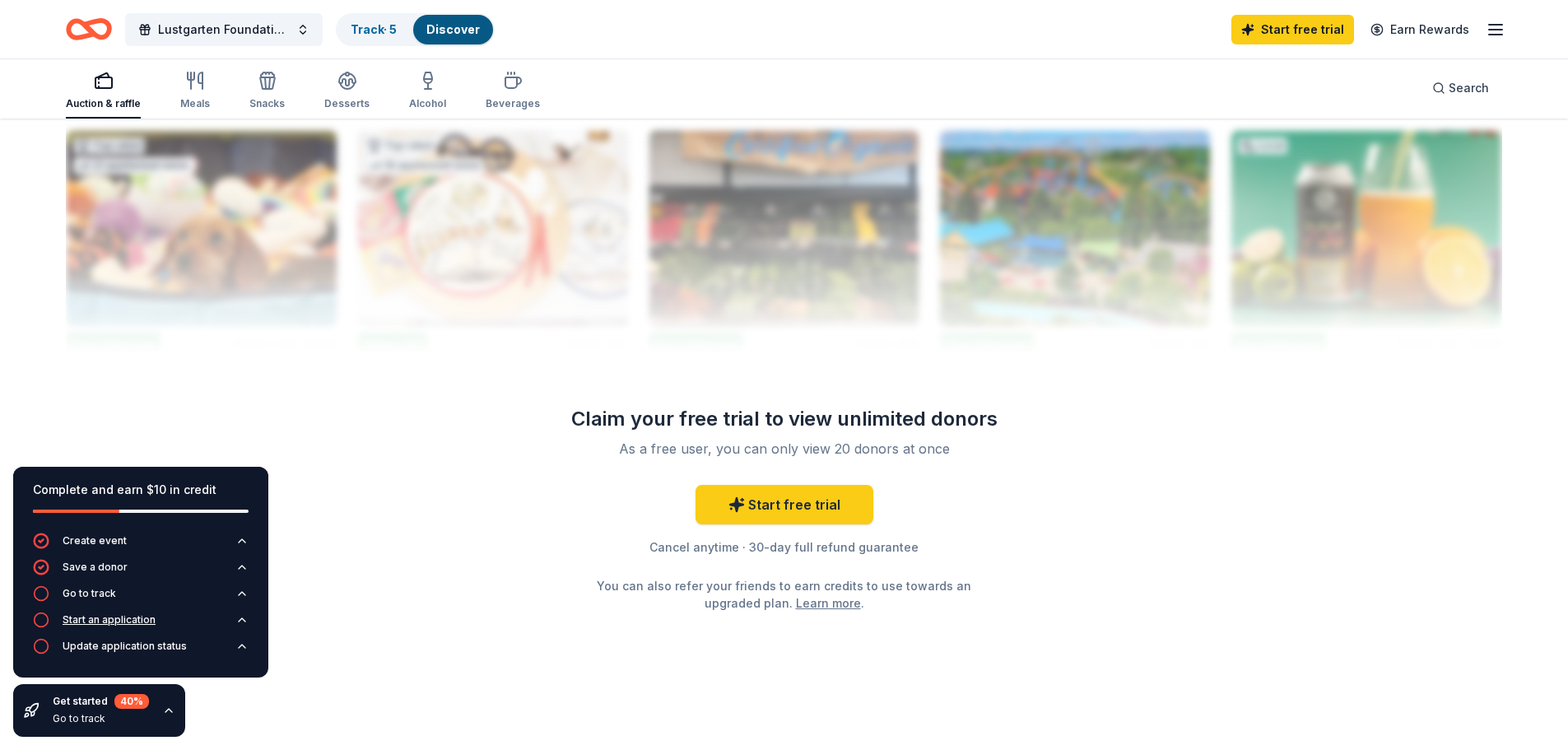 click 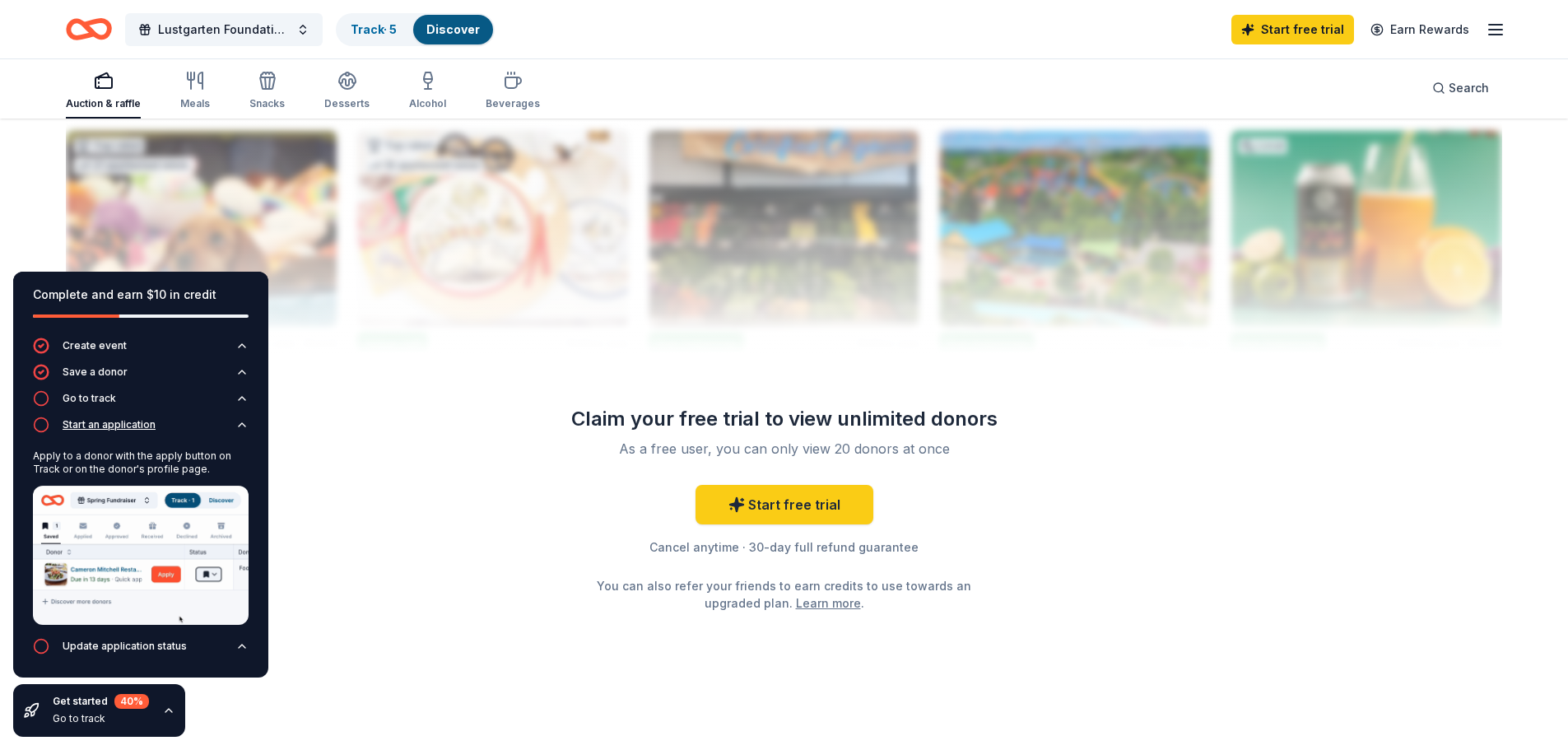click 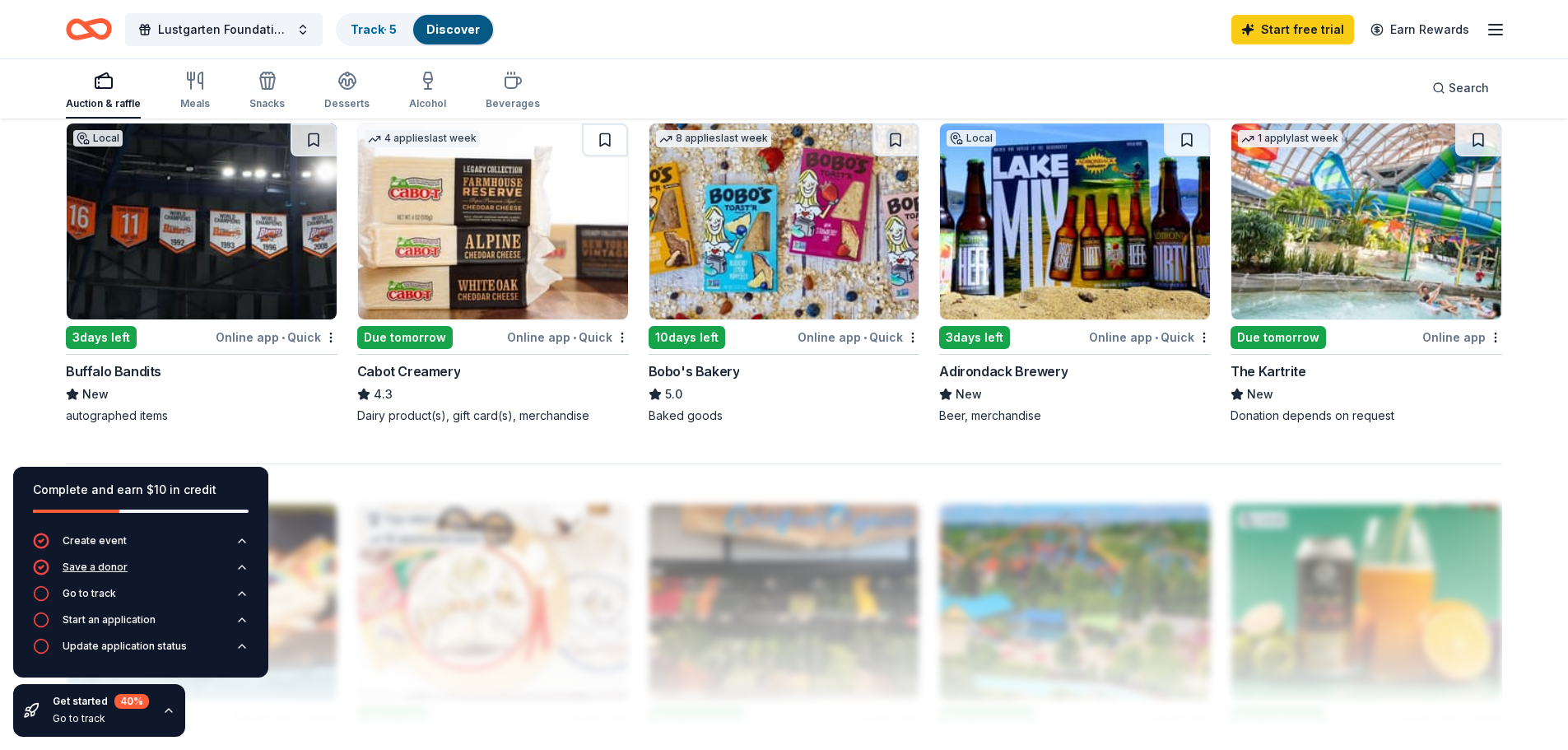 scroll, scrollTop: 1218, scrollLeft: 0, axis: vertical 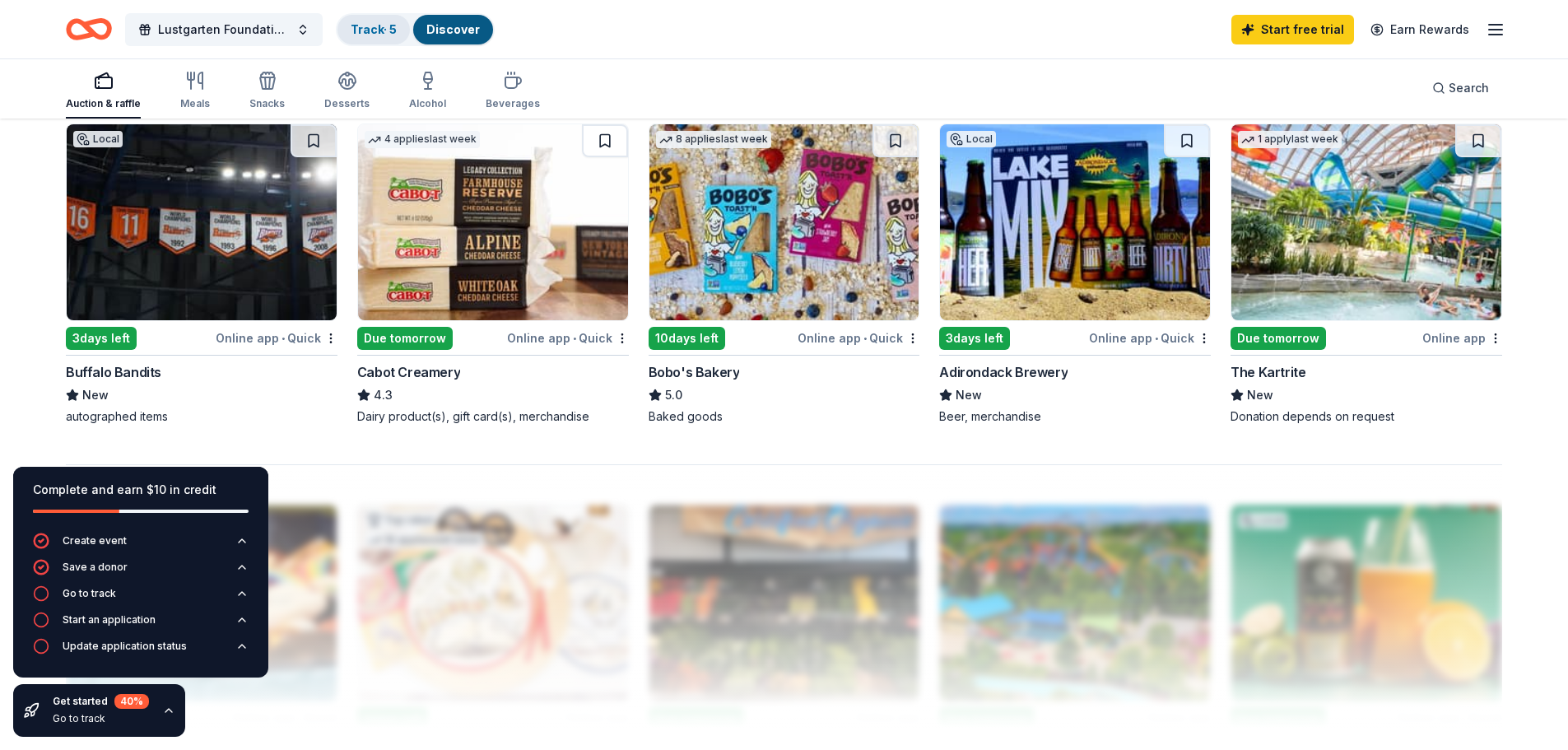 click on "Track  · 5" at bounding box center [374, 29] 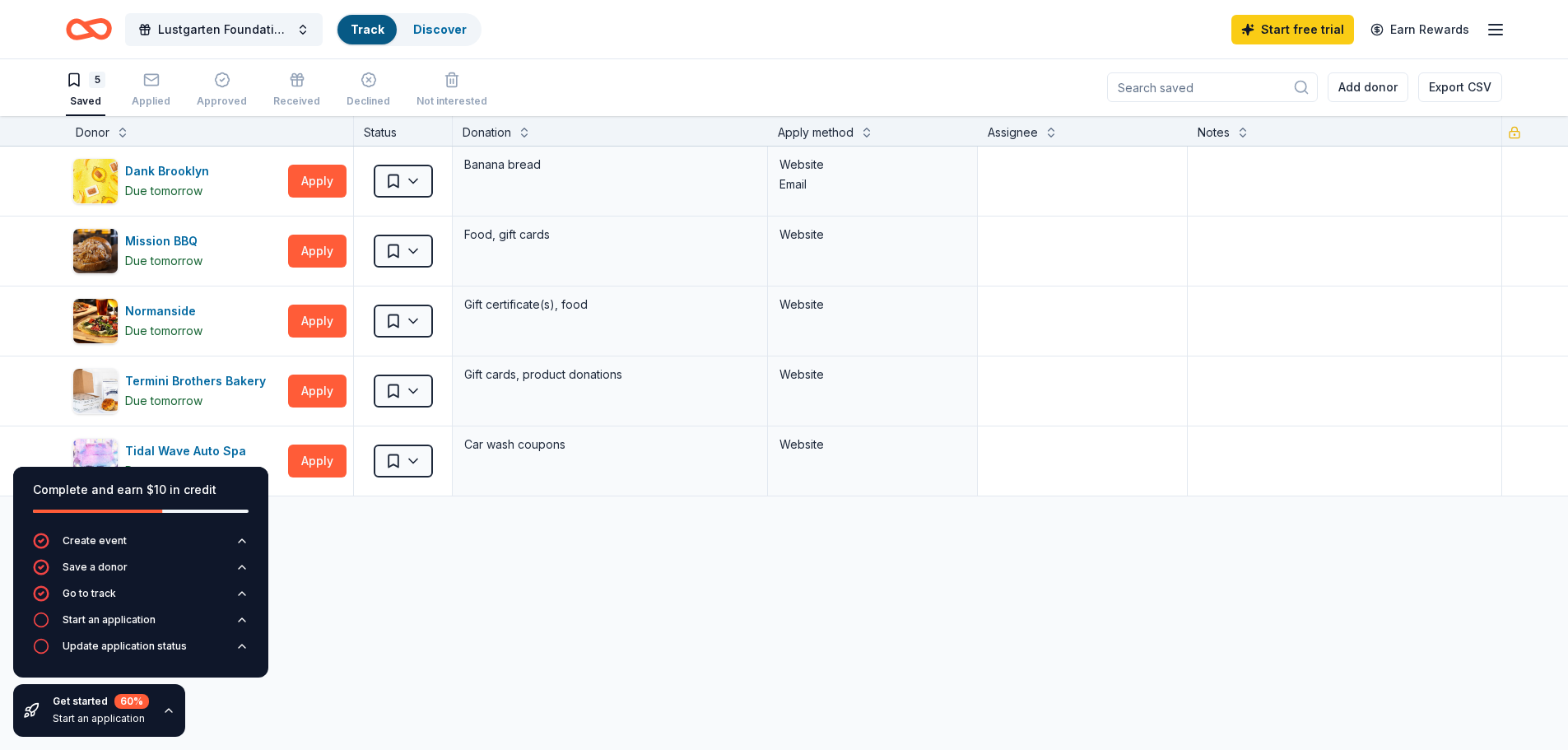 scroll, scrollTop: 1, scrollLeft: 0, axis: vertical 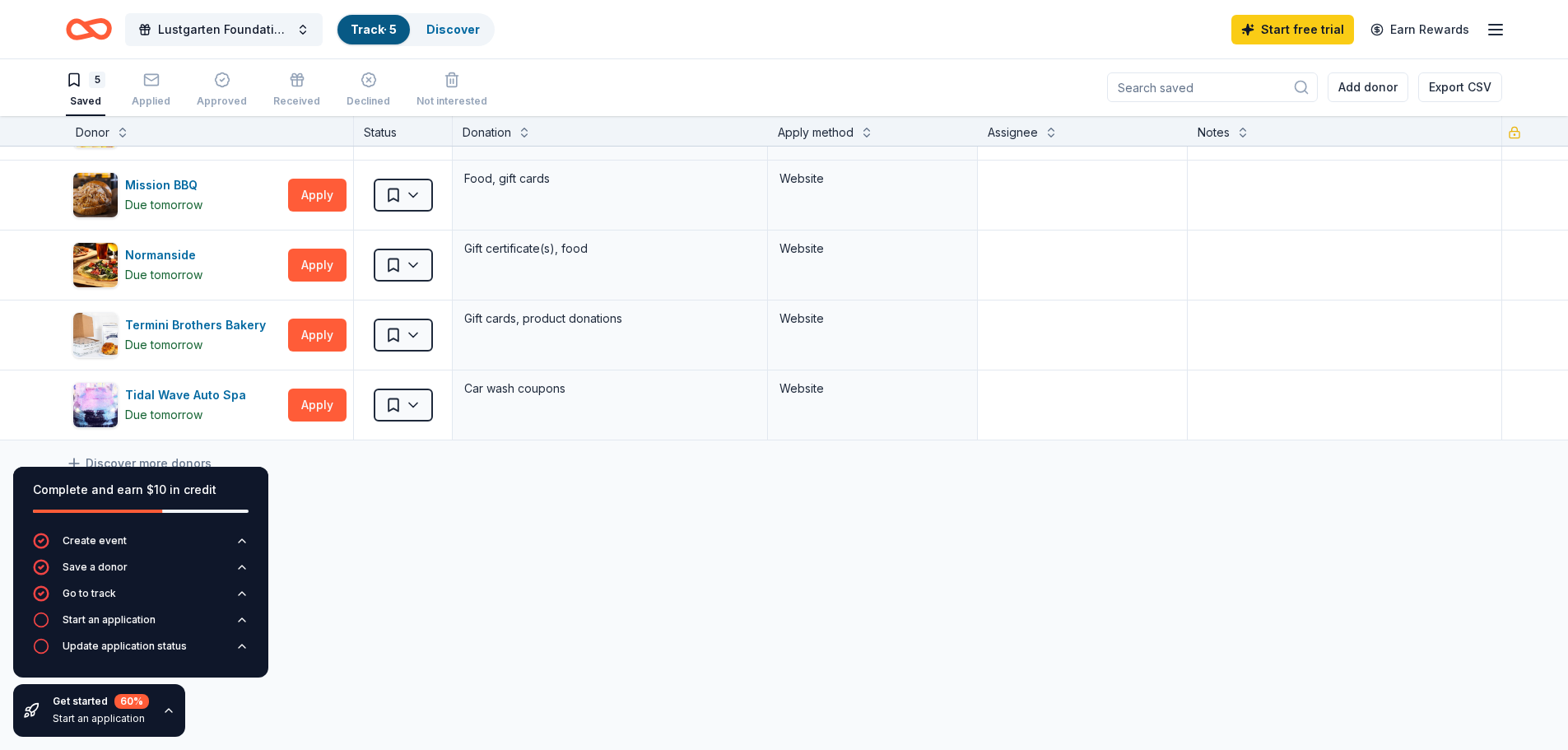 click on "Complete and earn $10 in credit Create event Save a donor Go to track Start an application Update application status Get started 60 % Start an application" at bounding box center (141, 602) 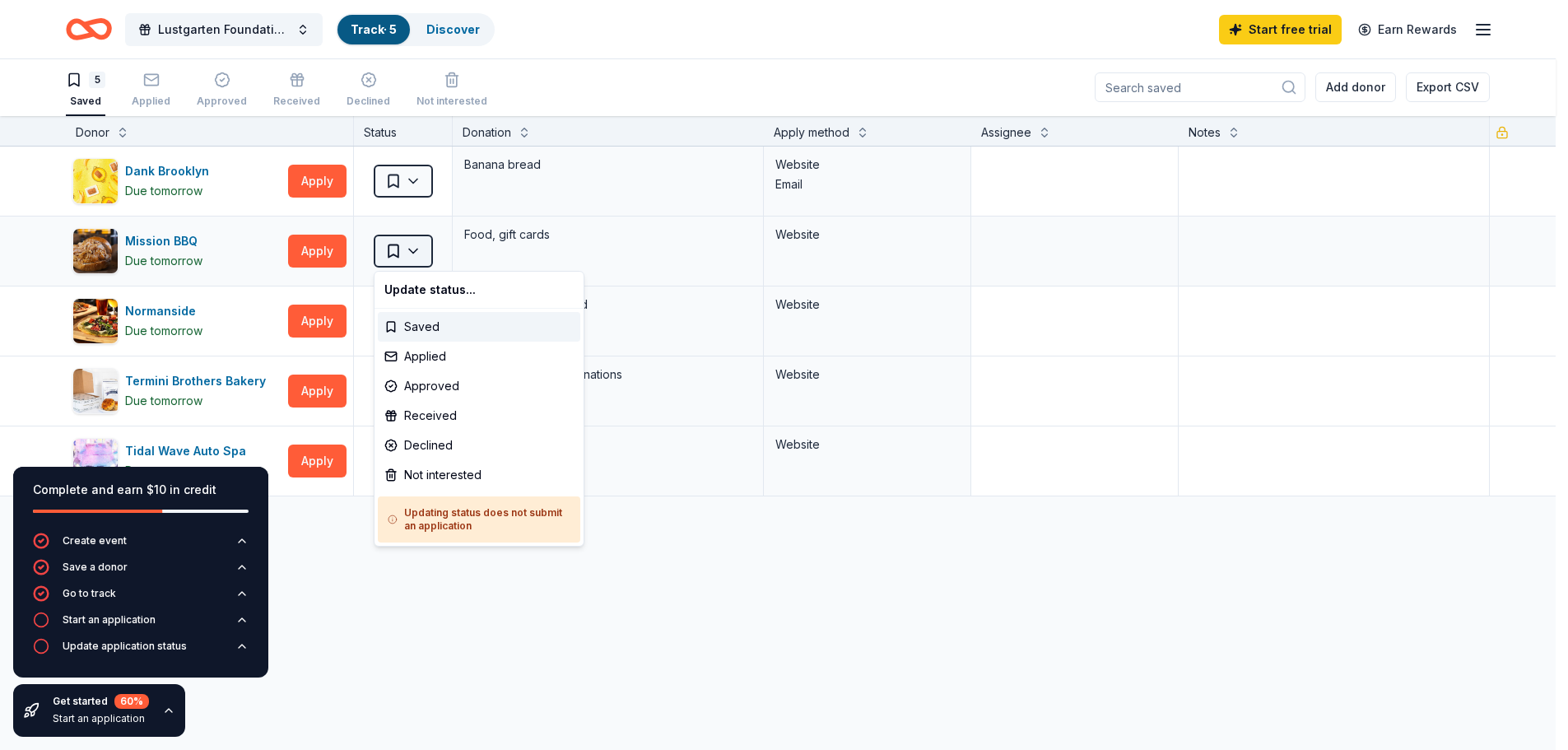 click on "Lustgarten Foundation NYS Capital District Pancreatic Cancer Research Walk Track  · 5 Discover Start free  trial Earn Rewards 5 Saved Applied Approved Received Declined Not interested Add donor Export CSV Complete and earn $10 in credit Create event Save a donor Go to track Start an application Update application status Get started 60 % Start an application Donor Status Donation Apply method Assignee Notes Dank Brooklyn Due tomorrow Apply Saved Banana bread Website Email Mission BBQ Due tomorrow Apply Saved Food, gift cards Website Normanside Due tomorrow Apply Saved Gift certificate(s), food Website Termini Brothers Bakery Due tomorrow Apply Saved Gift cards, product donations Website Tidal Wave Auto Spa Due tomorrow Apply Saved Car wash coupons Website   Discover more donors Saved Update status... Saved Applied Approved Received Declined Not interested Updating status does not submit an application" at bounding box center [784, 374] 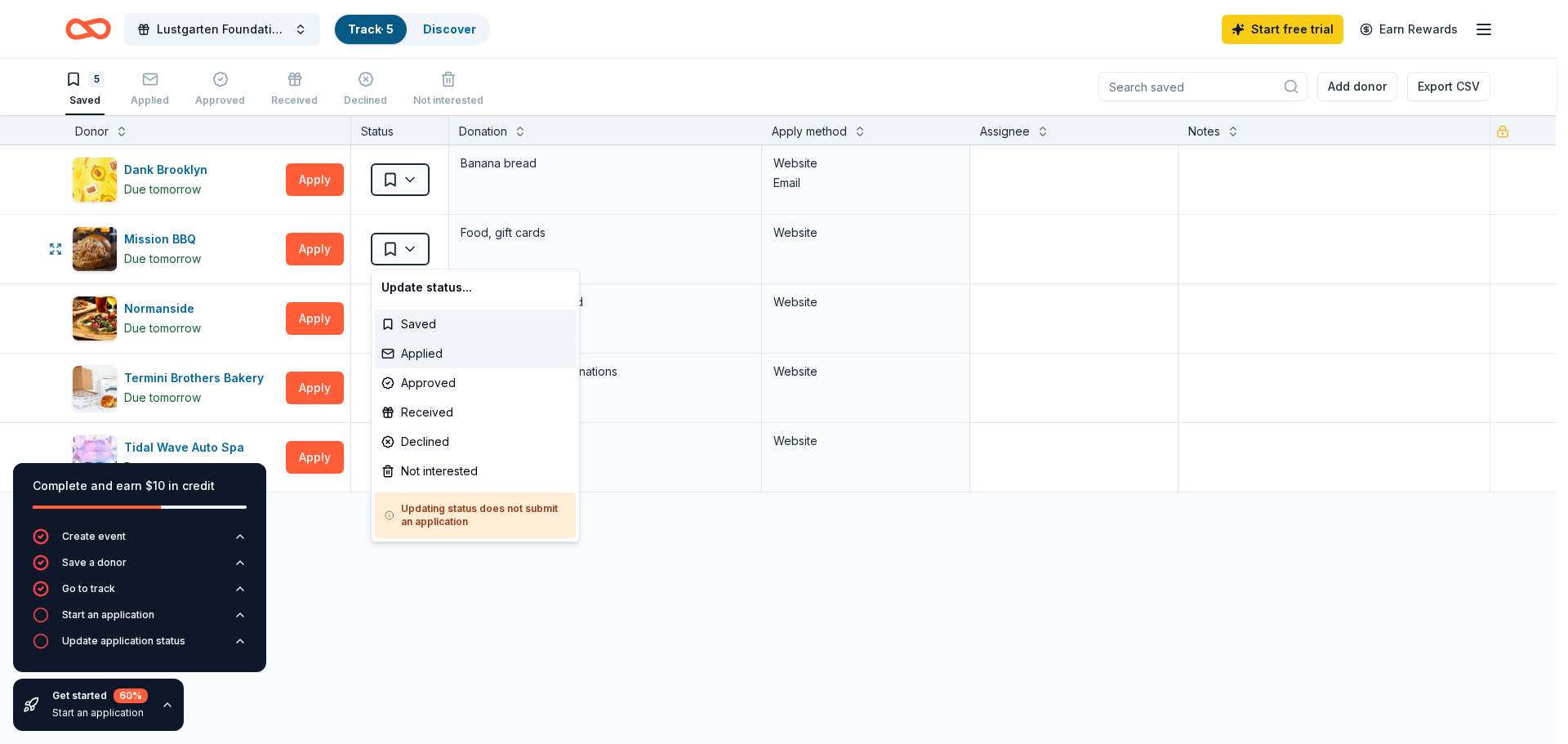 click on "Applied" at bounding box center [475, 354] 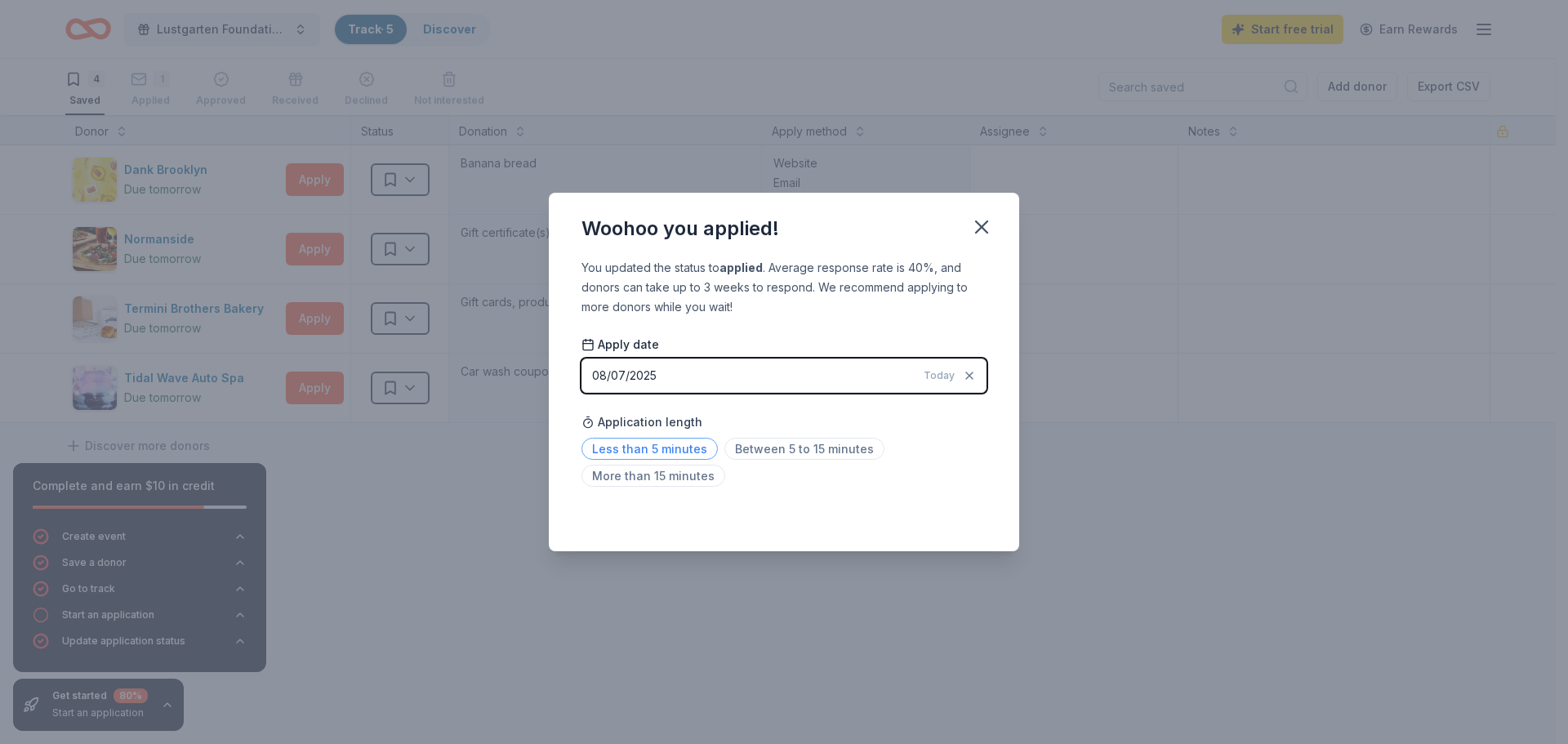 click on "Less than 5 minutes" at bounding box center (649, 448) 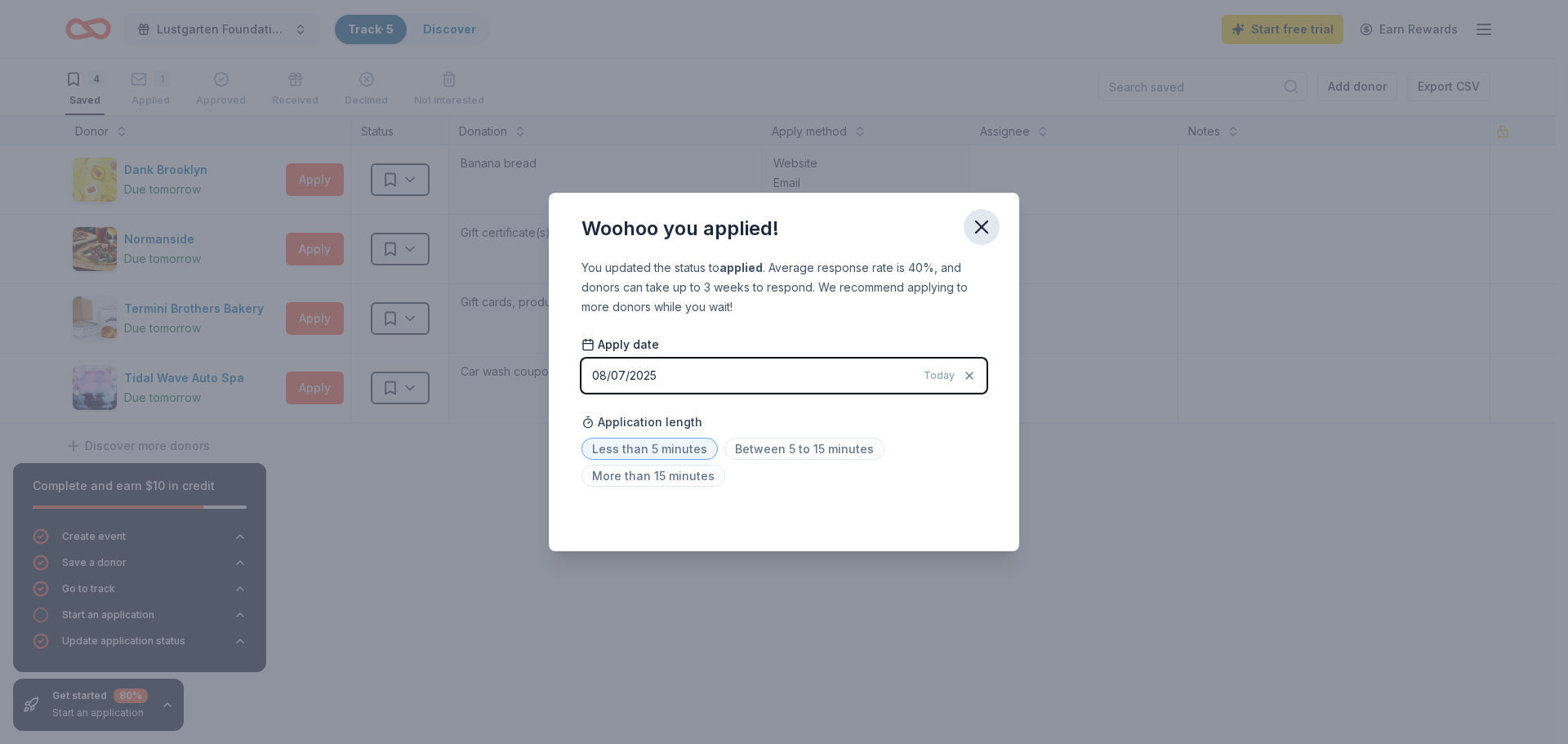 click 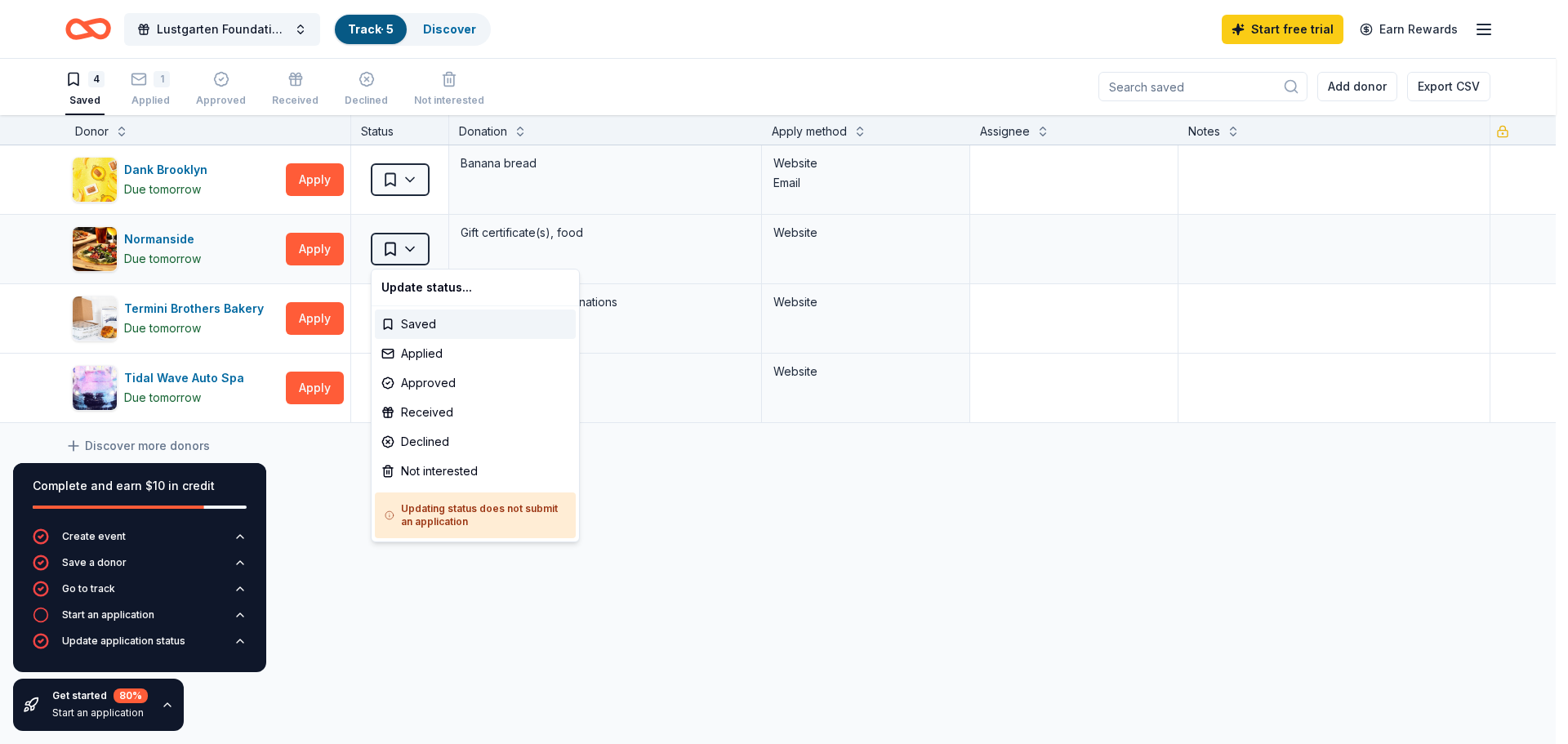 click on "Lustgarten Foundation NYS Capital District Pancreatic Cancer Research Walk Track  · 5 Discover Start free  trial Earn Rewards 4 Saved 1 Applied Approved Received Declined Not interested Add donor Export CSV Complete and earn $10 in credit Create event Save a donor Go to track Start an application Update application status Get started 80 % Start an application Donor Status Donation Apply method Assignee Notes Dank Brooklyn Due tomorrow Apply Saved Banana bread Website Email Normanside Due tomorrow Apply Saved Gift certificate(s), food Website Termini Brothers Bakery Due tomorrow Apply Saved Gift cards, product donations Website Tidal Wave Auto Spa Due tomorrow Apply Saved Car wash coupons Website   Discover more donors Saved Update status... Saved Applied Approved Received Declined Not interested Updating status does not submit an application" at bounding box center (784, 371) 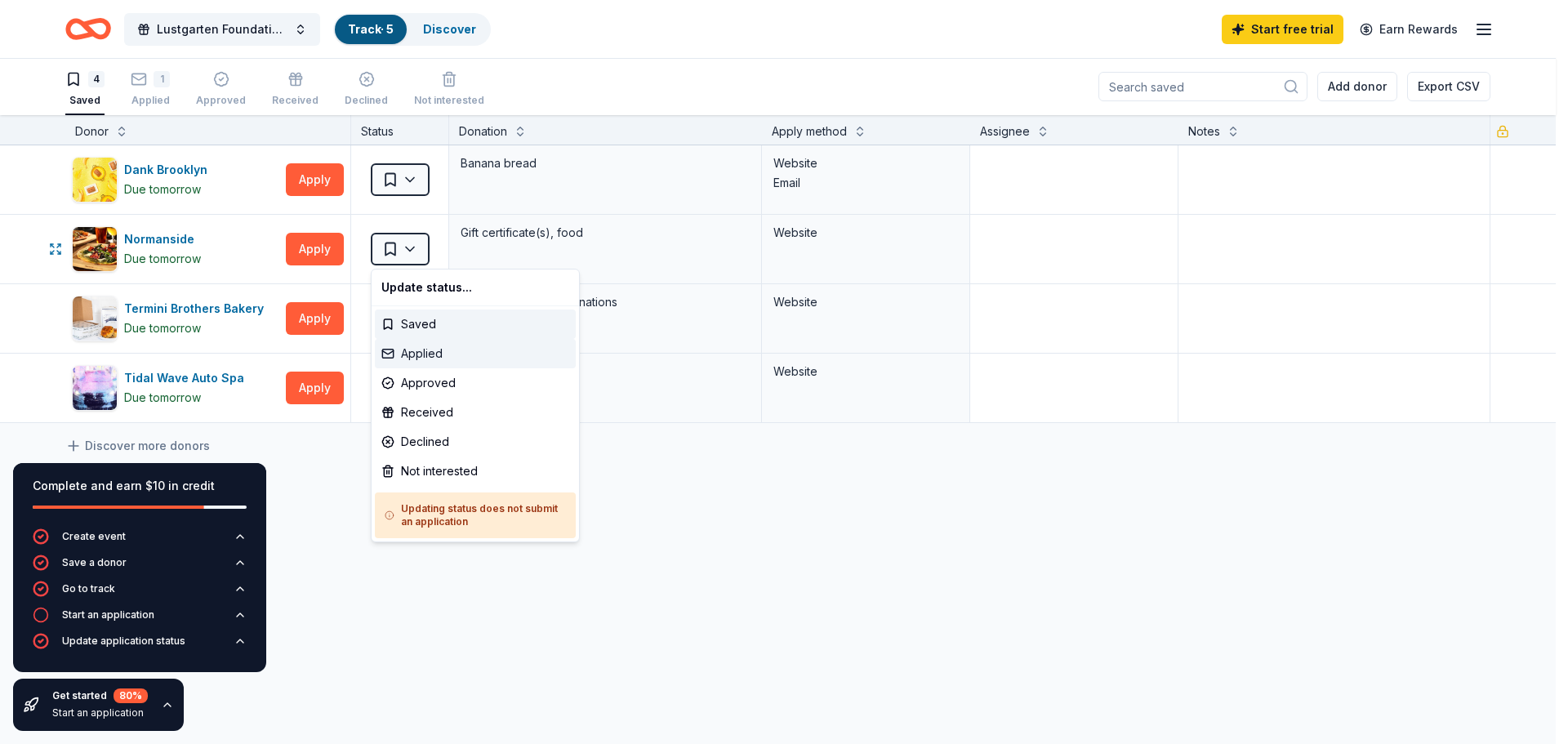 click on "Applied" at bounding box center (475, 354) 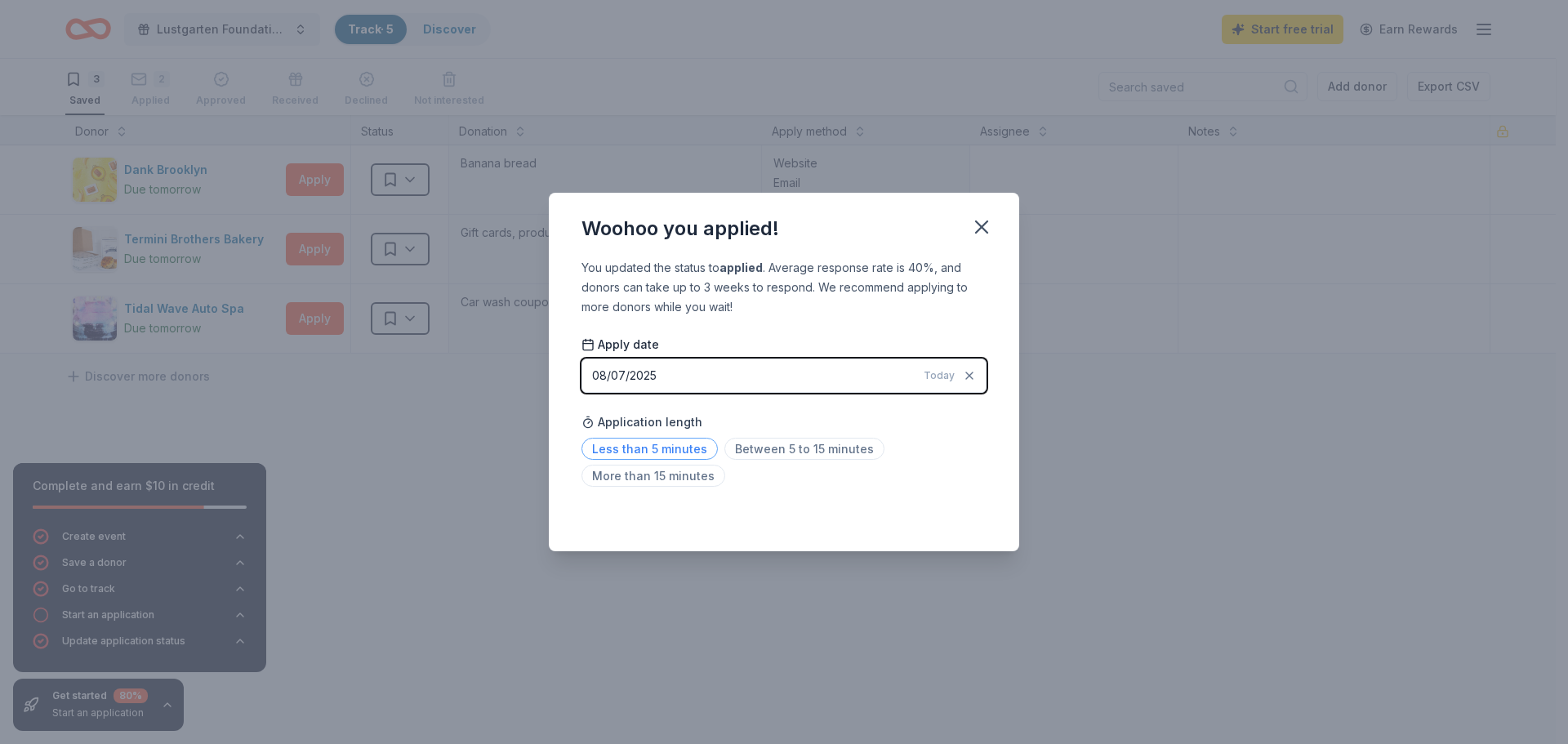 click on "Less than 5 minutes" at bounding box center [649, 448] 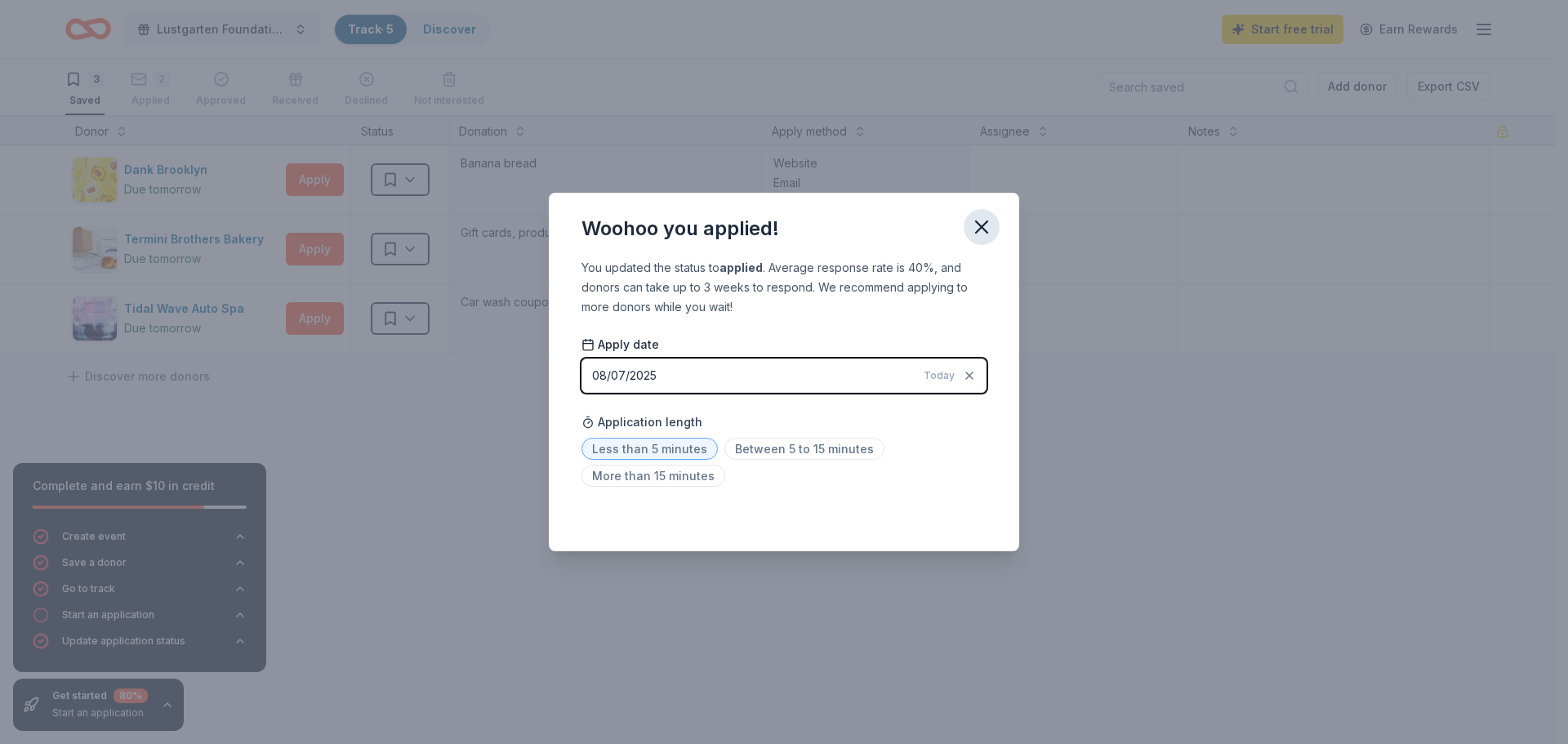 click 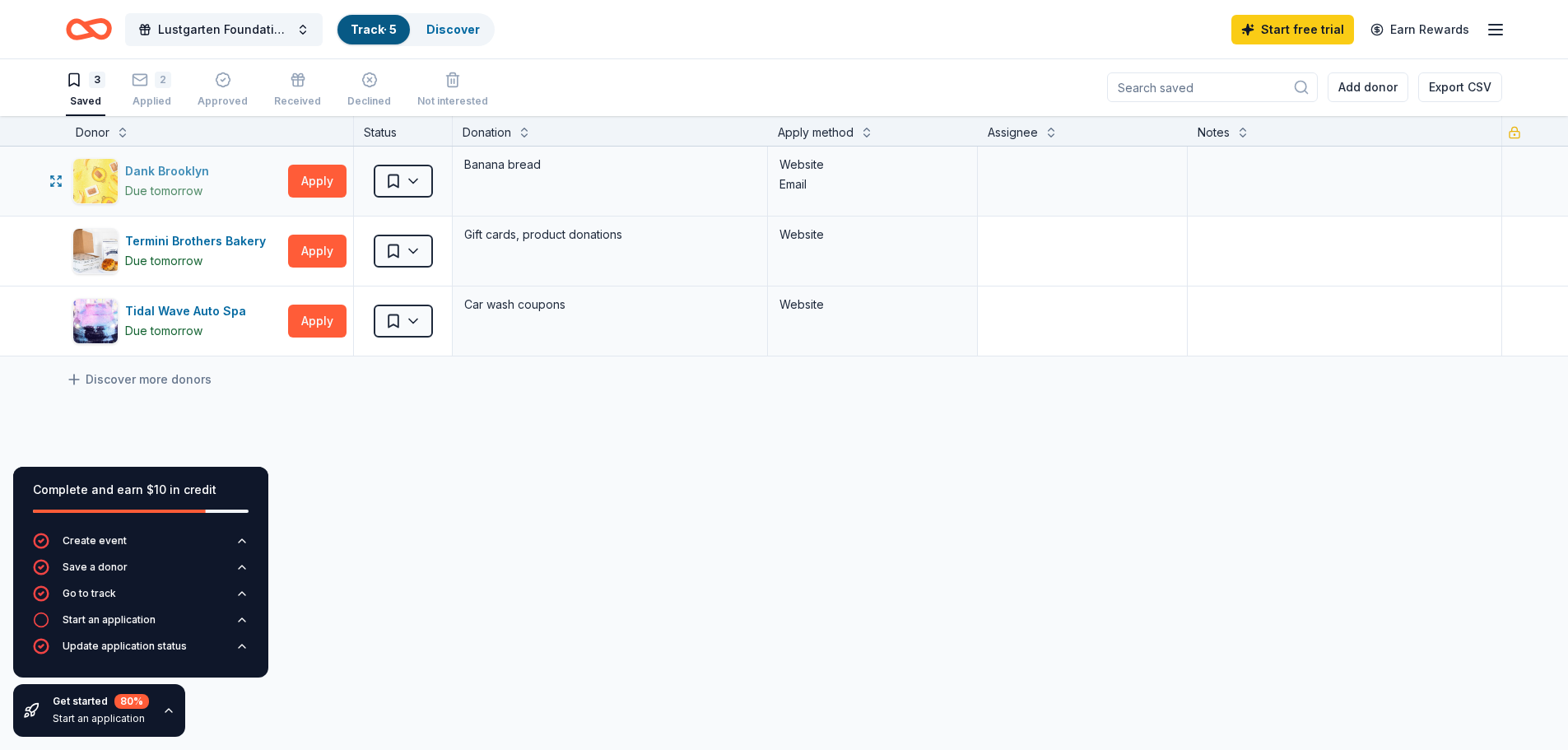 click on "Dank Brooklyn" at bounding box center [170, 171] 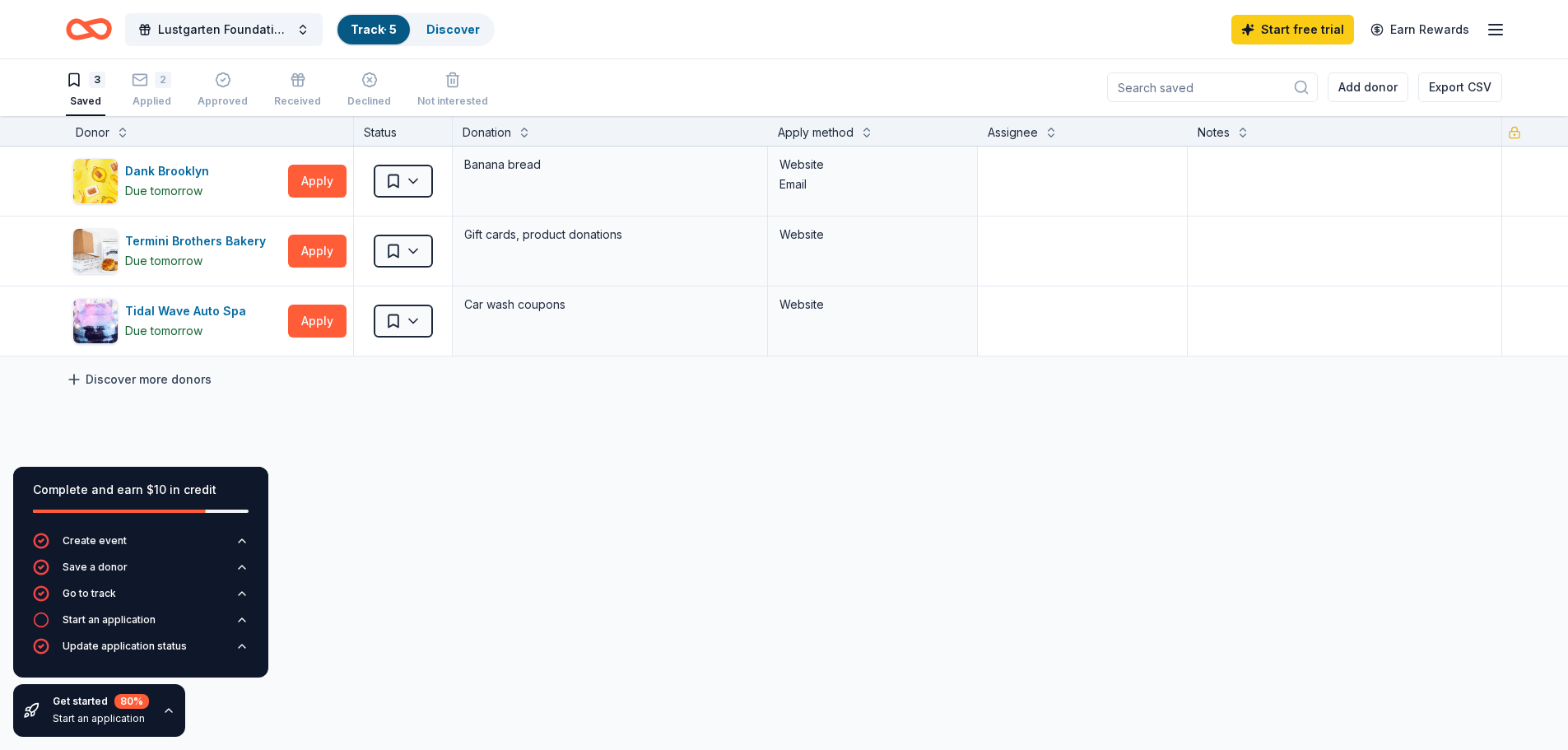 click on "Discover more donors" at bounding box center [138, 380] 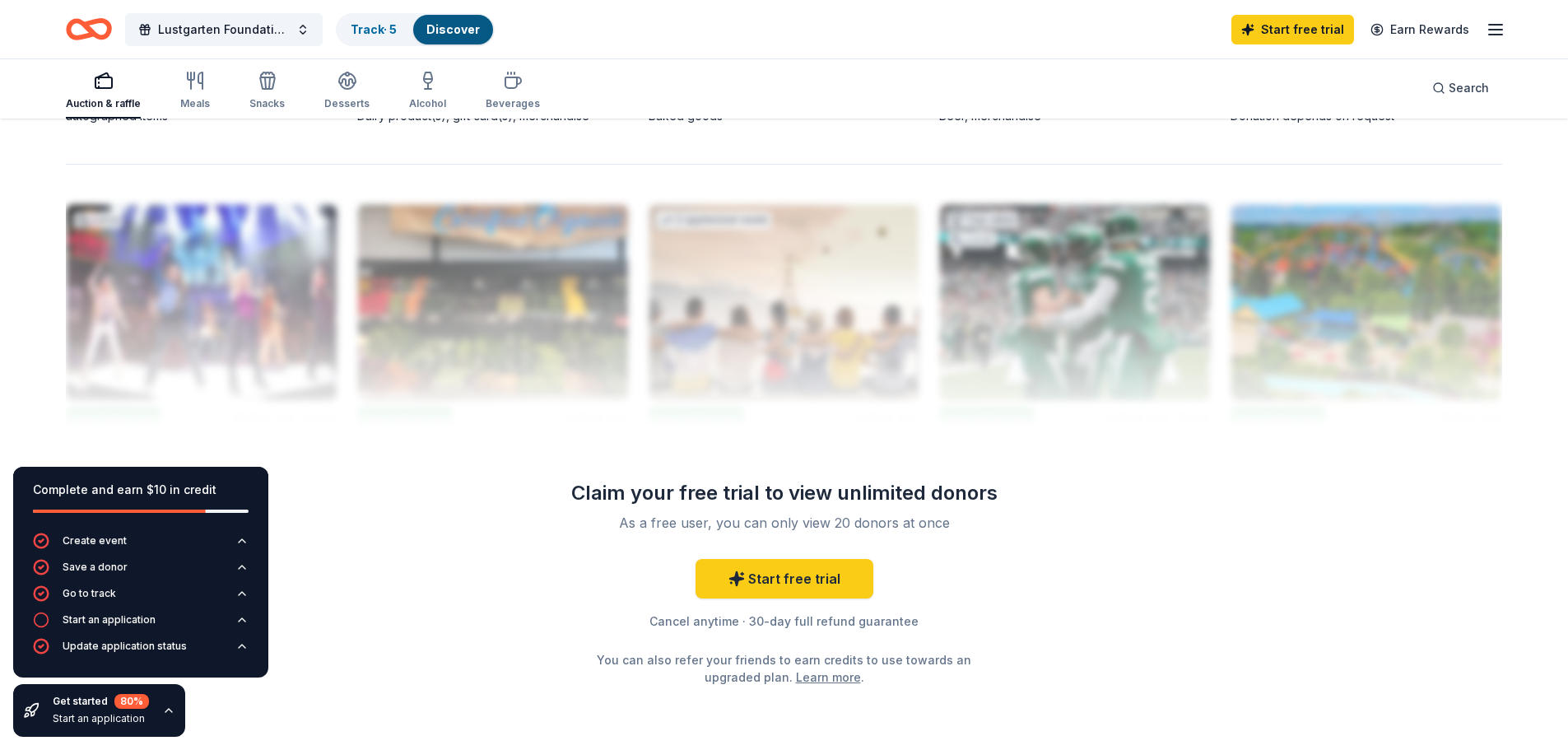 scroll, scrollTop: 1520, scrollLeft: 0, axis: vertical 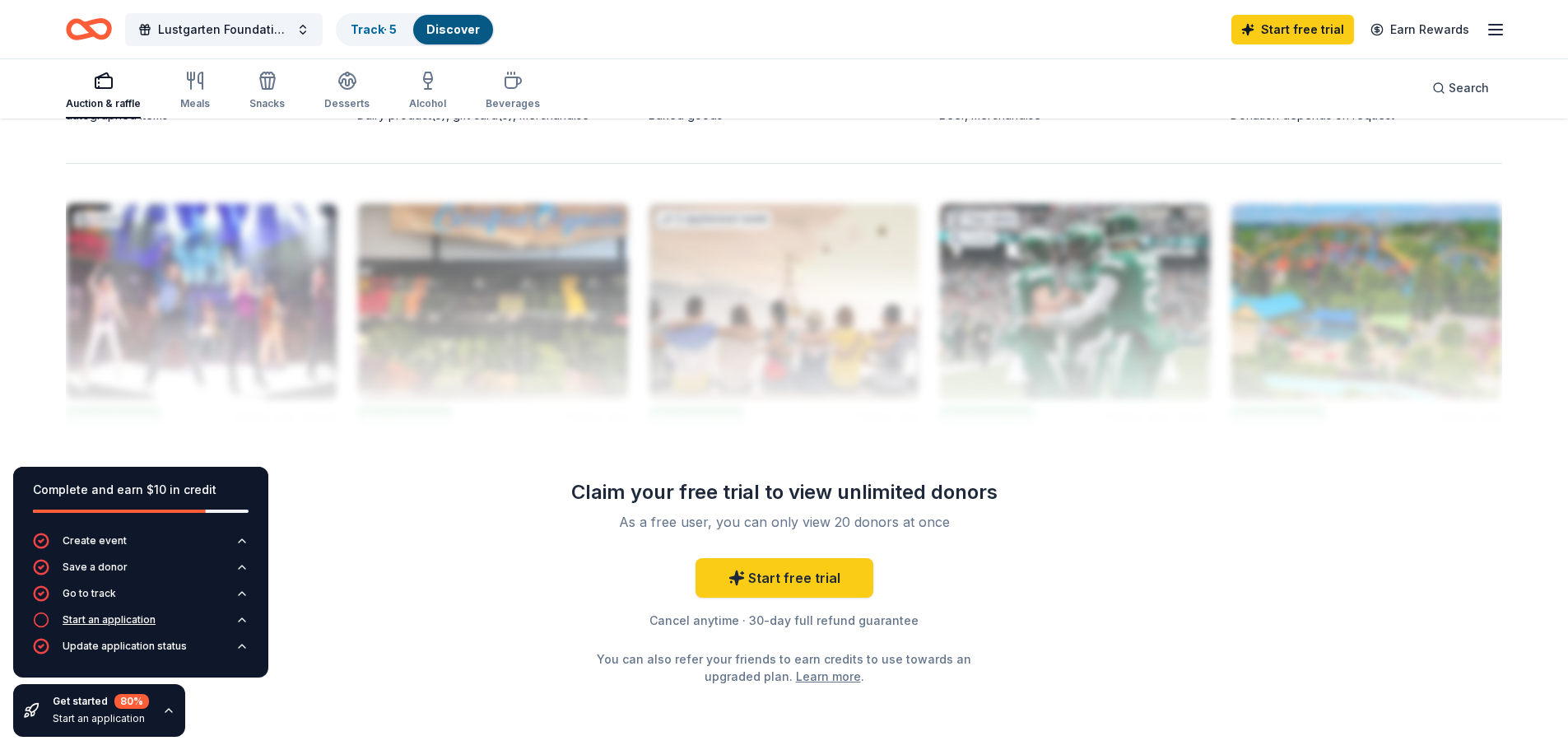 click on "Start an application" at bounding box center (109, 620) 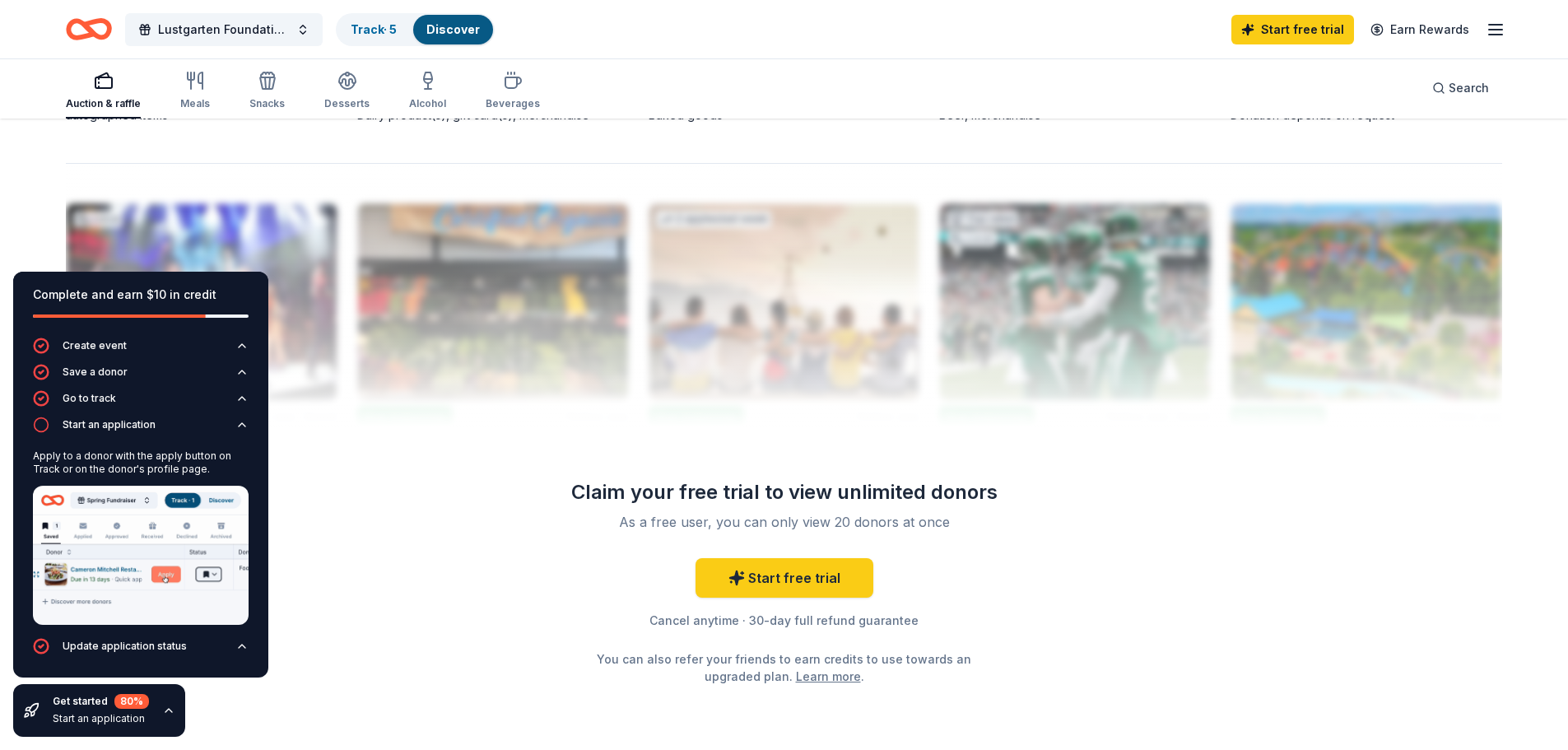 click at bounding box center (141, 555) 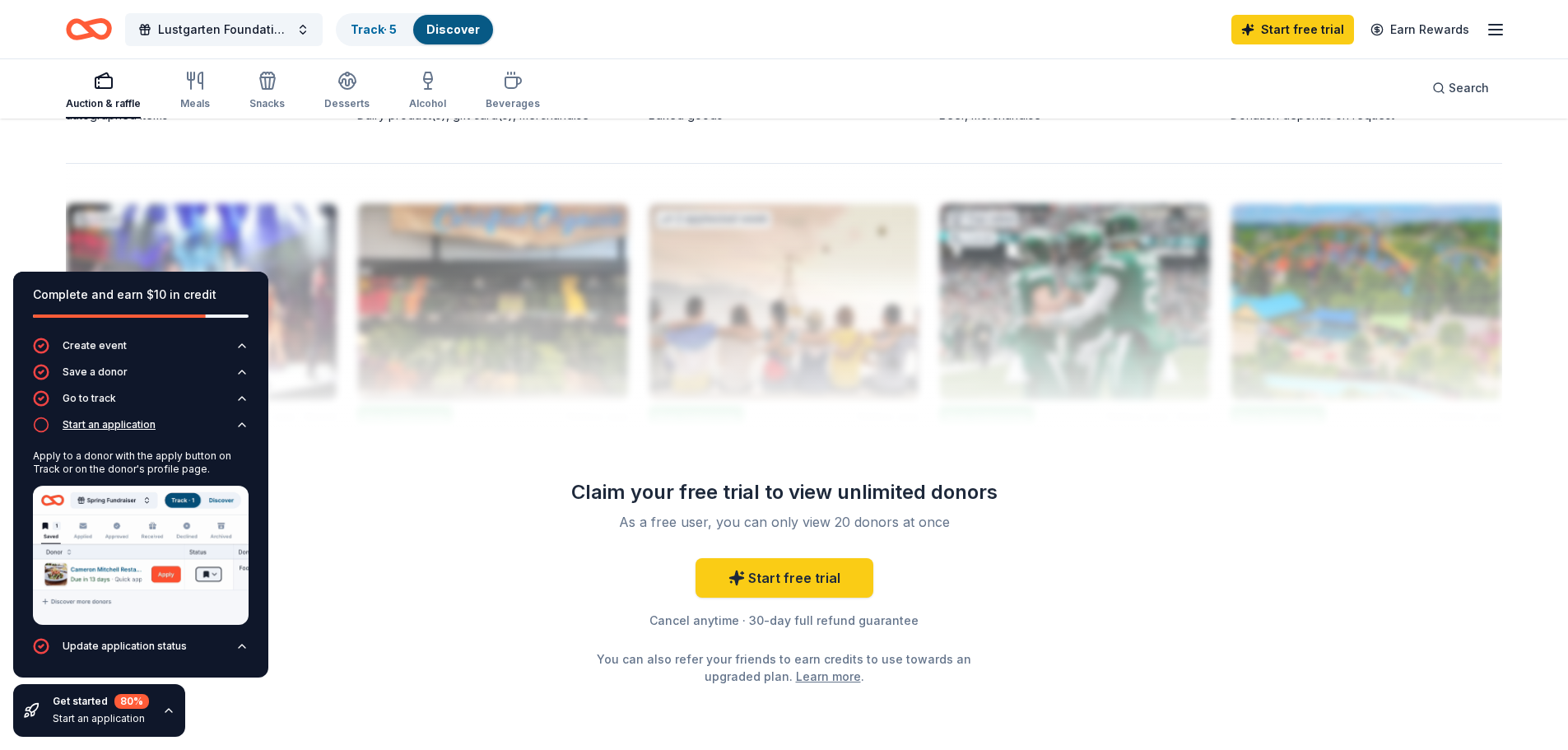click on "Start an application" at bounding box center (141, 430) 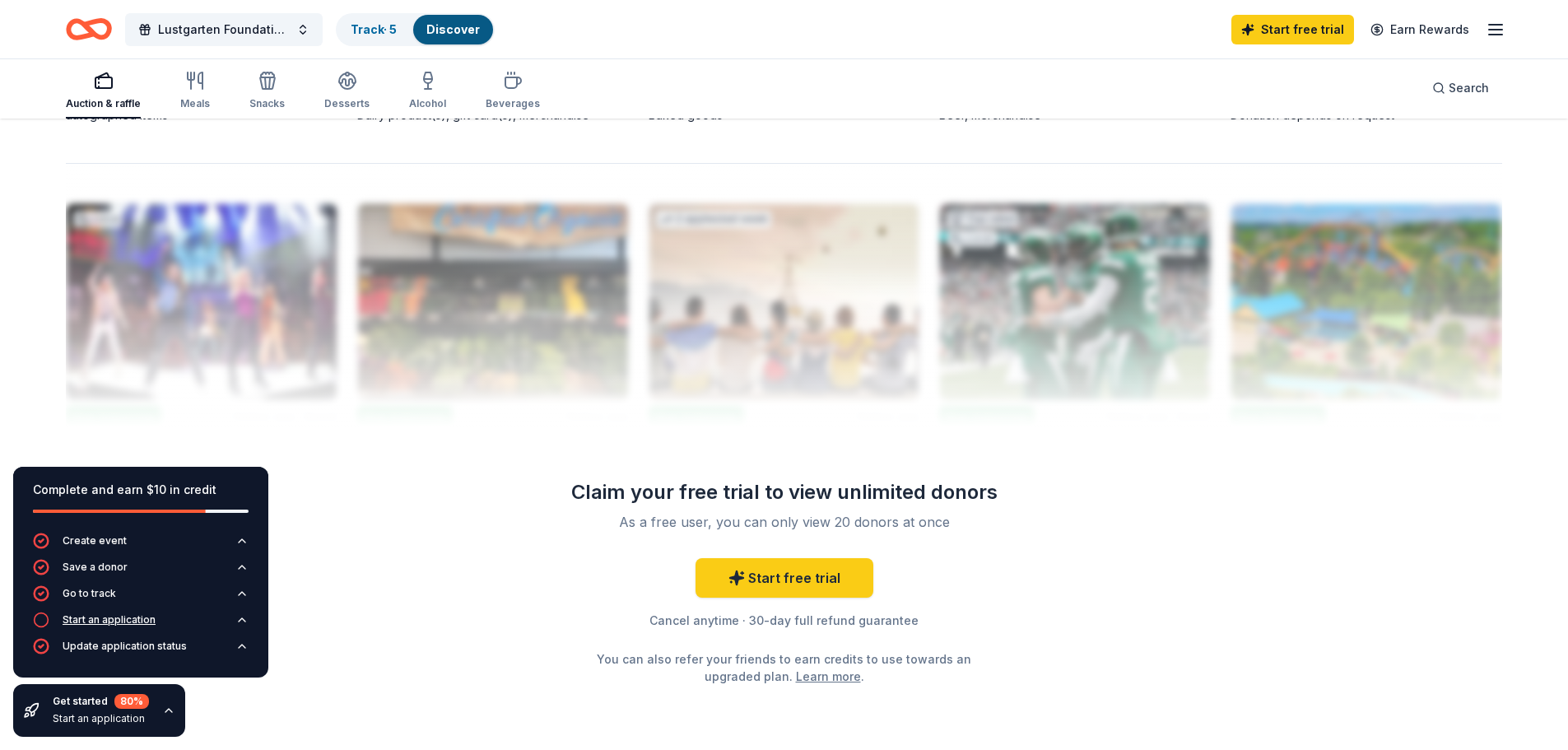 click on "Start an application" at bounding box center [109, 620] 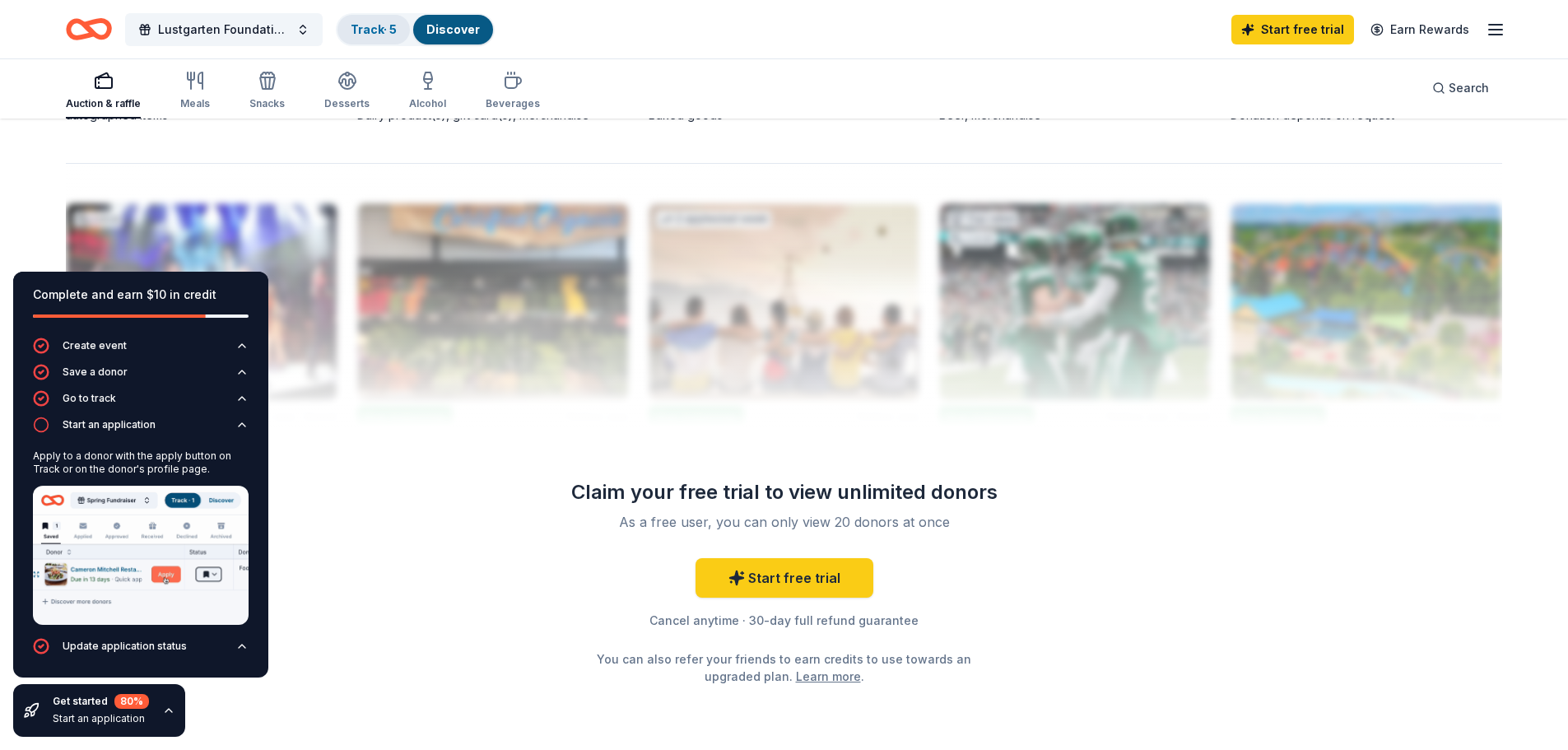 click on "Track  · 5" at bounding box center (374, 29) 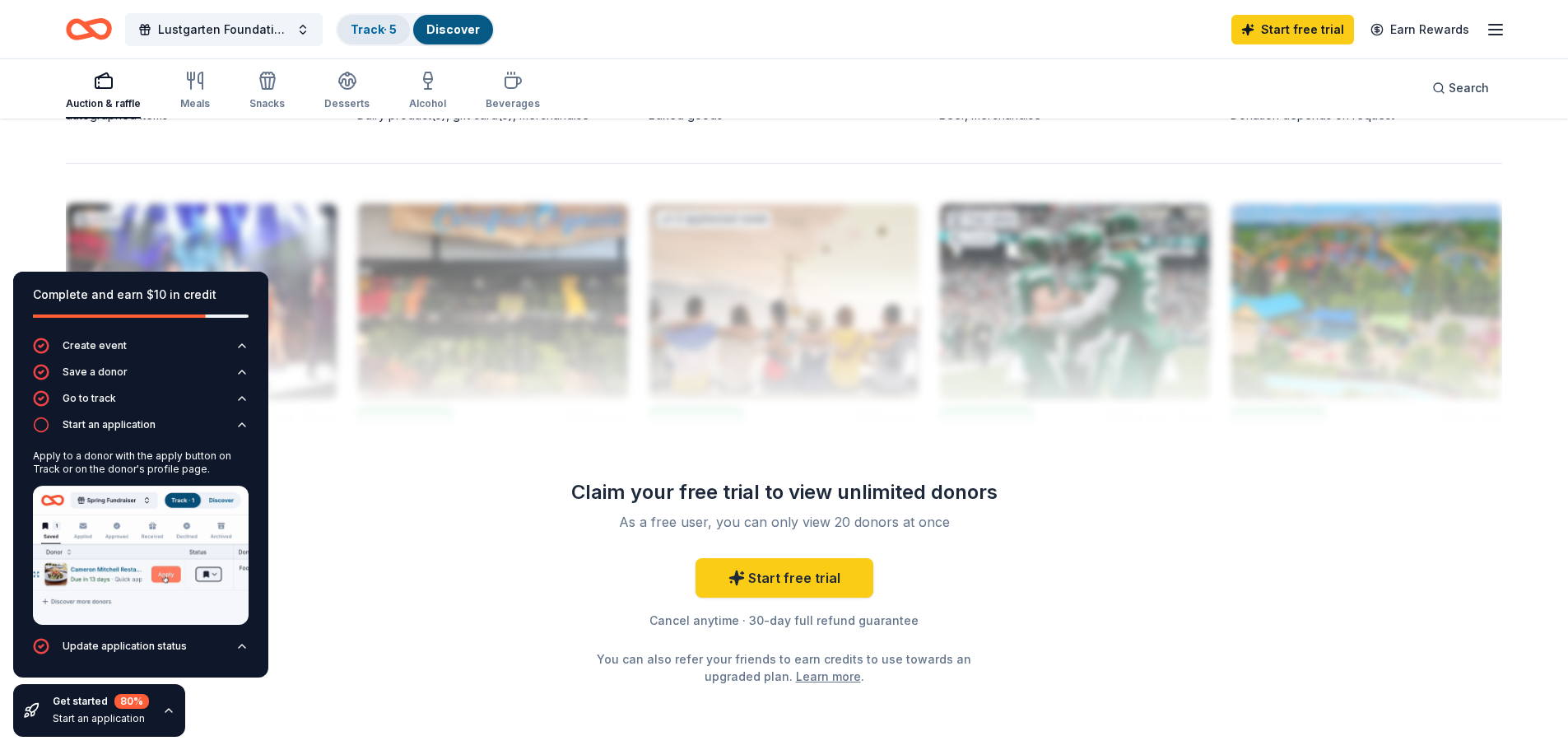 scroll, scrollTop: 1, scrollLeft: 0, axis: vertical 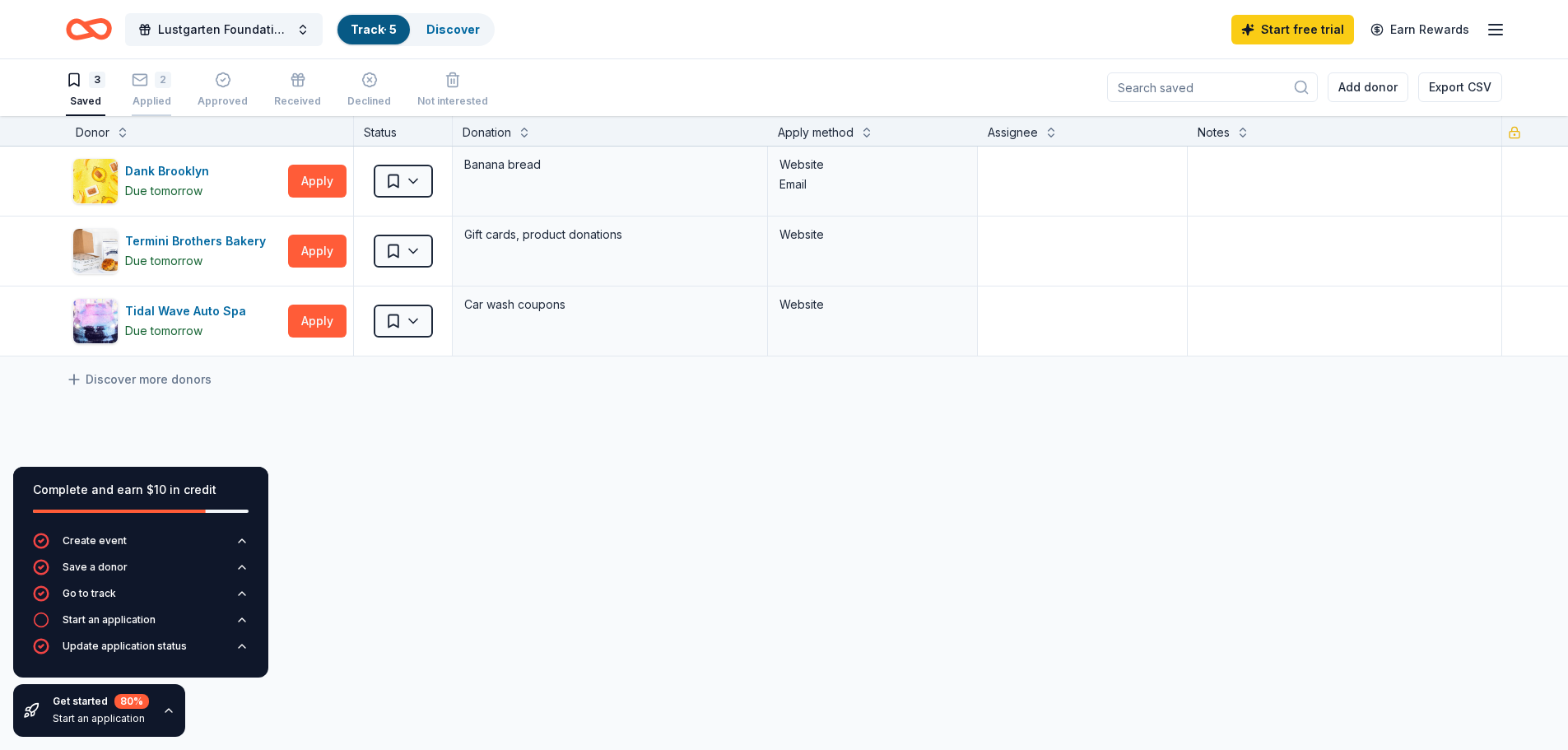 click on "2 Applied" at bounding box center [151, 90] 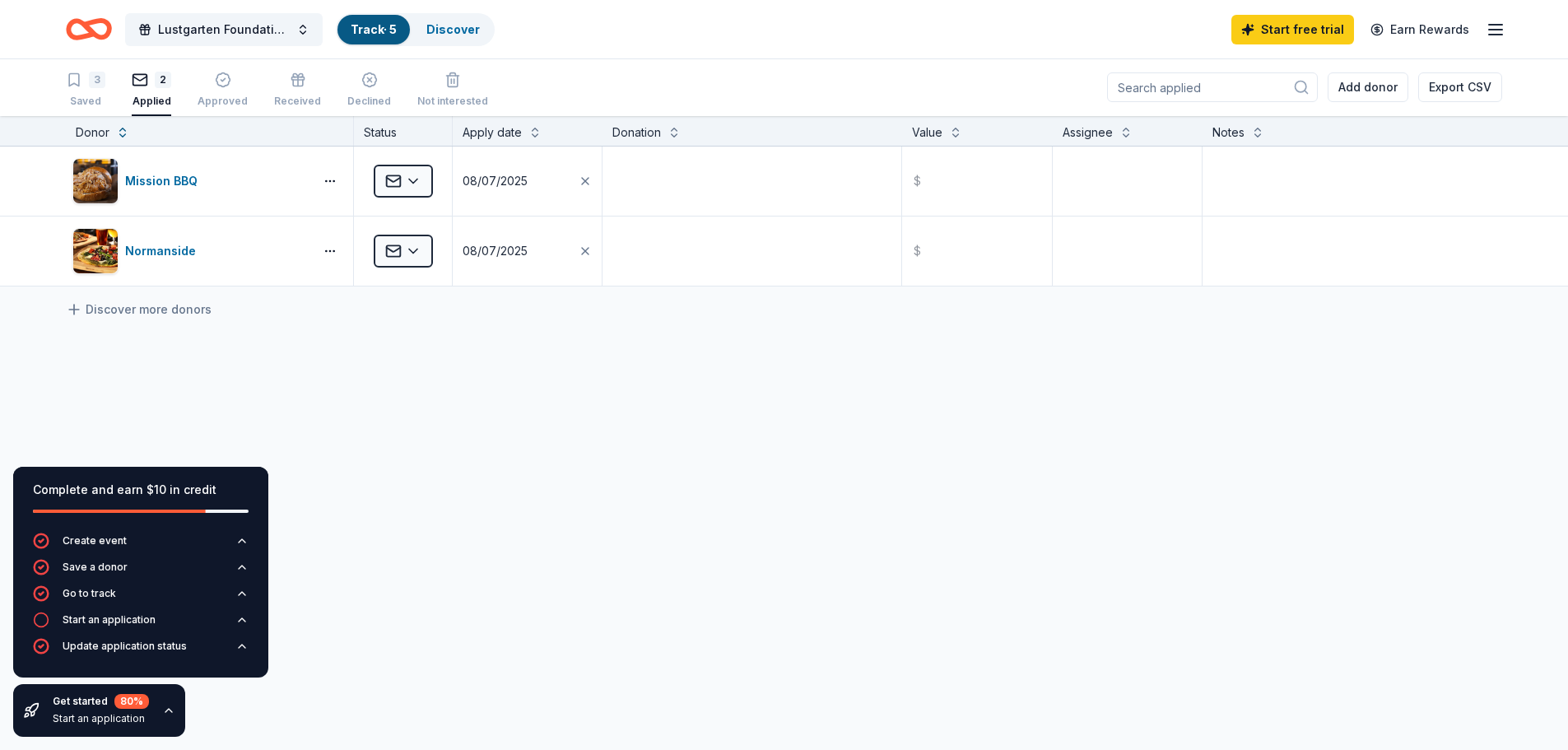 scroll, scrollTop: 0, scrollLeft: 0, axis: both 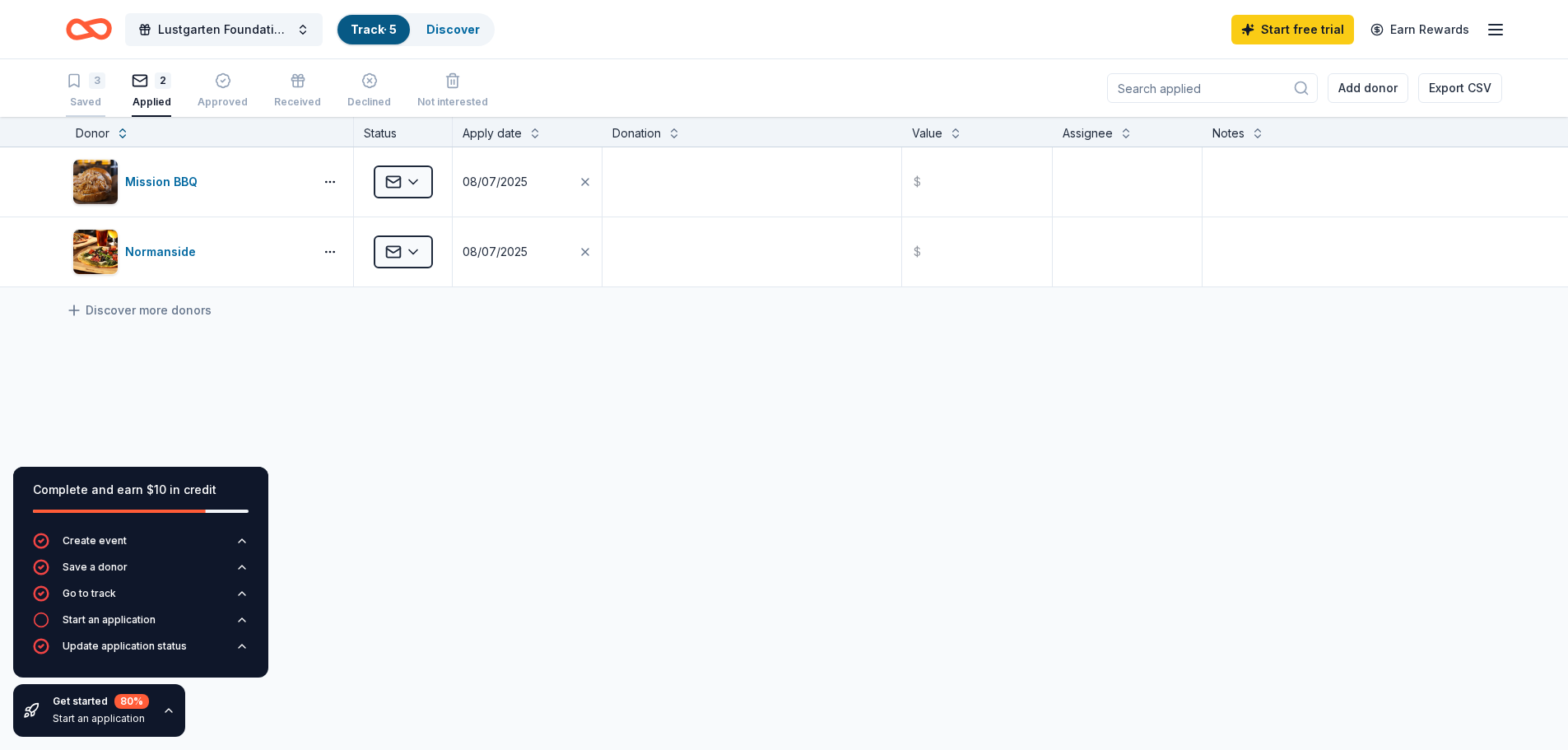 click on "3 Saved" at bounding box center (86, 91) 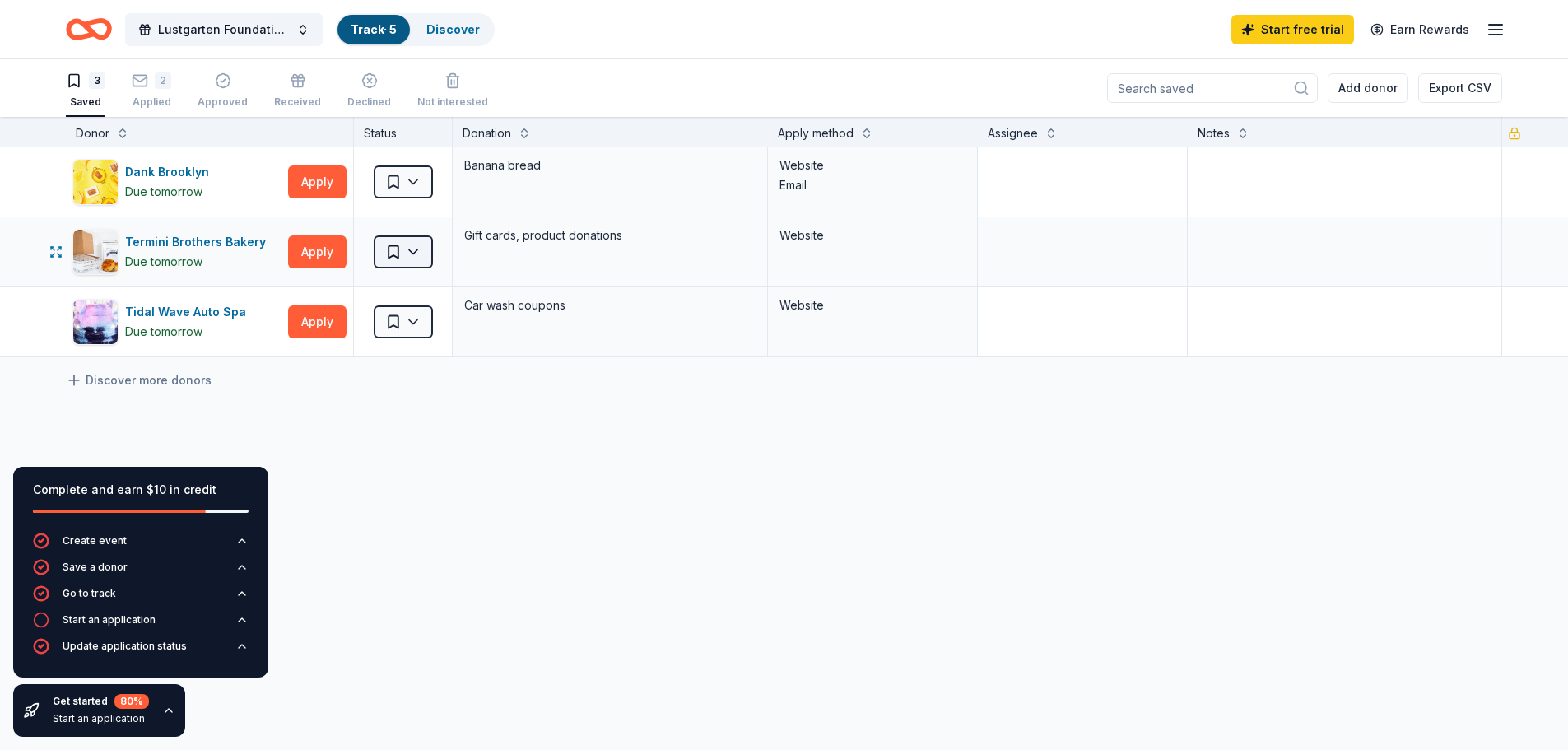 click on "Lustgarten Foundation NYS Capital District Pancreatic Cancer Research Walk Track  · 5 Discover Start free  trial Earn Rewards 3 Saved 2 Applied Approved Received Declined Not interested Add donor Export CSV Complete and earn $10 in credit Create event Save a donor Go to track Start an application Update application status Get started 80 % Start an application Donor Status Donation Apply method Assignee Notes Dank Brooklyn Due tomorrow Apply Saved Banana bread Website Email Termini Brothers Bakery Due tomorrow Apply Saved Gift cards, product donations Website Tidal Wave Auto Spa Due tomorrow Apply Saved Car wash coupons Website   Discover more donors Saved" at bounding box center [784, 375] 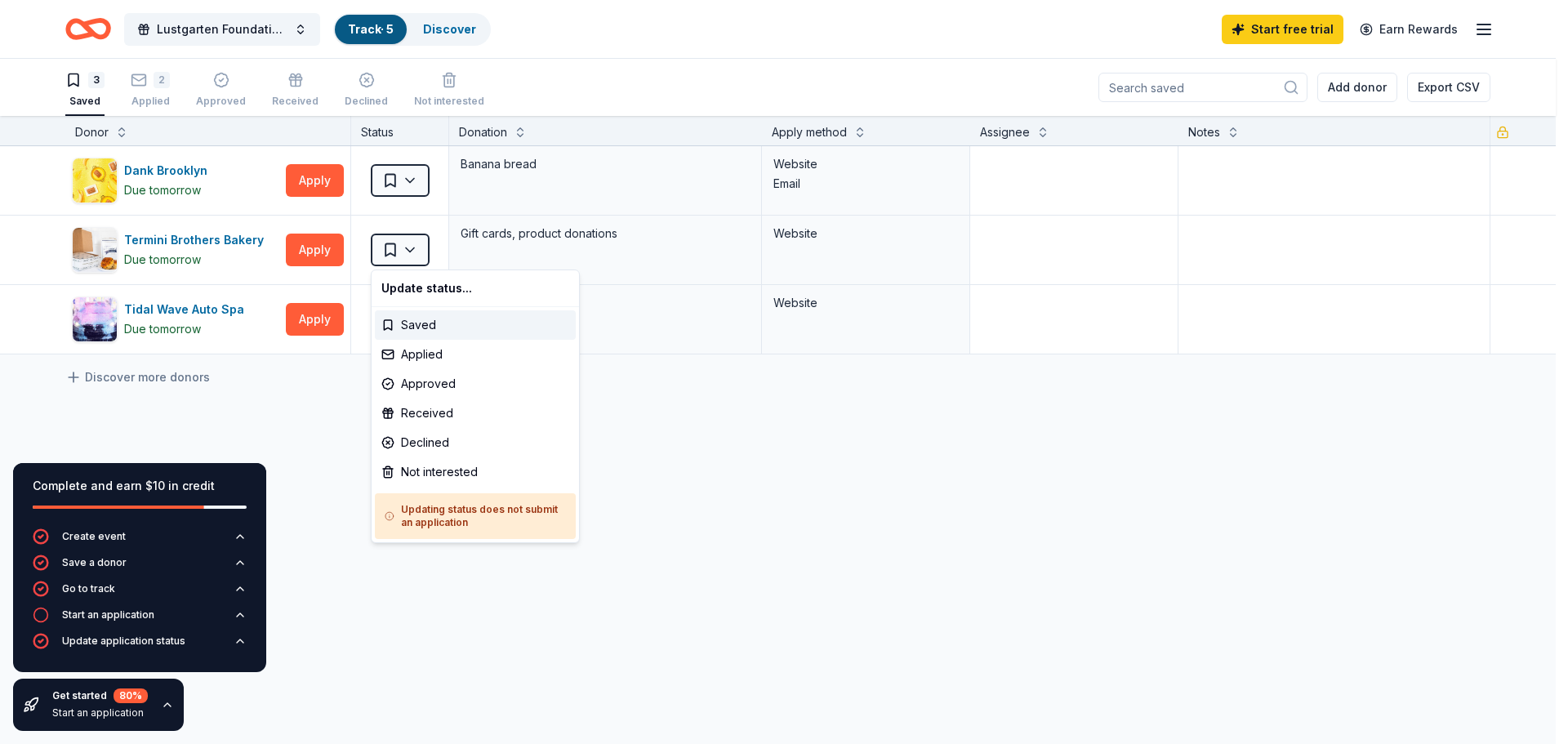 click on "Lustgarten Foundation NYS Capital District Pancreatic Cancer Research Walk Track  · 5 Discover Start free  trial Earn Rewards 3 Saved 2 Applied Approved Received Declined Not interested Add donor Export CSV Complete and earn $10 in credit Create event Save a donor Go to track Start an application Update application status Get started 80 % Start an application Donor Status Donation Apply method Assignee Notes Dank Brooklyn Due tomorrow Apply Saved Banana bread Website Email Termini Brothers Bakery Due tomorrow Apply Saved Gift cards, product donations Website Tidal Wave Auto Spa Due tomorrow Apply Saved Car wash coupons Website   Discover more donors Saved Update status... Saved Applied Approved Received Declined Not interested Updating status does not submit an application" at bounding box center (784, 372) 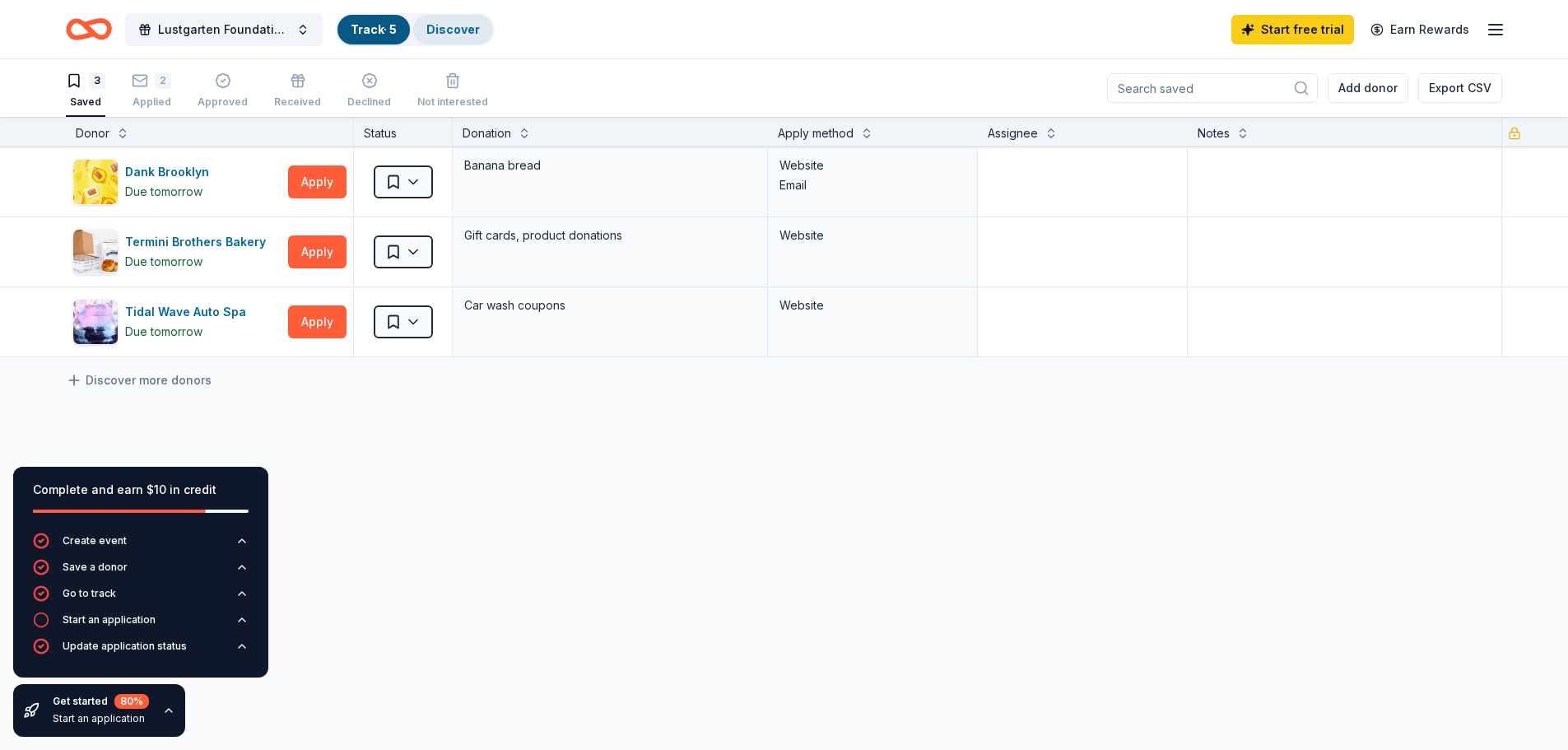 click on "Discover" at bounding box center (453, 29) 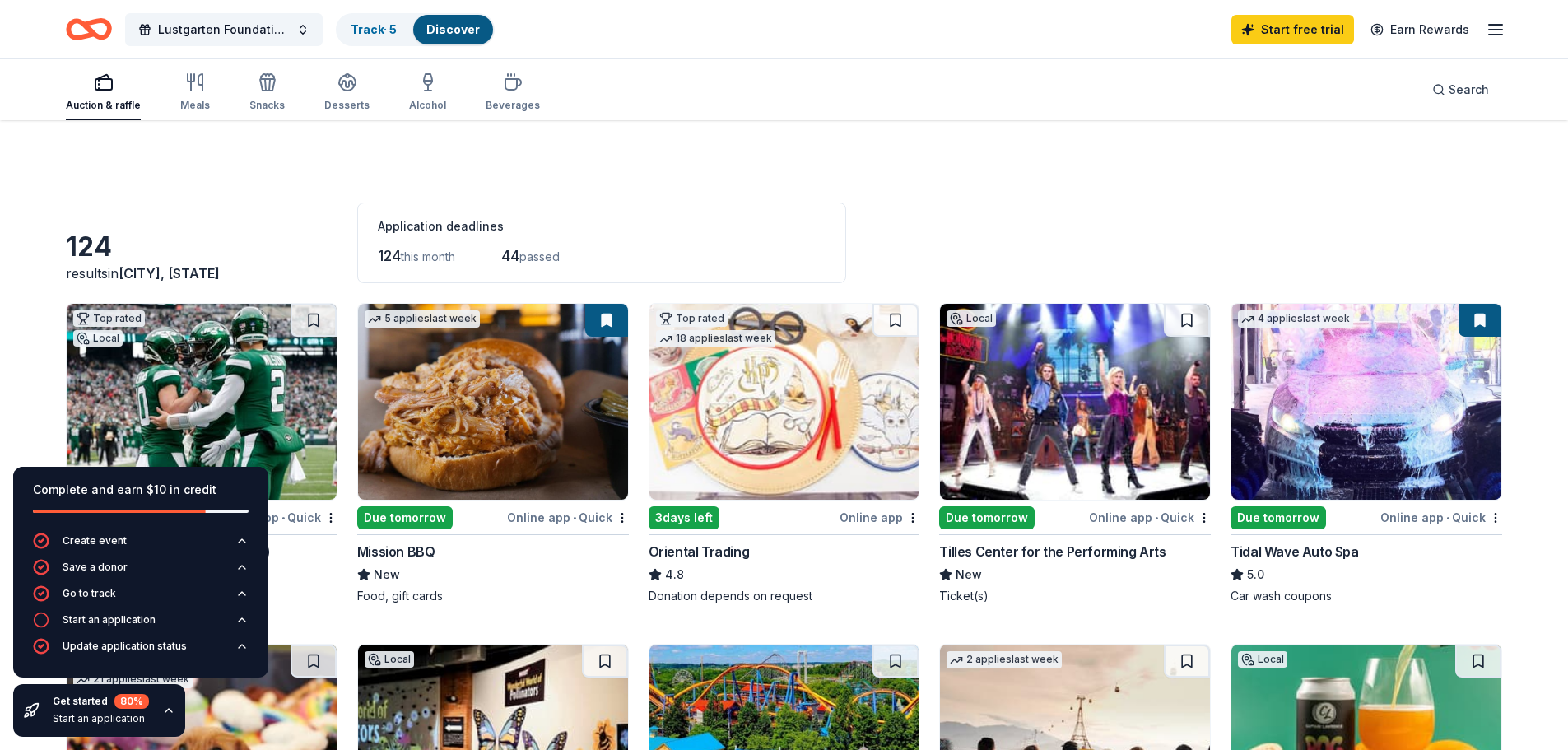 scroll, scrollTop: 54, scrollLeft: 0, axis: vertical 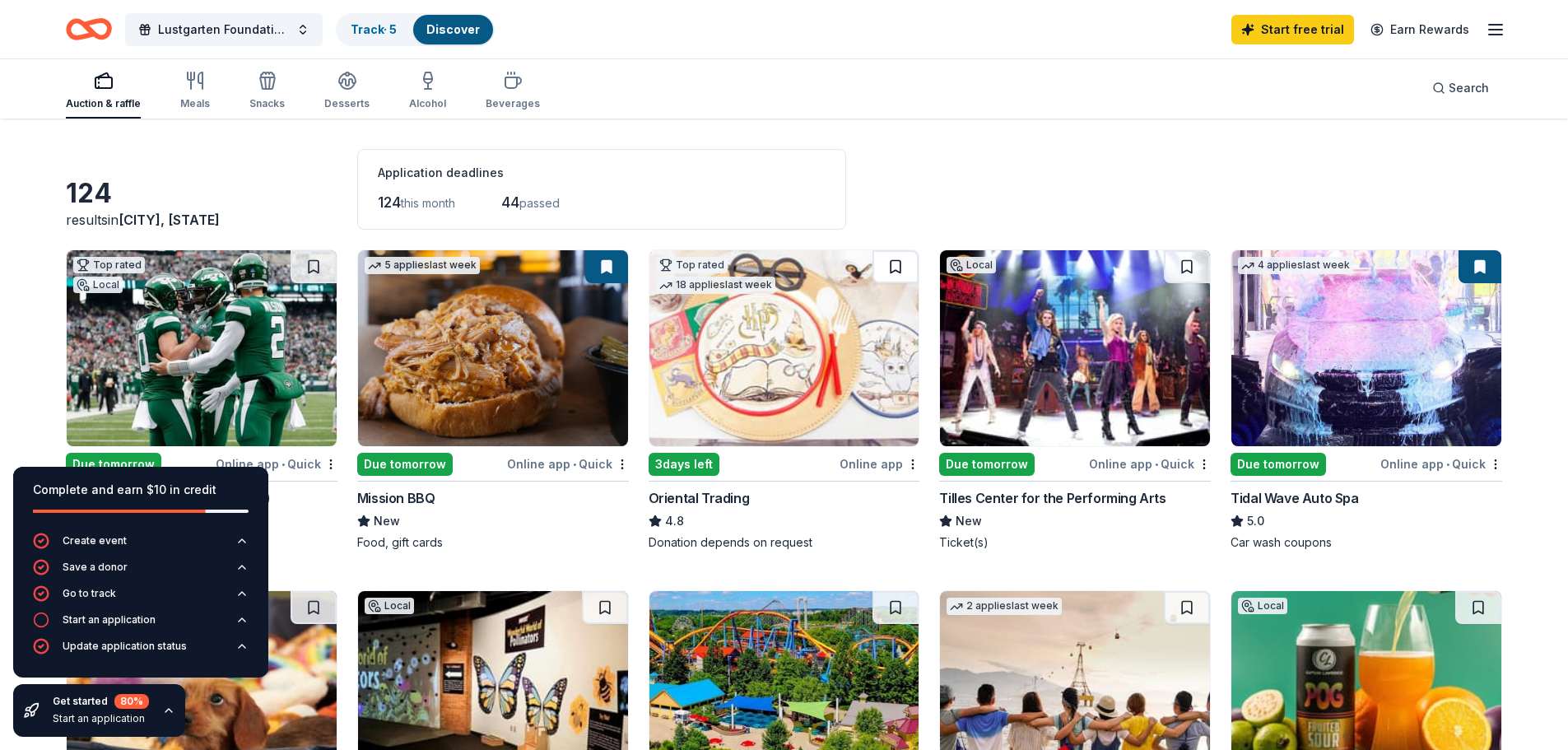 click at bounding box center (896, 267) 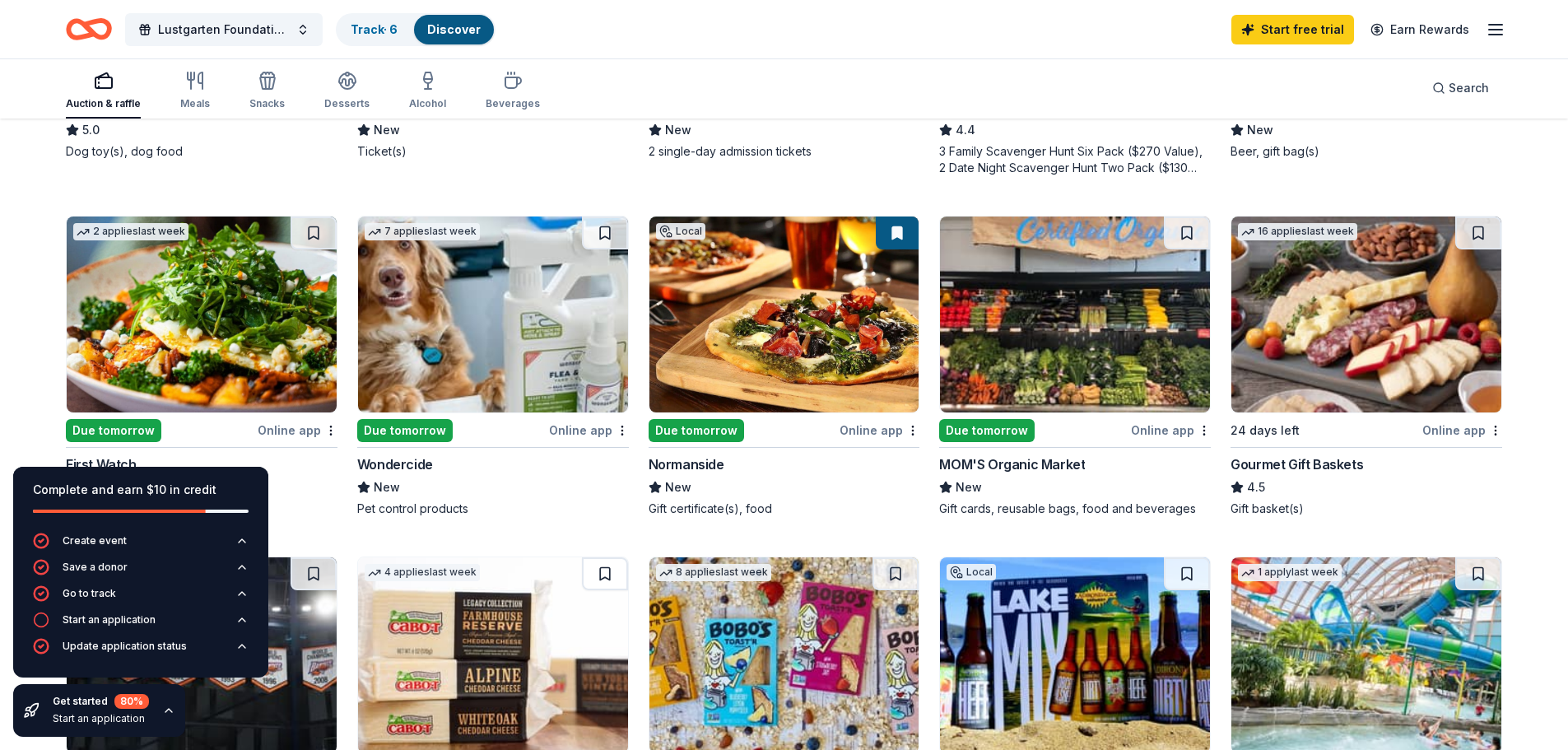 scroll, scrollTop: 786, scrollLeft: 0, axis: vertical 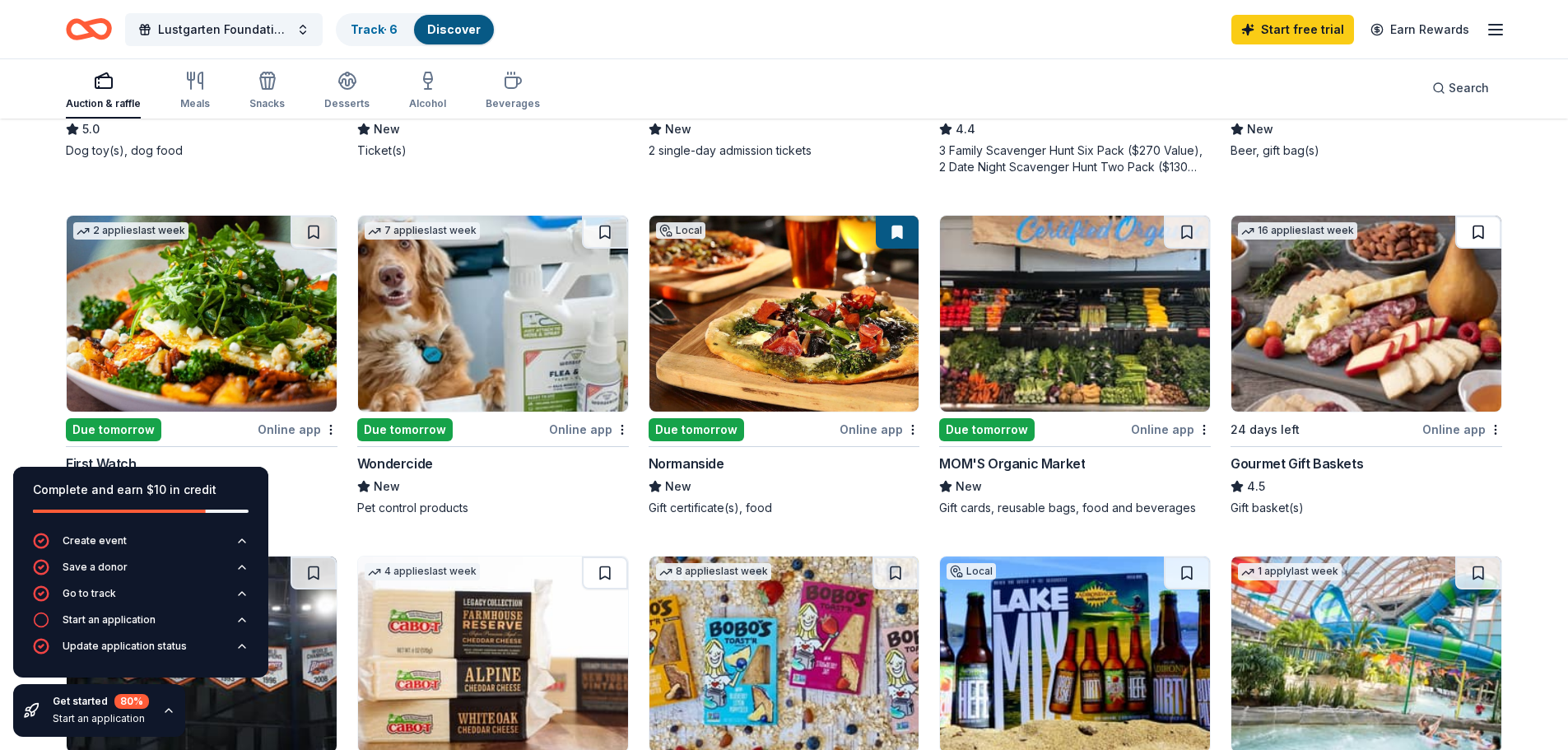 click at bounding box center (1478, 232) 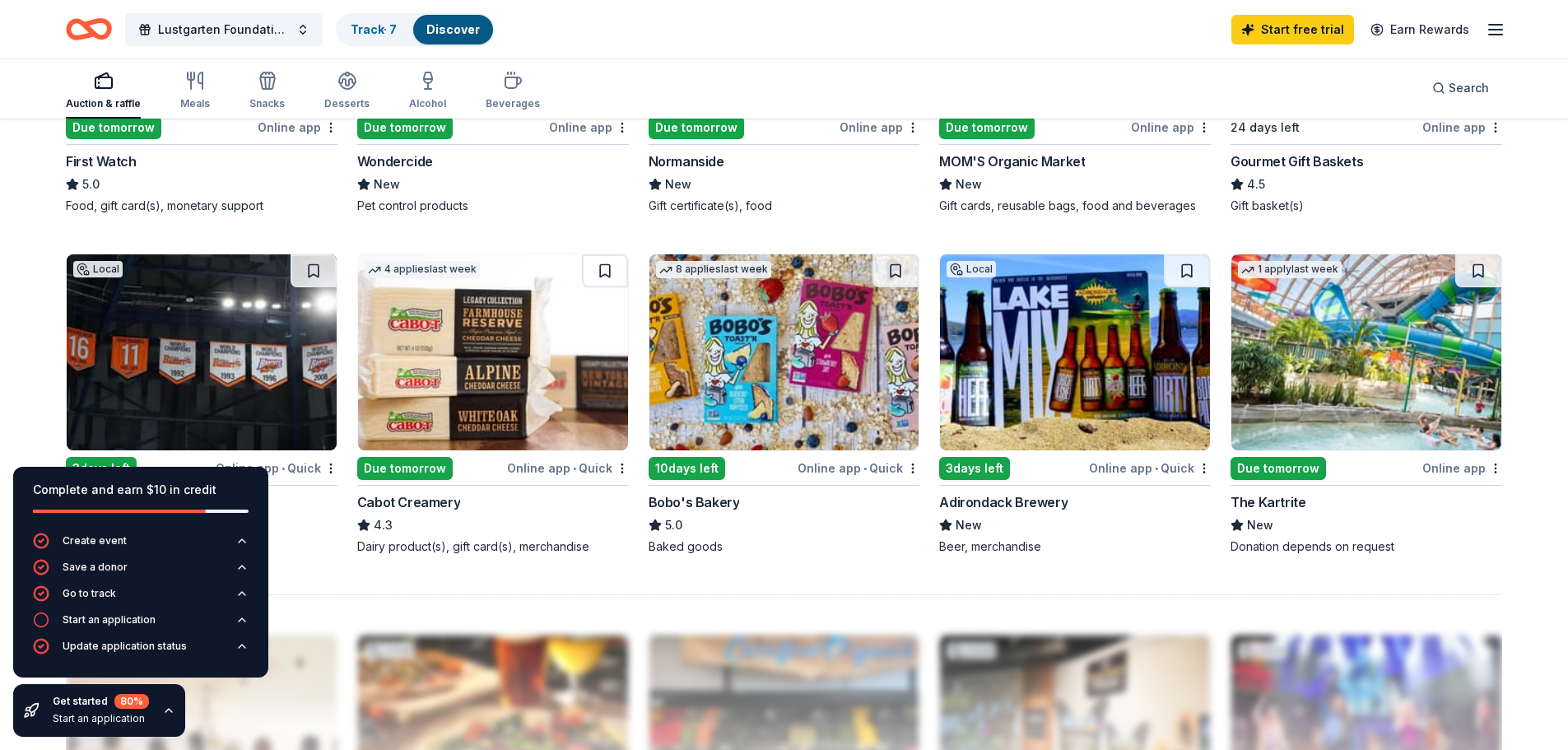 scroll, scrollTop: 1097, scrollLeft: 0, axis: vertical 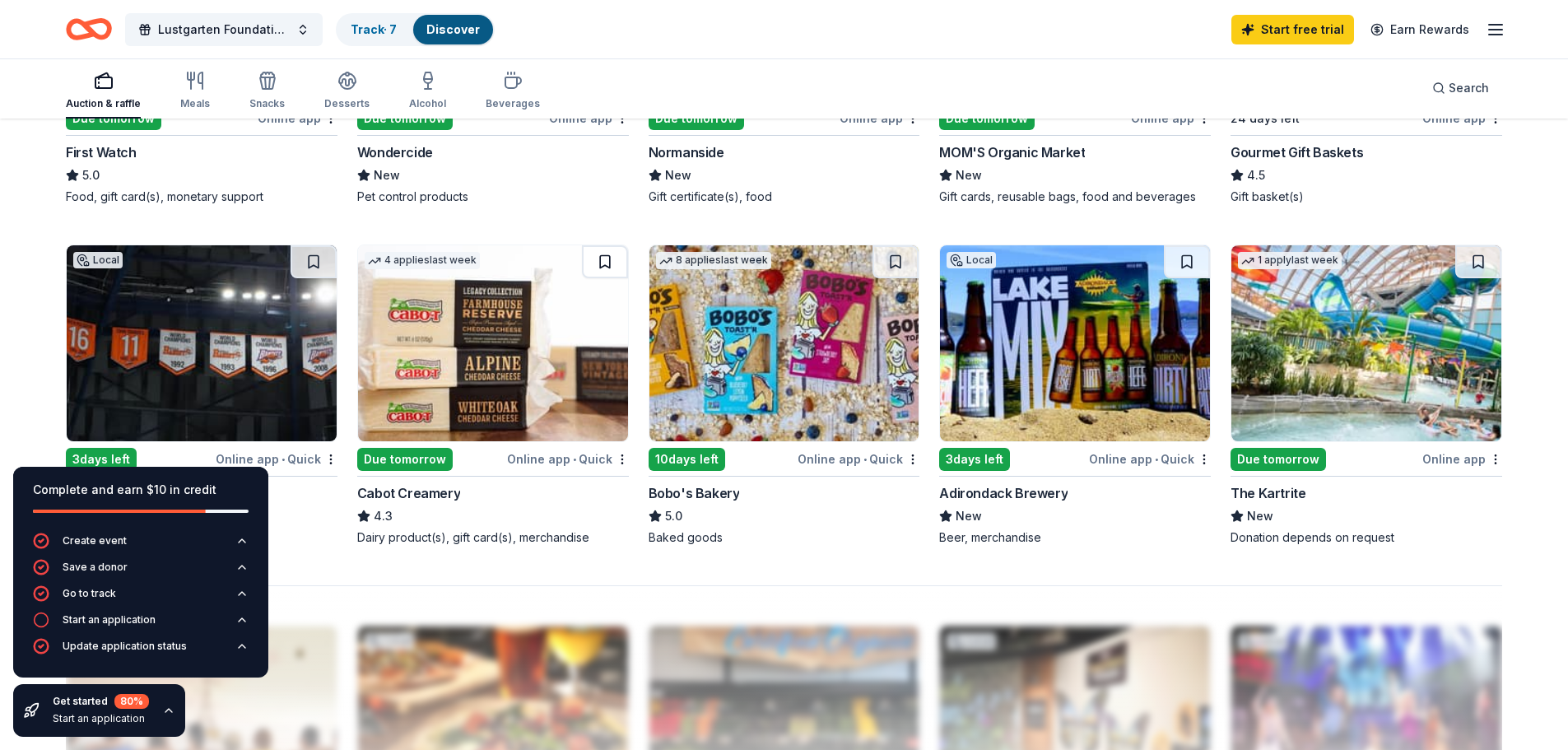 click at bounding box center (605, 262) 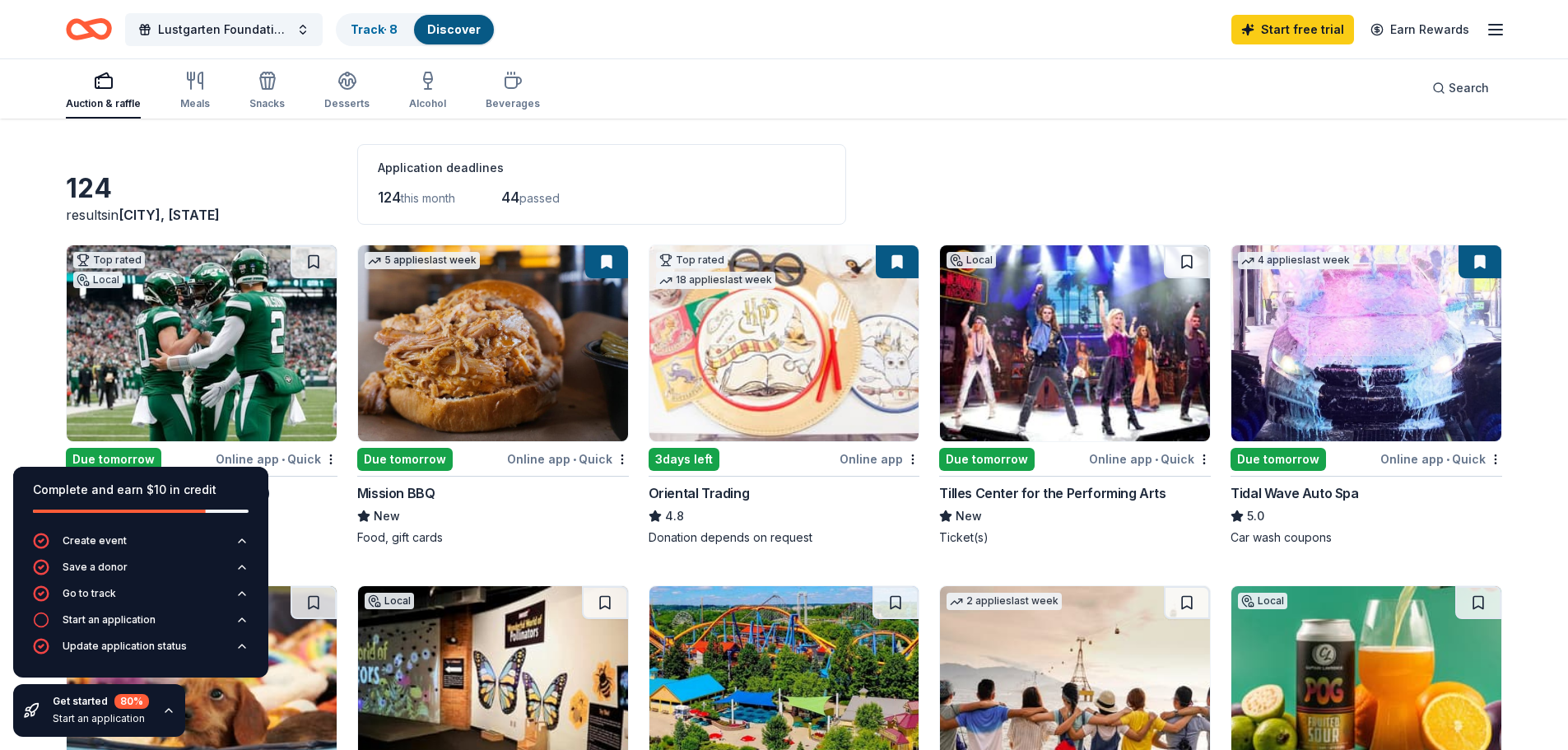 scroll, scrollTop: 57, scrollLeft: 0, axis: vertical 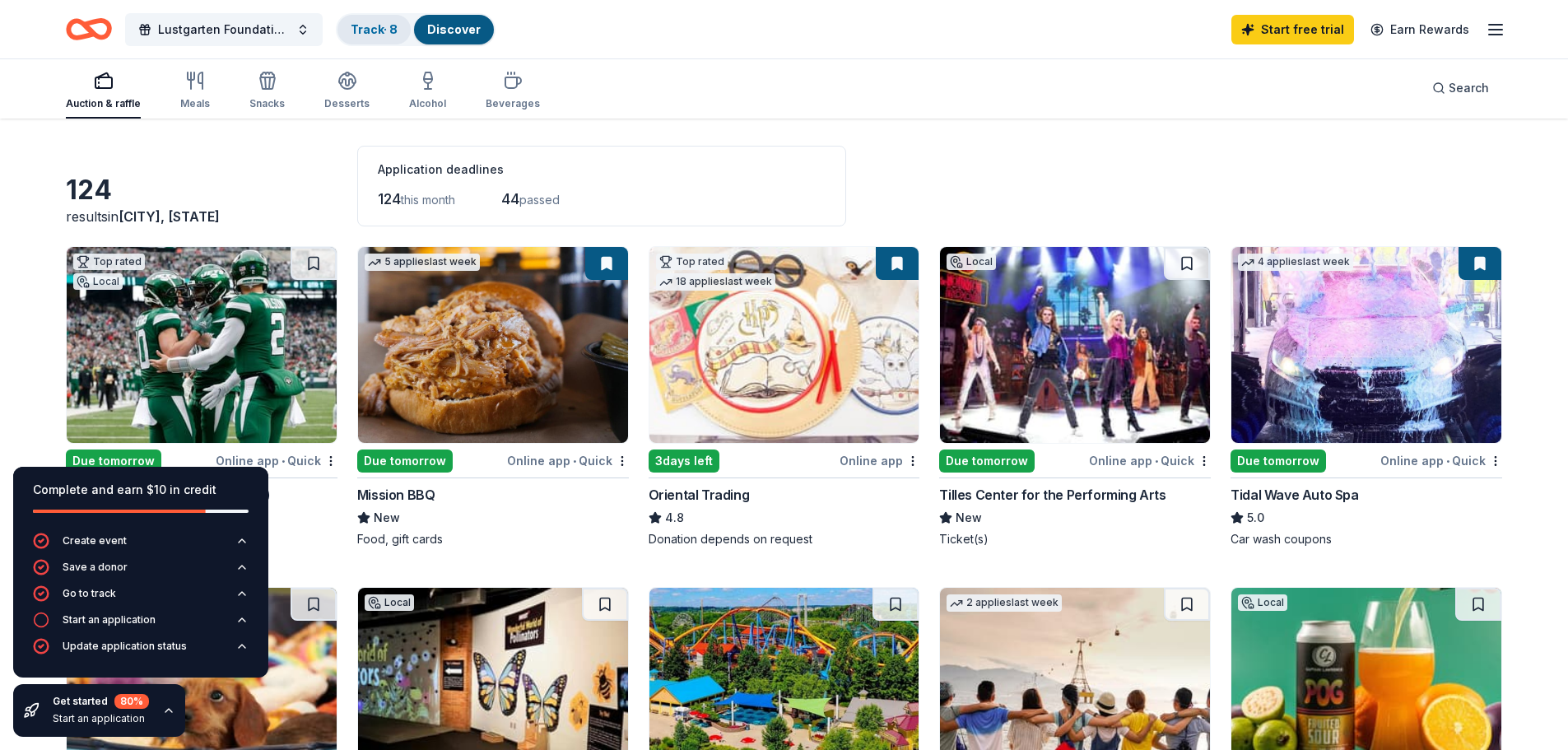 click on "Track  · 8" at bounding box center [374, 29] 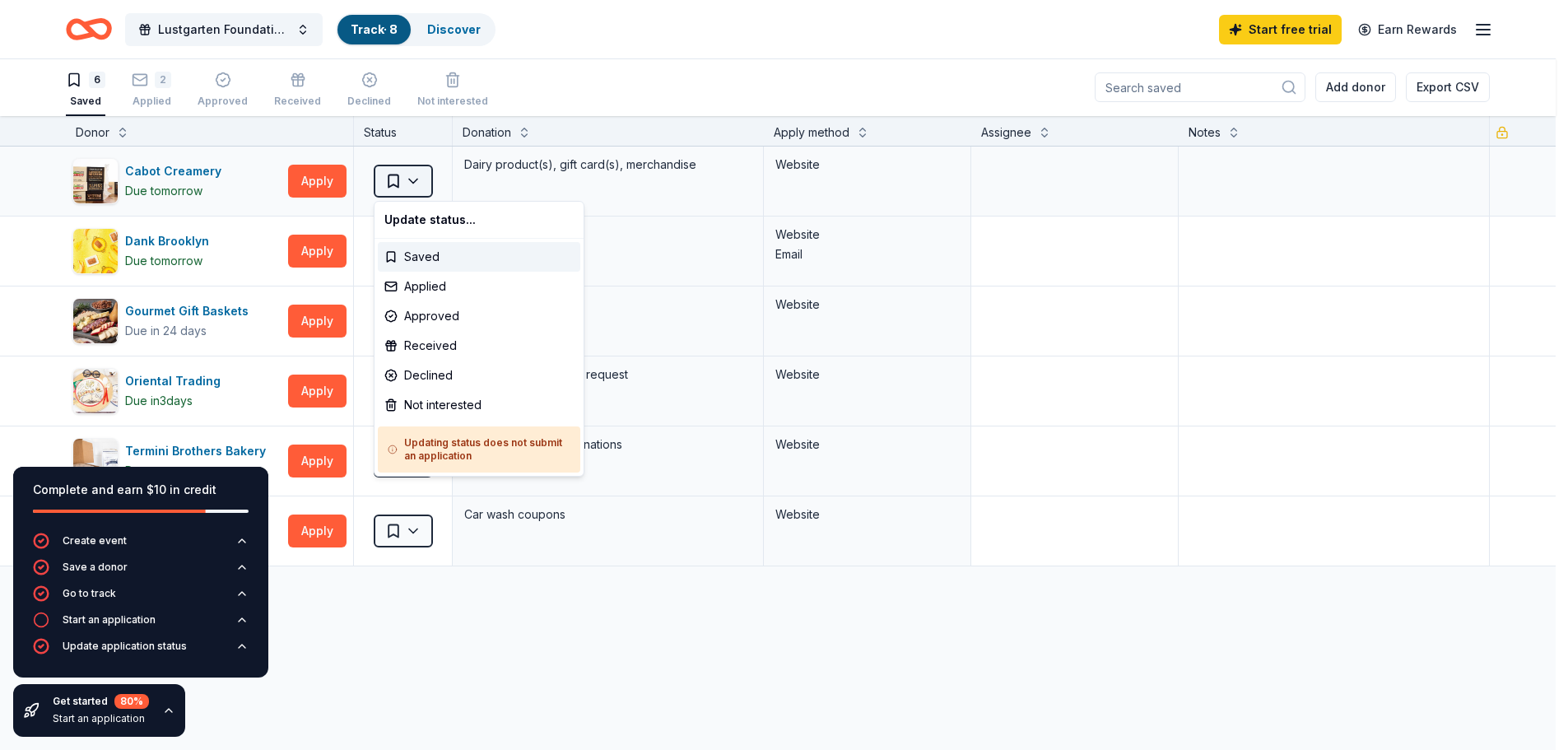 click on "Lustgarten Foundation NYS Capital District Pancreatic Cancer Research Walk Track  · 8 Discover Start free  trial Earn Rewards 6 Saved 2 Applied Approved Received Declined Not interested Add donor Export CSV Complete and earn $10 in credit Create event Save a donor Go to track Start an application Update application status Get started 80 % Start an application Donor Status Donation Apply method Assignee Notes Cabot Creamery Due tomorrow Apply Saved Dairy product(s), gift card(s), merchandise Website Dank Brooklyn Due tomorrow Apply Saved Banana bread Website Email Gourmet Gift Baskets Due in 24 days Apply Saved Gift basket(s) Website Oriental Trading Due in  3  days Apply Saved Donation depends on request Website Termini Brothers Bakery Due tomorrow Apply Saved Gift cards, product donations Website Tidal Wave Auto Spa Due tomorrow Apply Saved Car wash coupons Website   Discover more donors Saved Update status... Saved Applied Approved Received Declined Not interested" at bounding box center (784, 374) 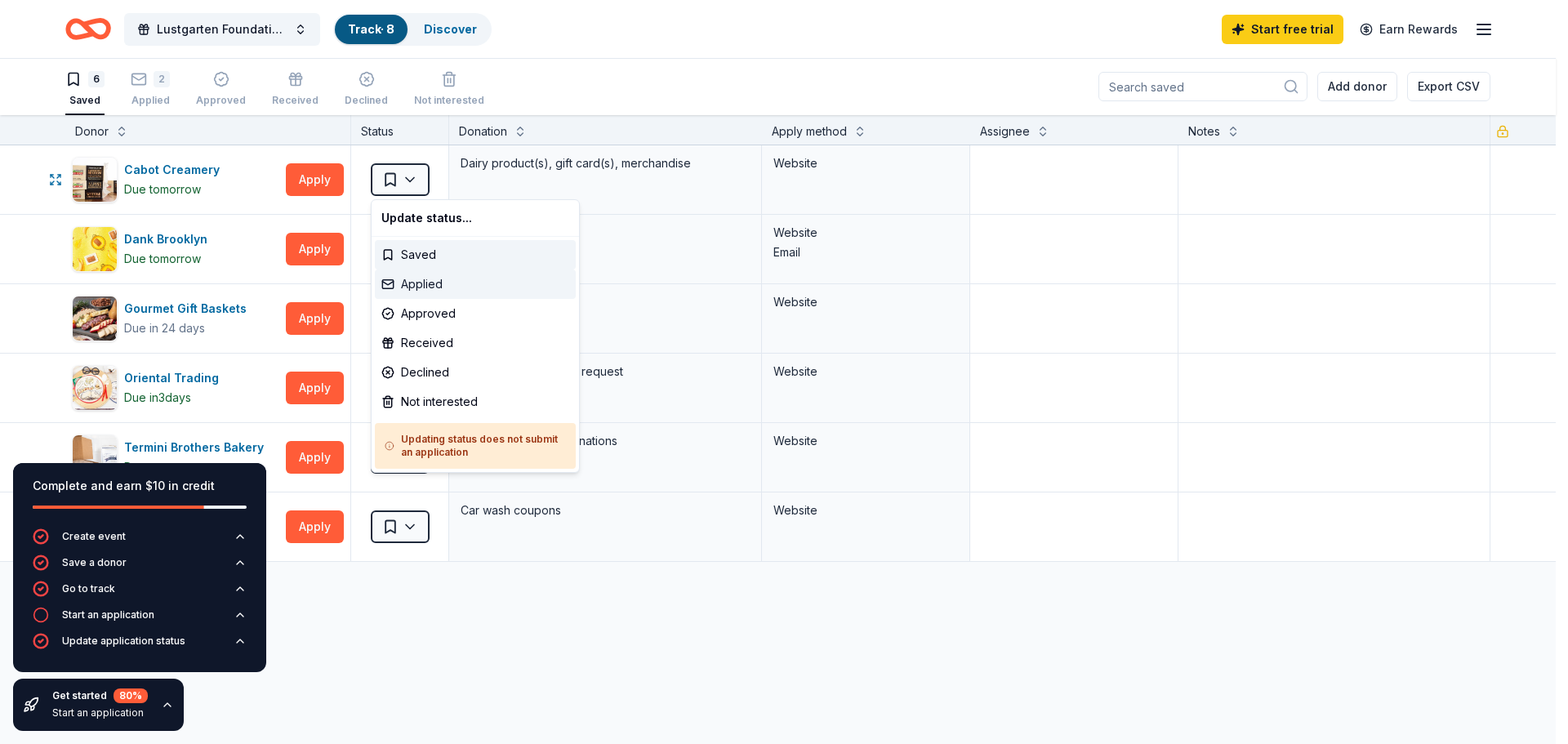 click on "Applied" at bounding box center [475, 284] 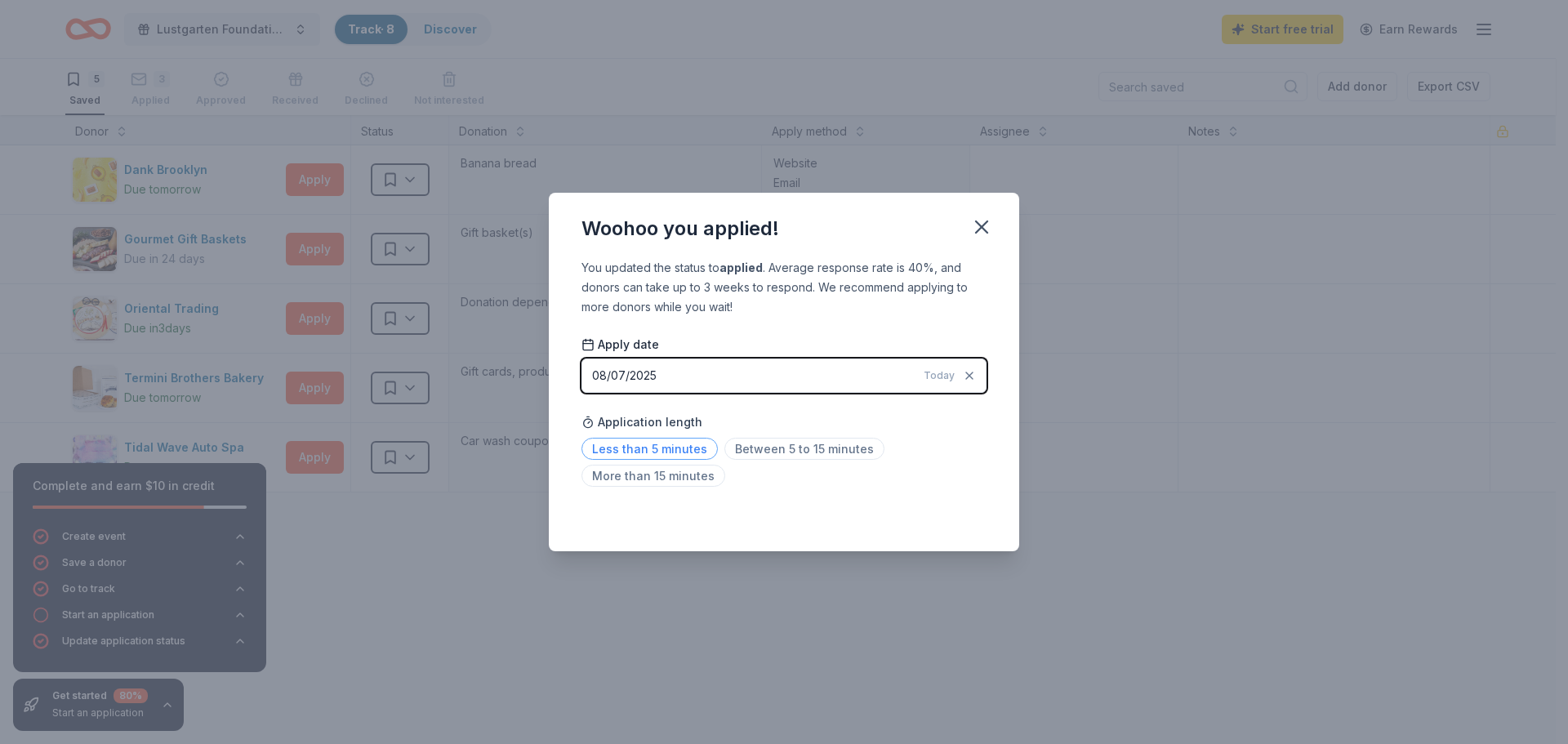 click on "Less than 5 minutes" at bounding box center [649, 448] 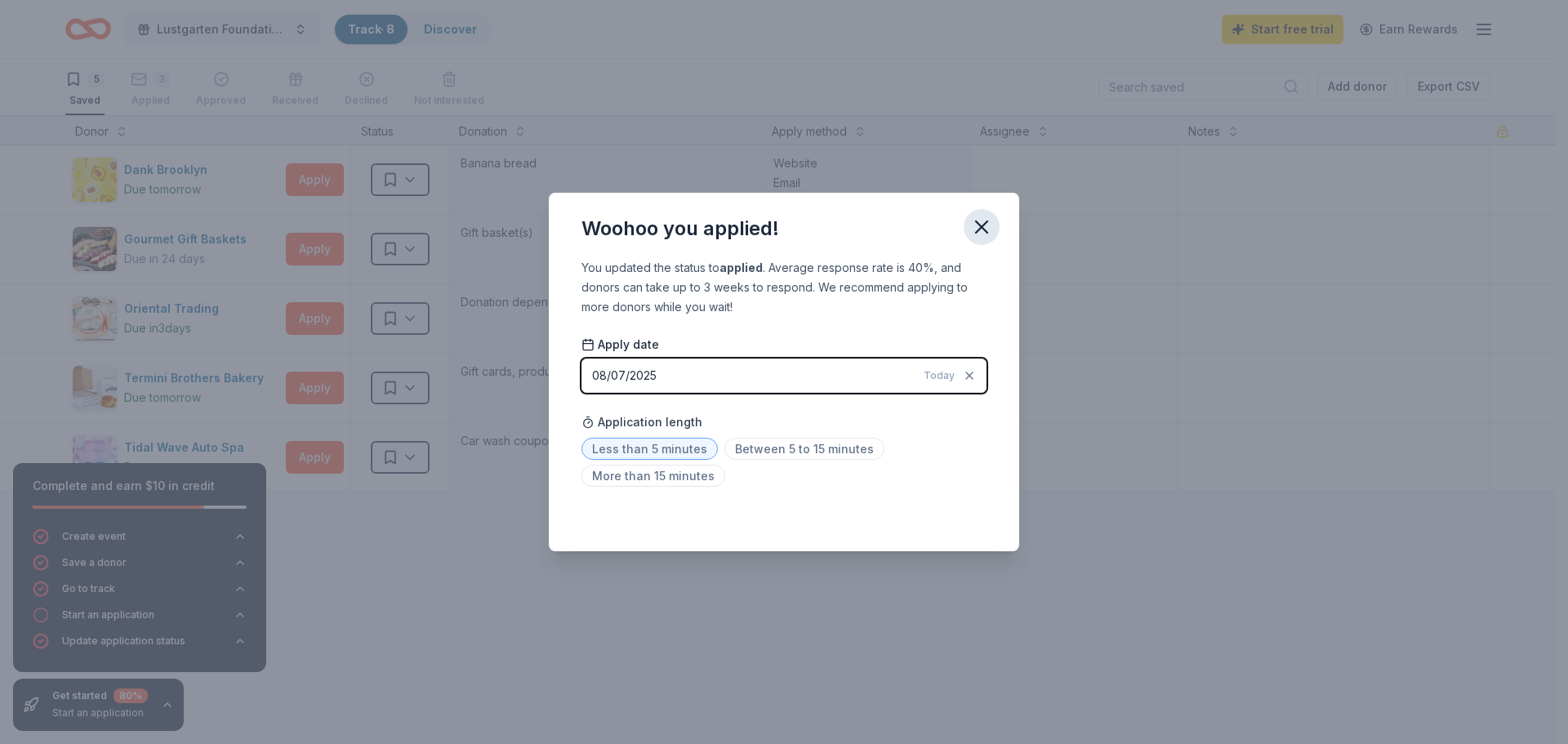 click 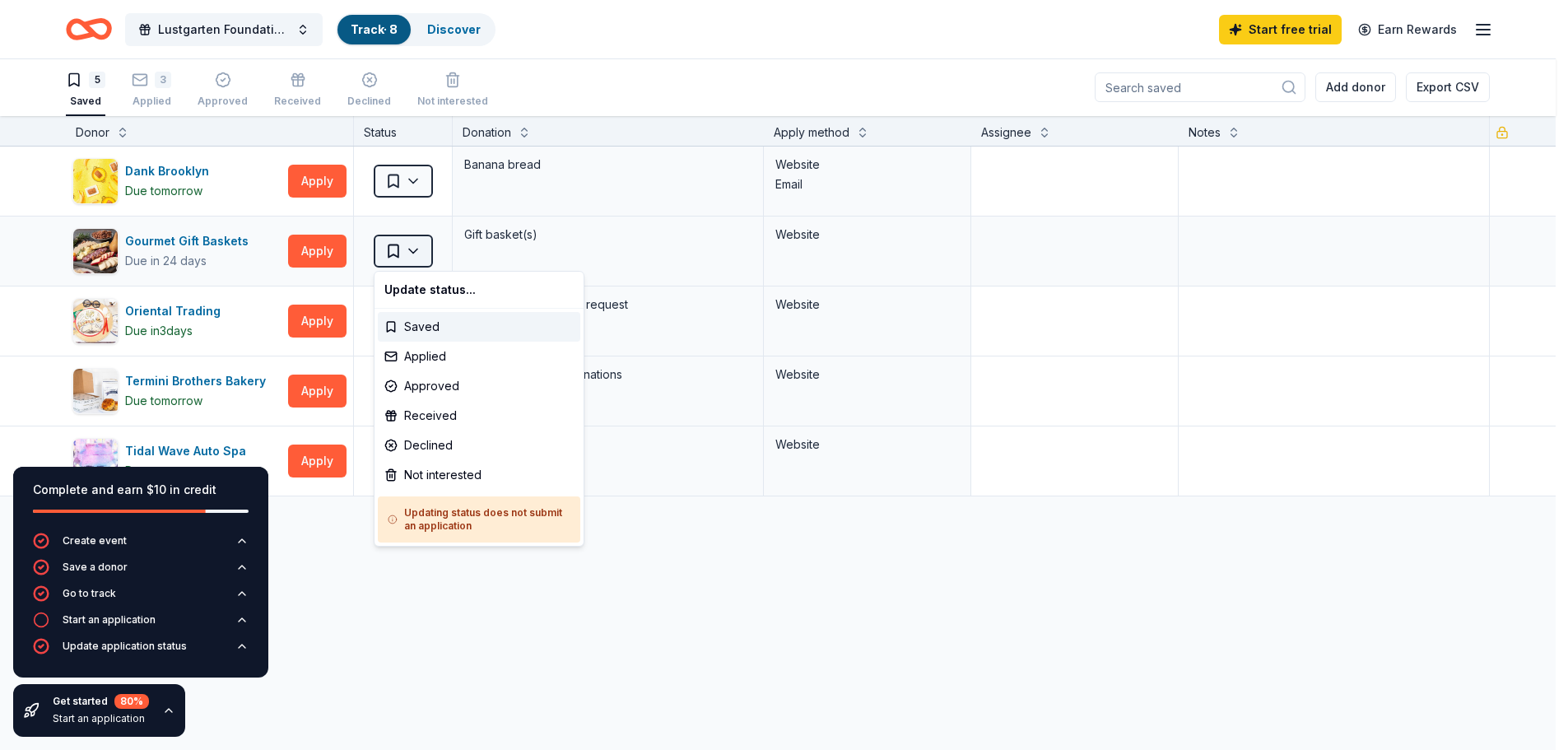 click on "Lustgarten Foundation NYS Capital District Pancreatic Cancer Research Walk Track  · 8 Discover Start free  trial Earn Rewards 5 Saved 3 Applied Approved Received Declined Not interested Add donor Export CSV Complete and earn $10 in credit Create event Save a donor Go to track Start an application Update application status Get started 80 % Start an application Donor Status Donation Apply method Assignee Notes Dank Brooklyn Due tomorrow Apply Saved Banana bread Website Email Gourmet Gift Baskets Due in 24 days Apply Saved Gift basket(s) Website Oriental Trading Due in  3  days Apply Saved Donation depends on request Website Termini Brothers Bakery Due tomorrow Apply Saved Gift cards, product donations Website Tidal Wave Auto Spa Due tomorrow Apply Saved Car wash coupons Website   Discover more donors Saved Update status... Saved Applied Approved Received Declined Not interested Updating status does not submit an application" at bounding box center (784, 374) 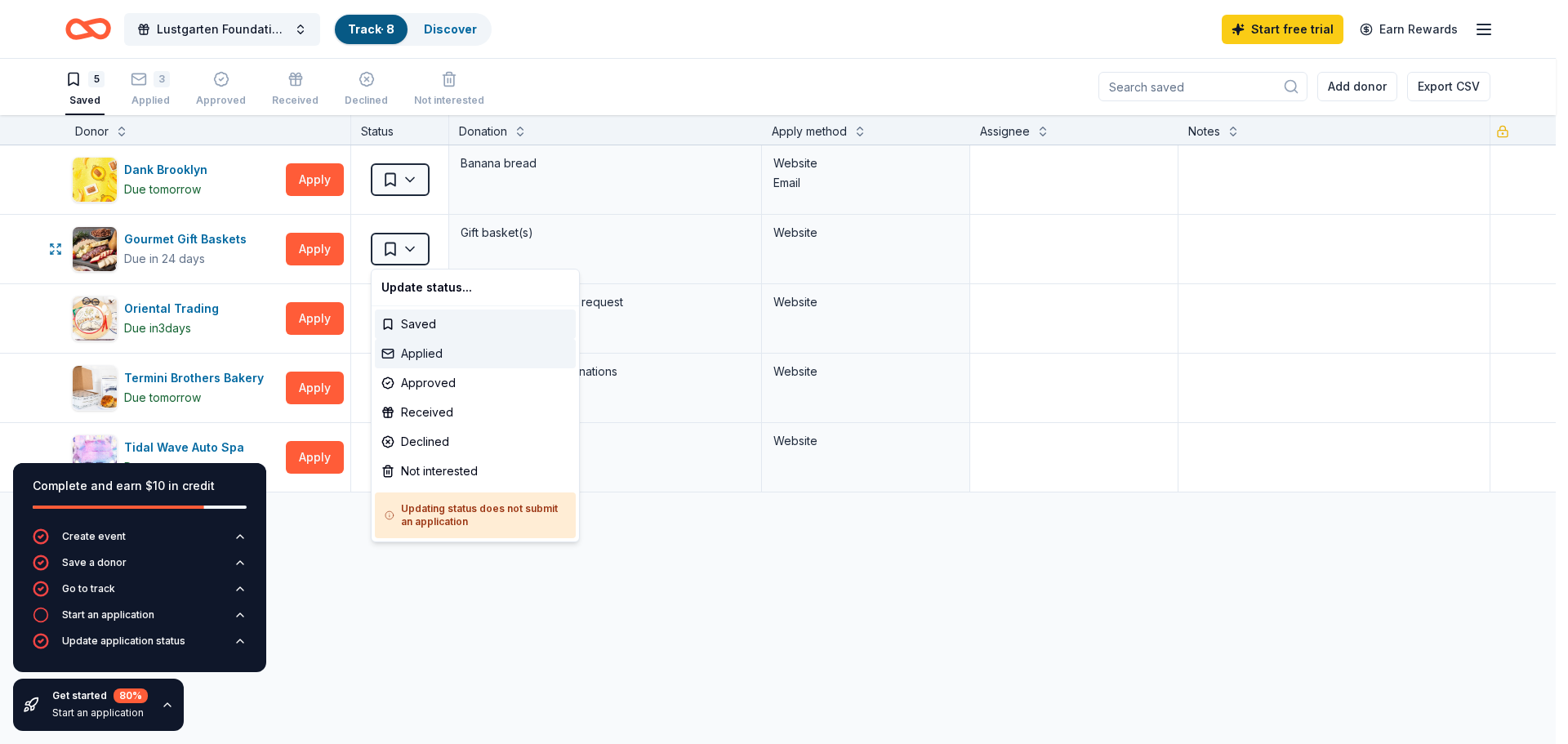 click on "Applied" at bounding box center (475, 354) 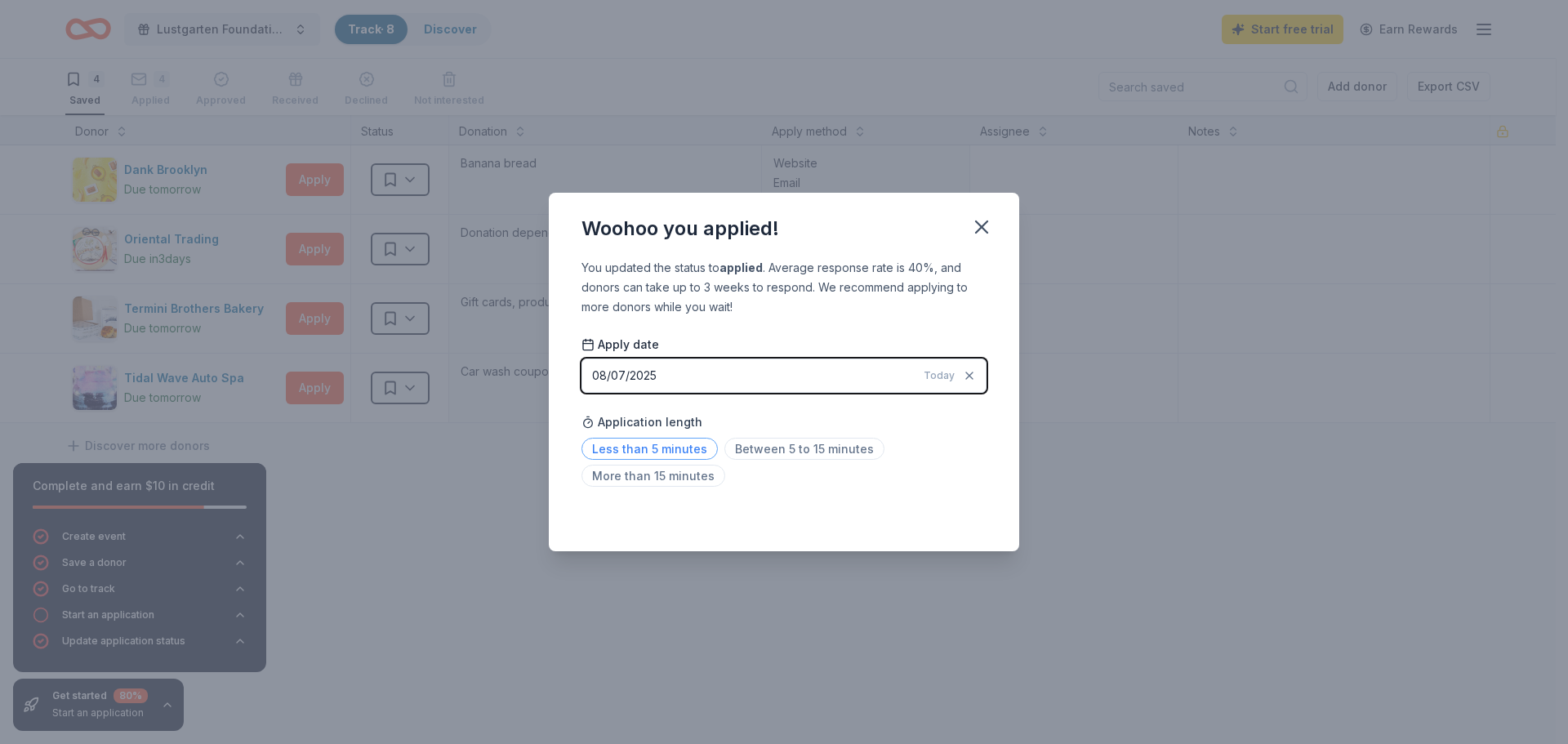 click on "Less than 5 minutes" at bounding box center [649, 448] 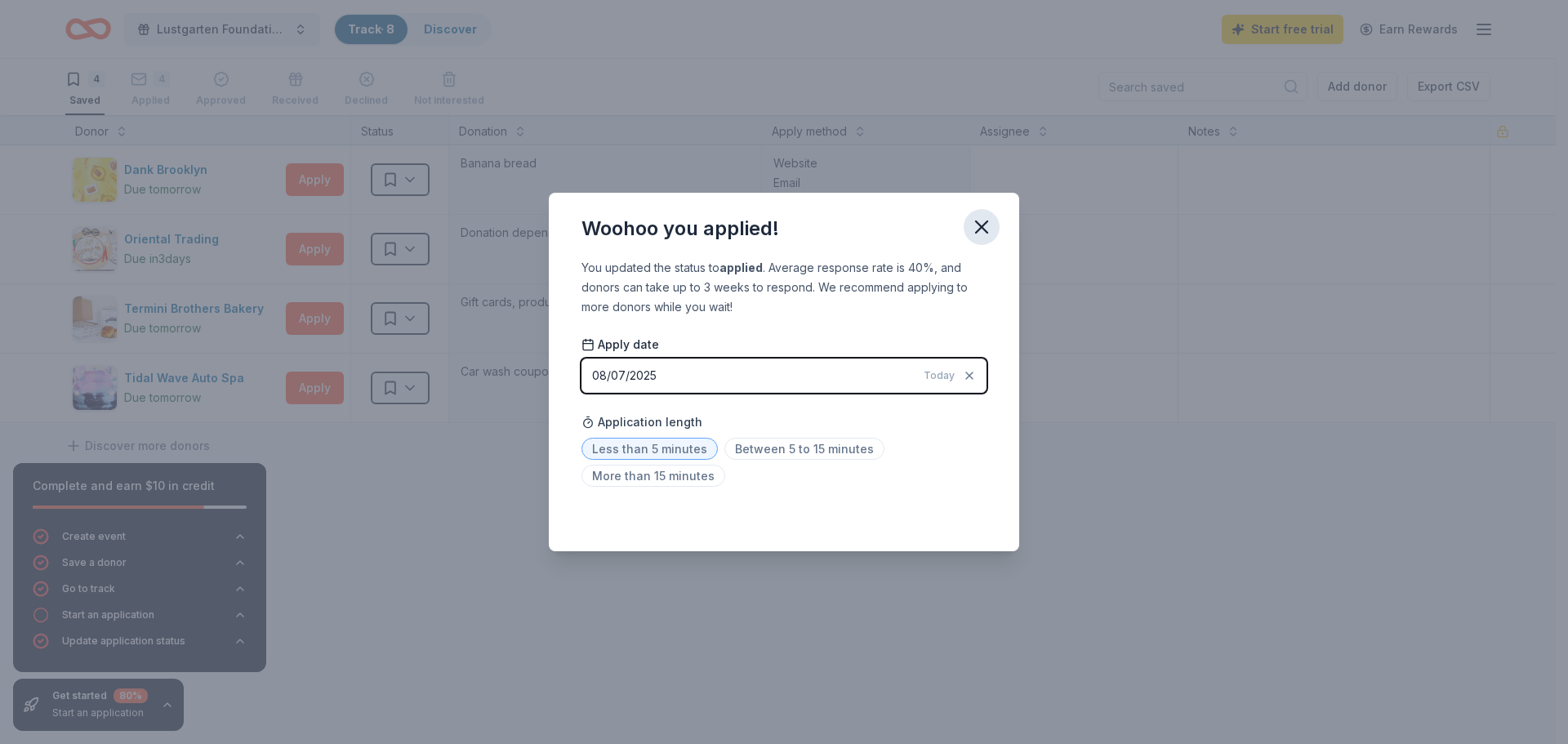 click 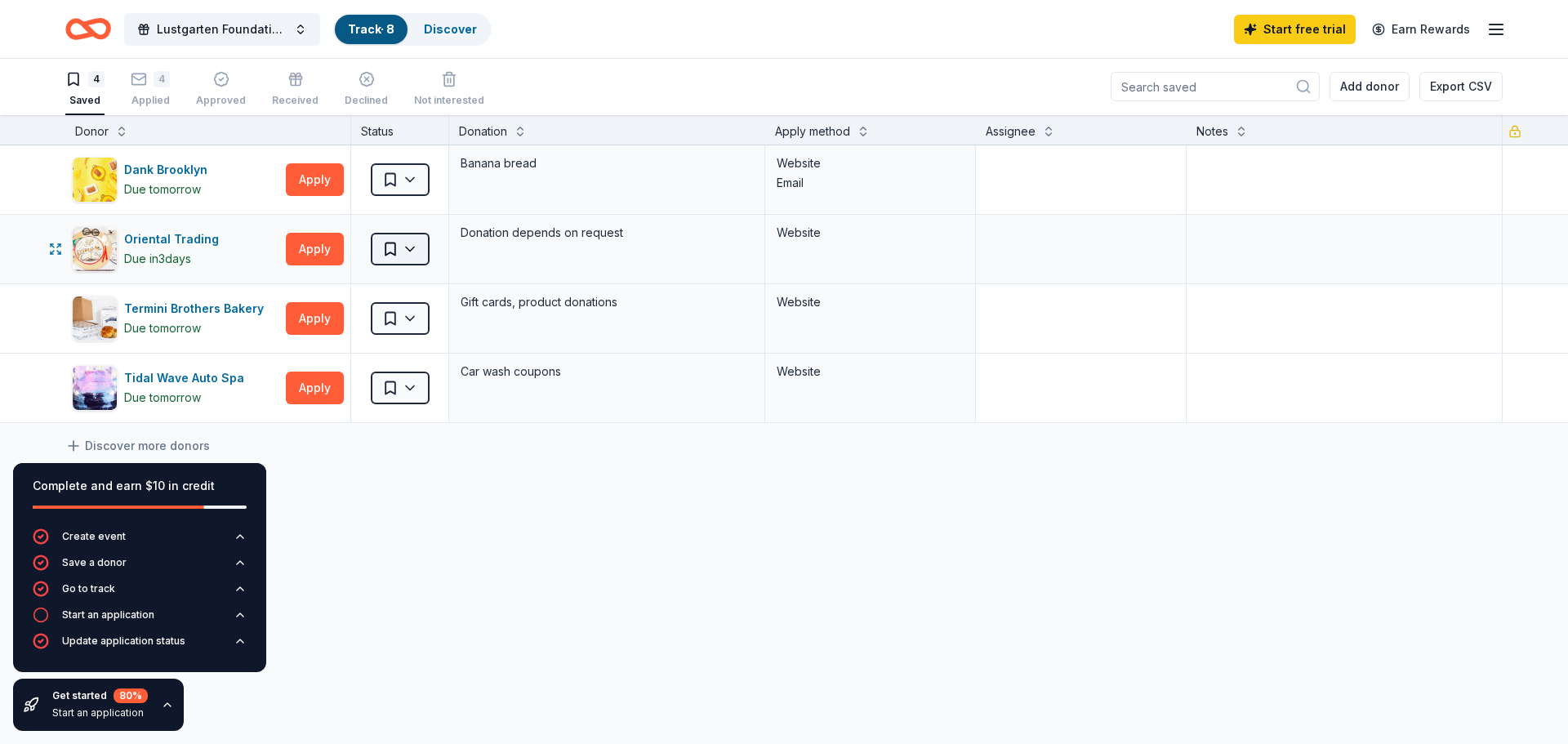 click on "Lustgarten Foundation NYS Capital District Pancreatic Cancer Research Walk Track  · 8 Discover Start free  trial Earn Rewards 4 Saved 4 Applied Approved Received Declined Not interested Add donor Export CSV Complete and earn $10 in credit Create event Save a donor Go to track Start an application Update application status Get started 80 % Start an application Donor Status Donation Apply method Assignee Notes Dank Brooklyn Due tomorrow Apply Saved Banana bread Website Email Oriental Trading Due in  3  days Apply Saved Donation depends on request Website Termini Brothers Bakery Due tomorrow Apply Saved Gift cards, product donations Website Tidal Wave Auto Spa Due tomorrow Apply Saved Car wash coupons Website   Discover more donors Saved" at bounding box center (784, 371) 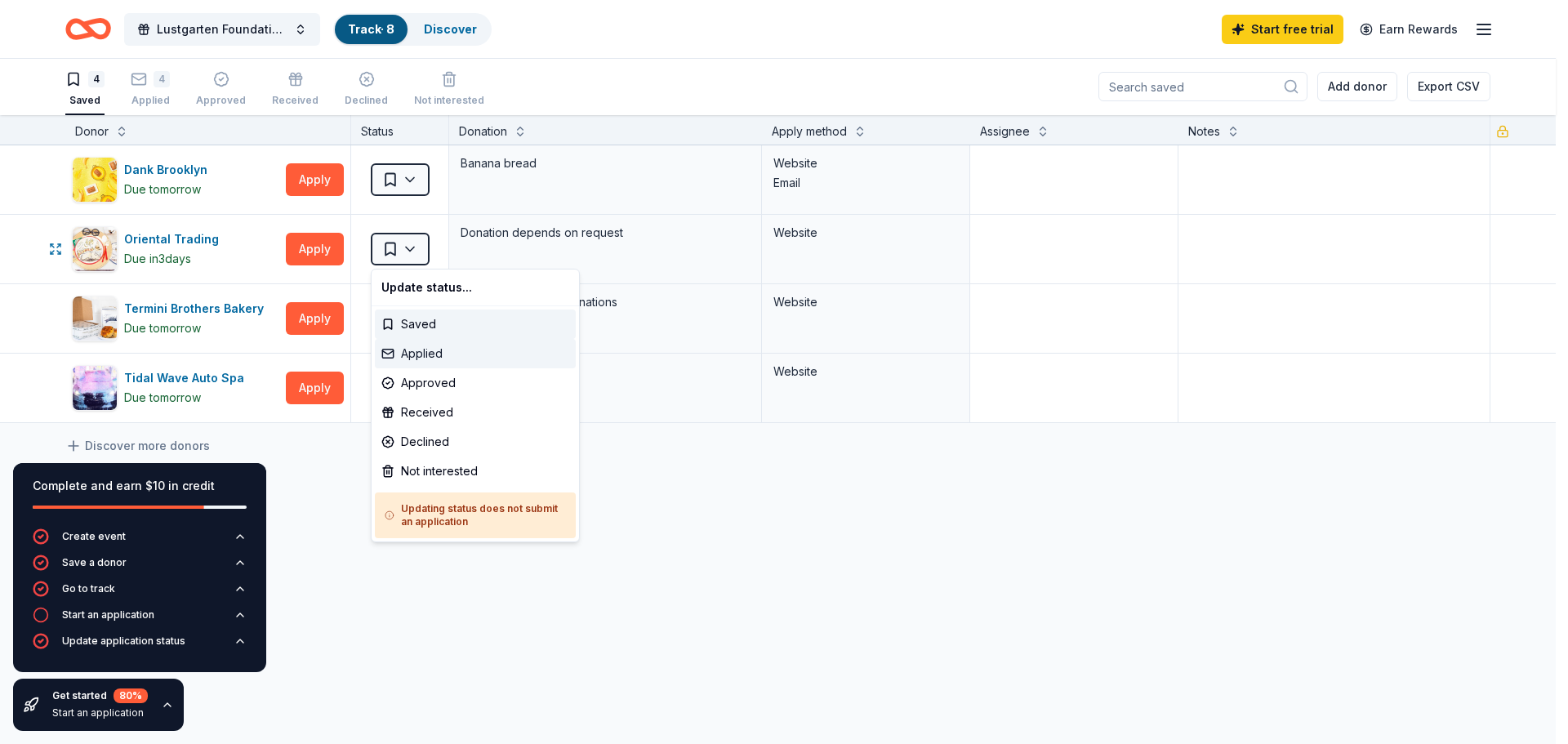 click on "Applied" at bounding box center [475, 354] 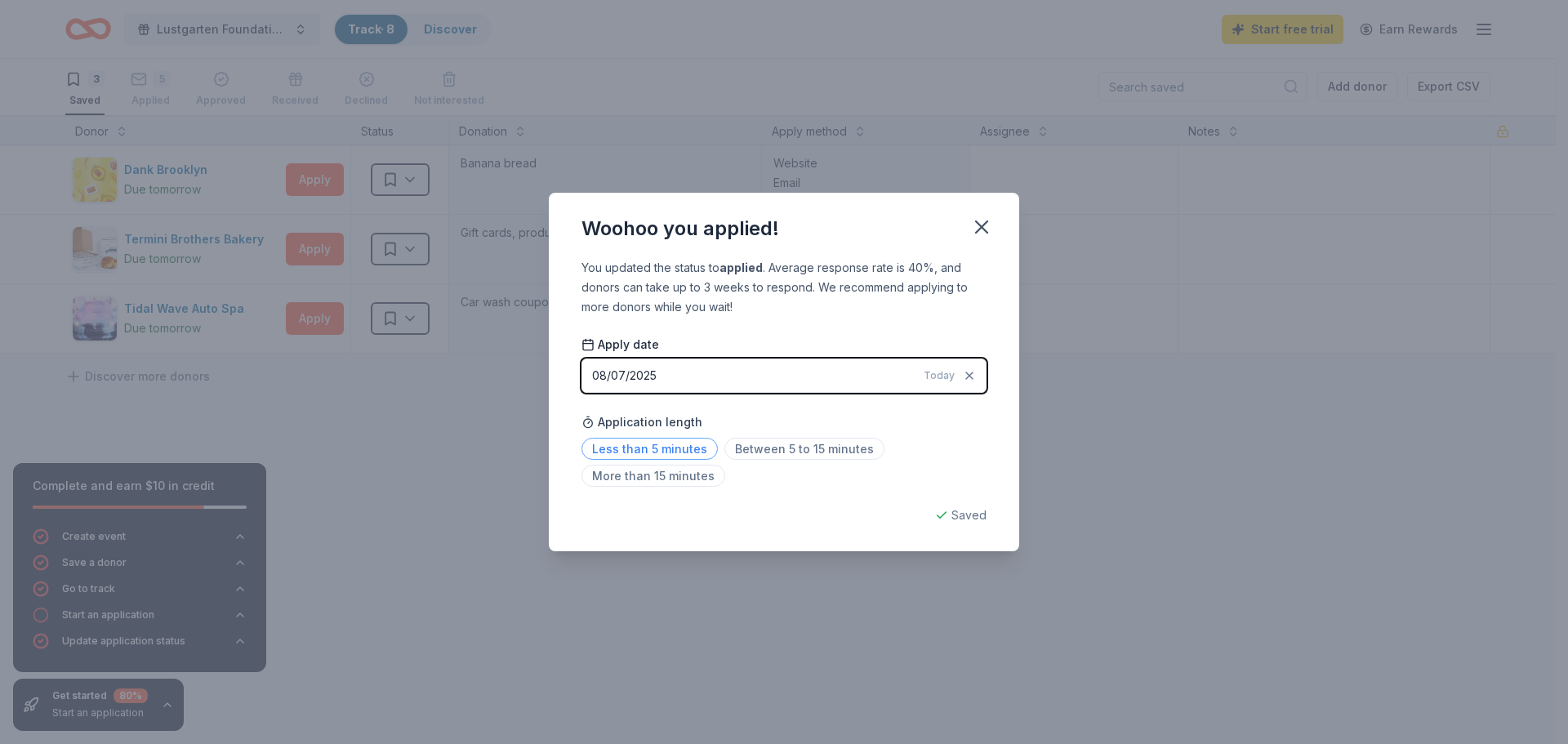 click on "Less than 5 minutes" at bounding box center (649, 448) 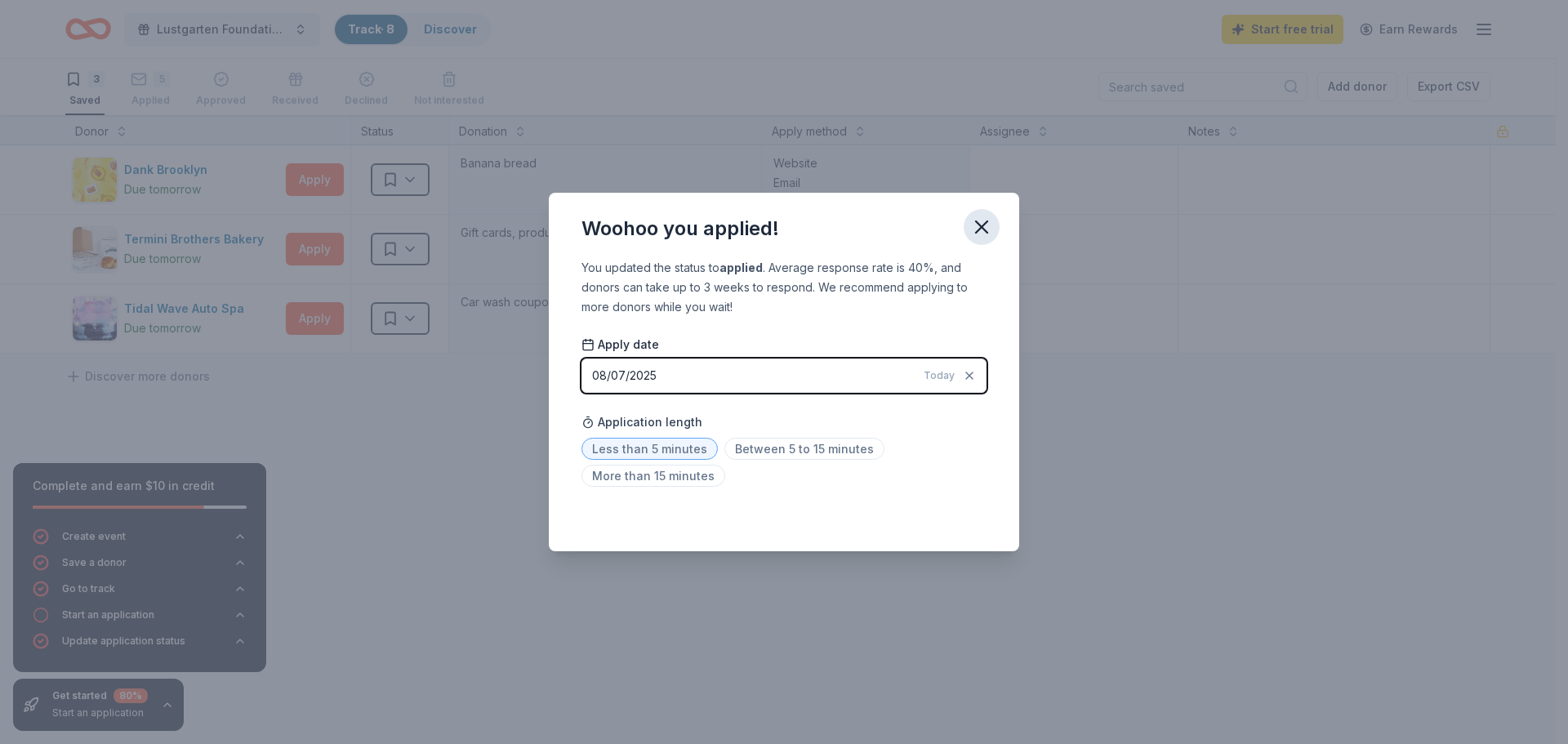 click 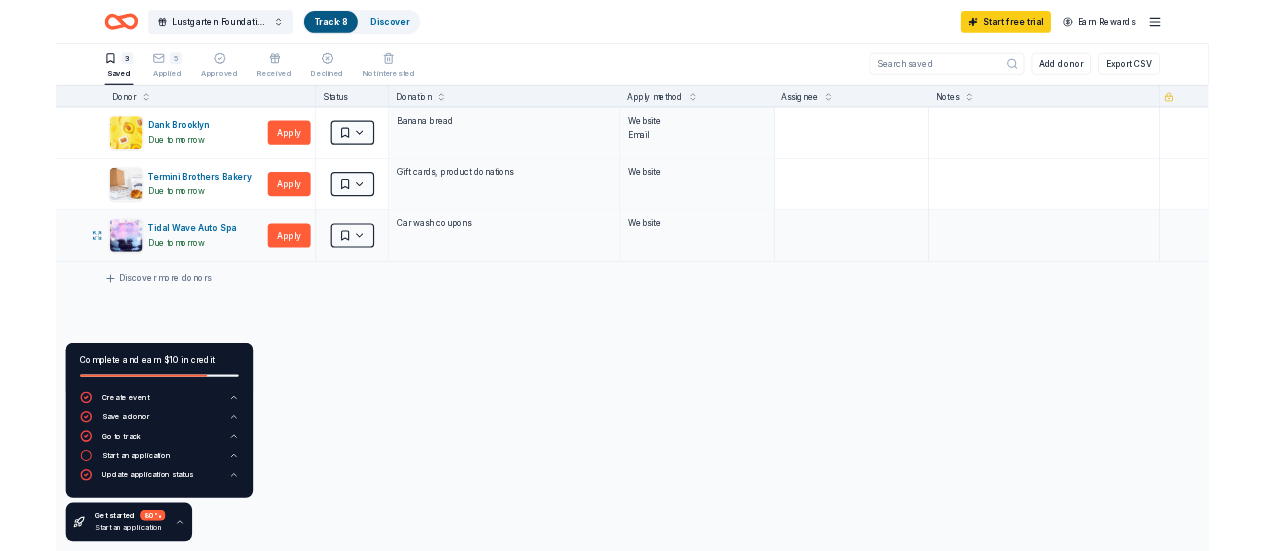 scroll, scrollTop: 0, scrollLeft: 0, axis: both 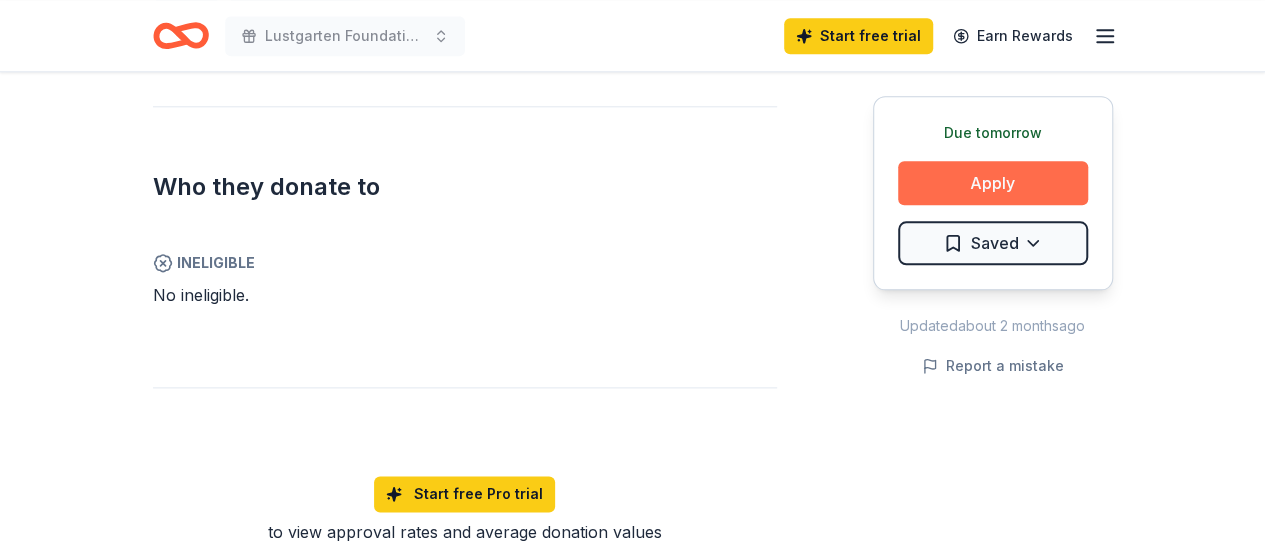 click on "Apply" at bounding box center (993, 183) 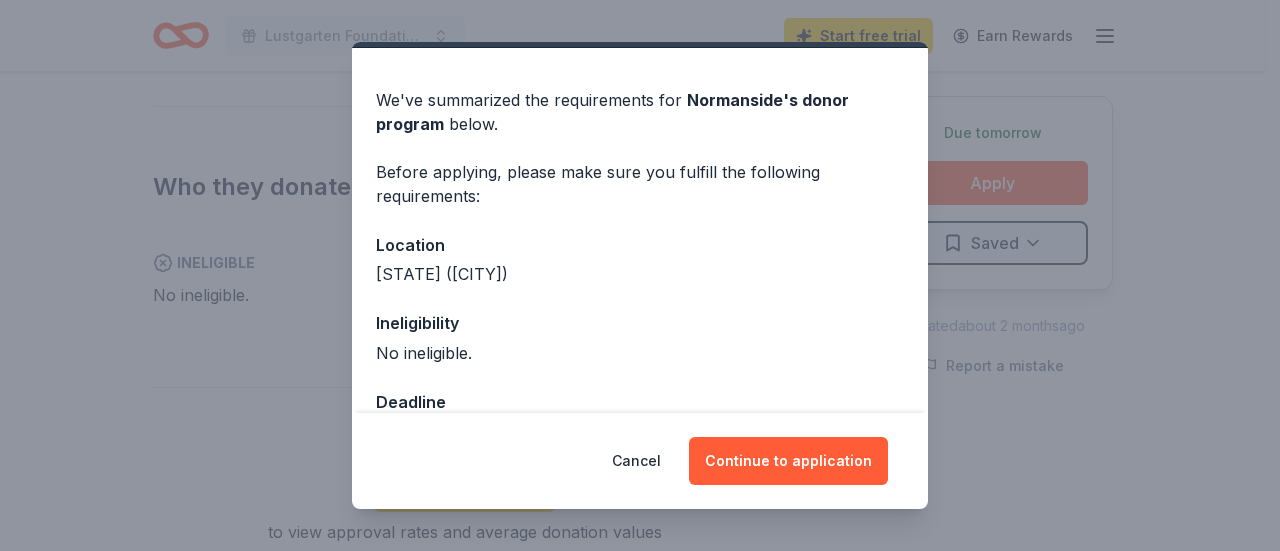 scroll, scrollTop: 108, scrollLeft: 0, axis: vertical 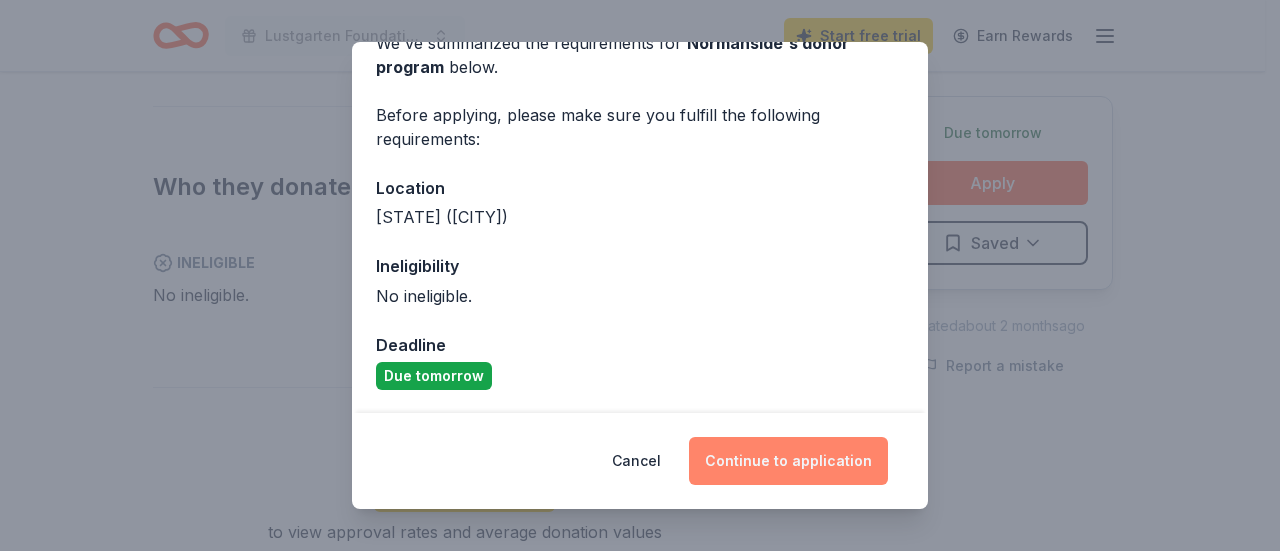 click on "Continue to application" at bounding box center (788, 461) 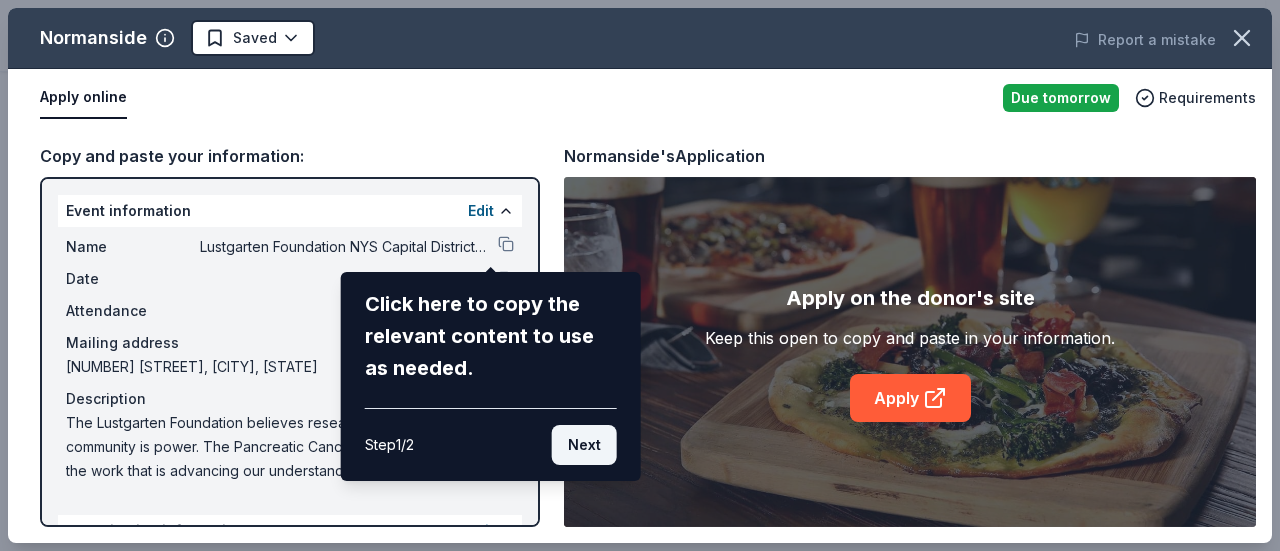click on "Next" at bounding box center (584, 445) 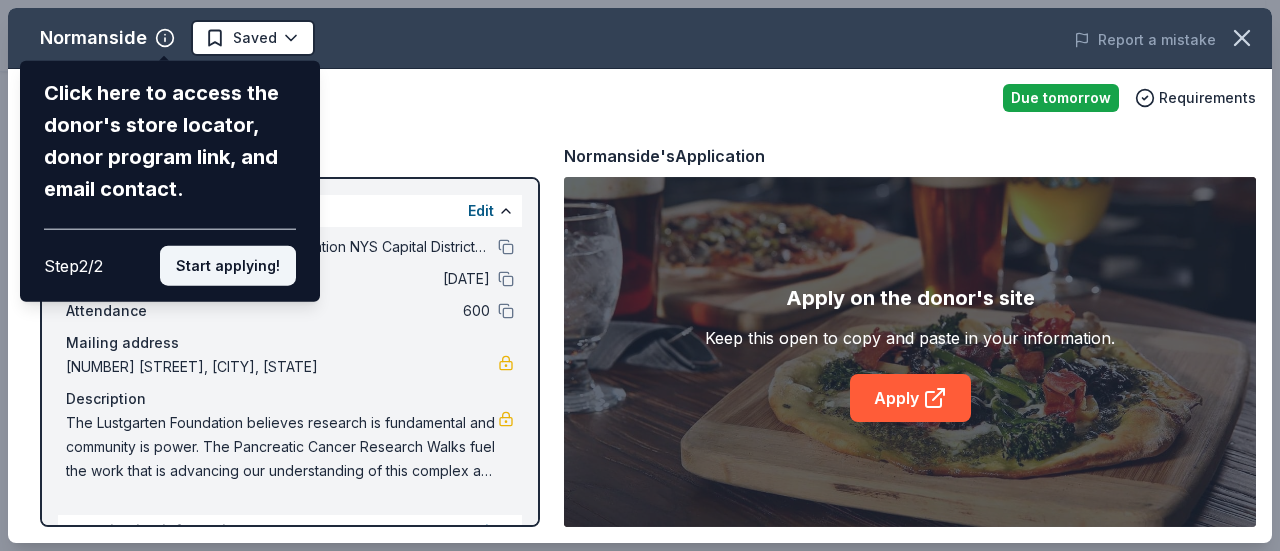 click on "Start applying!" at bounding box center [228, 266] 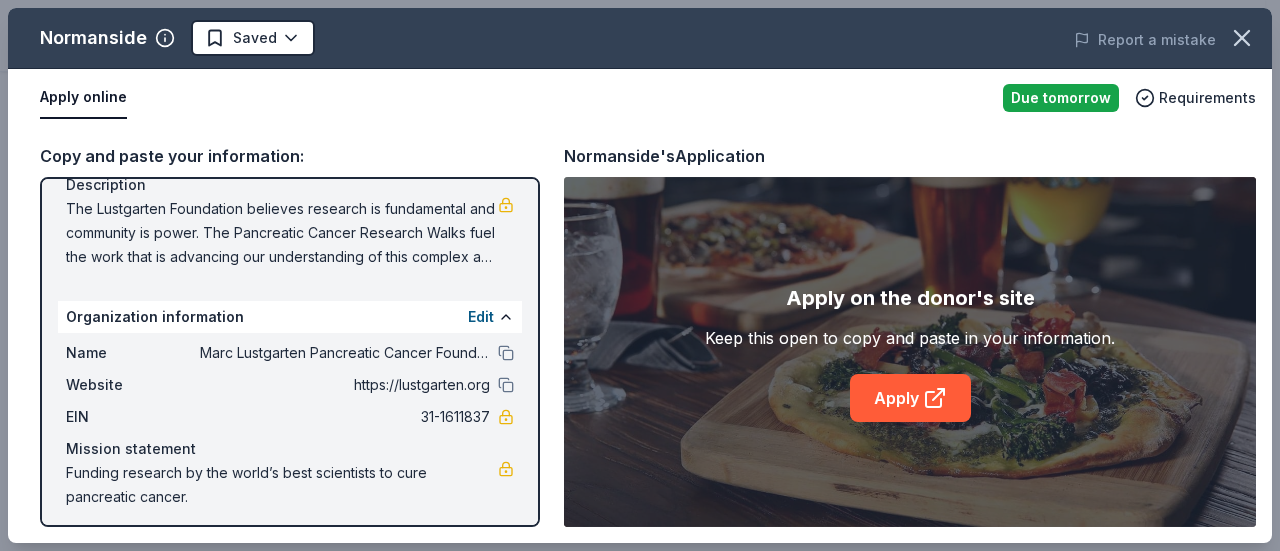 scroll, scrollTop: 222, scrollLeft: 0, axis: vertical 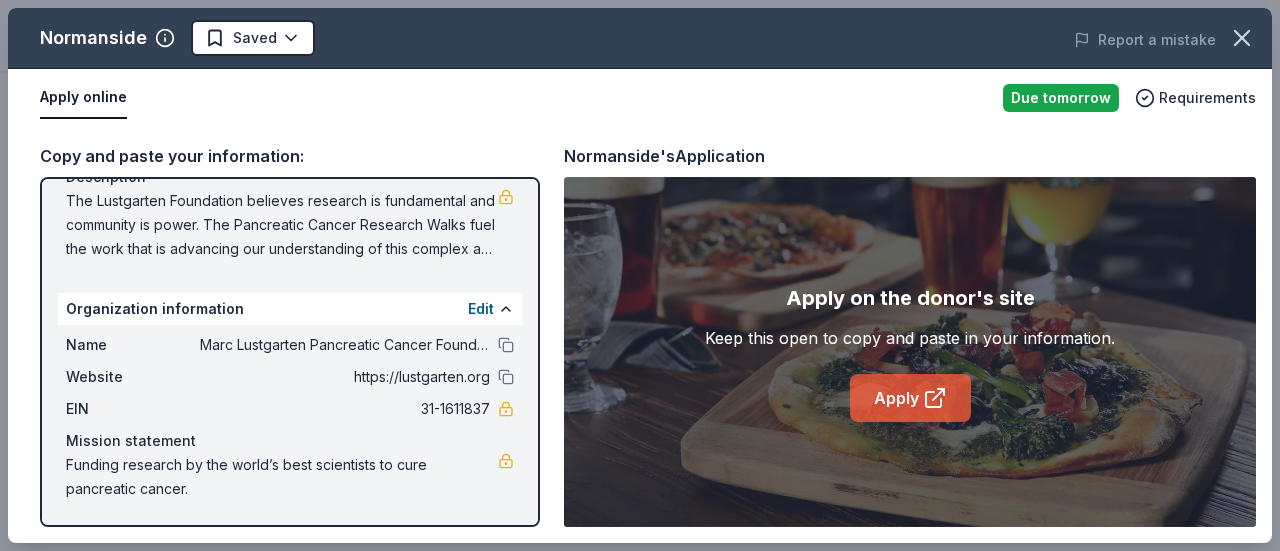 click 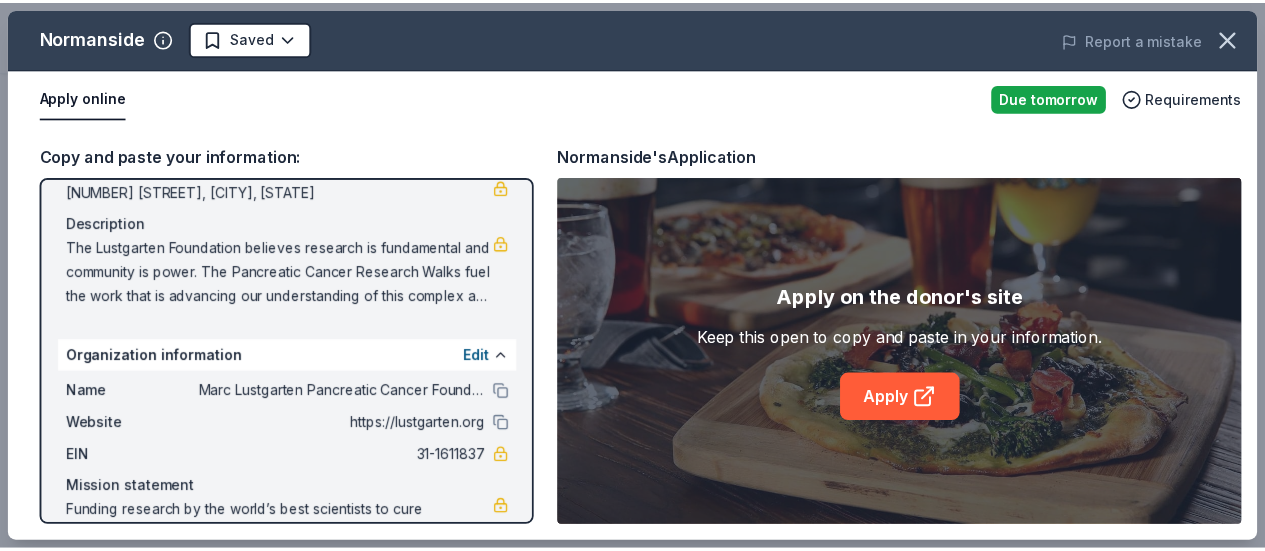 scroll, scrollTop: 222, scrollLeft: 0, axis: vertical 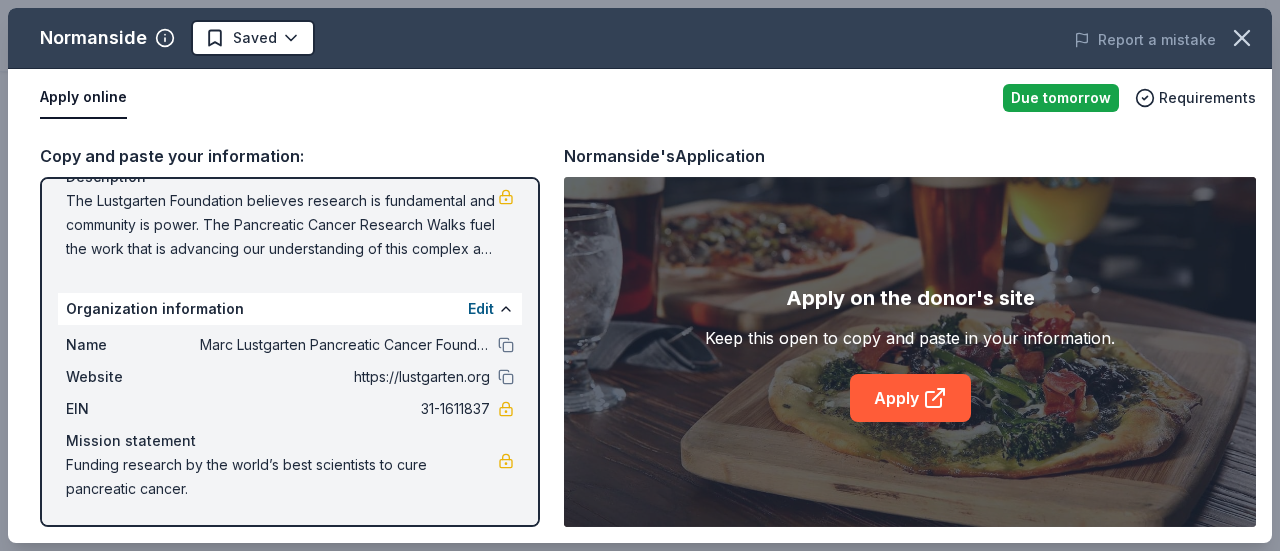 click on "Marc Lustgarten Pancreatic Cancer Foundation" at bounding box center [345, 345] 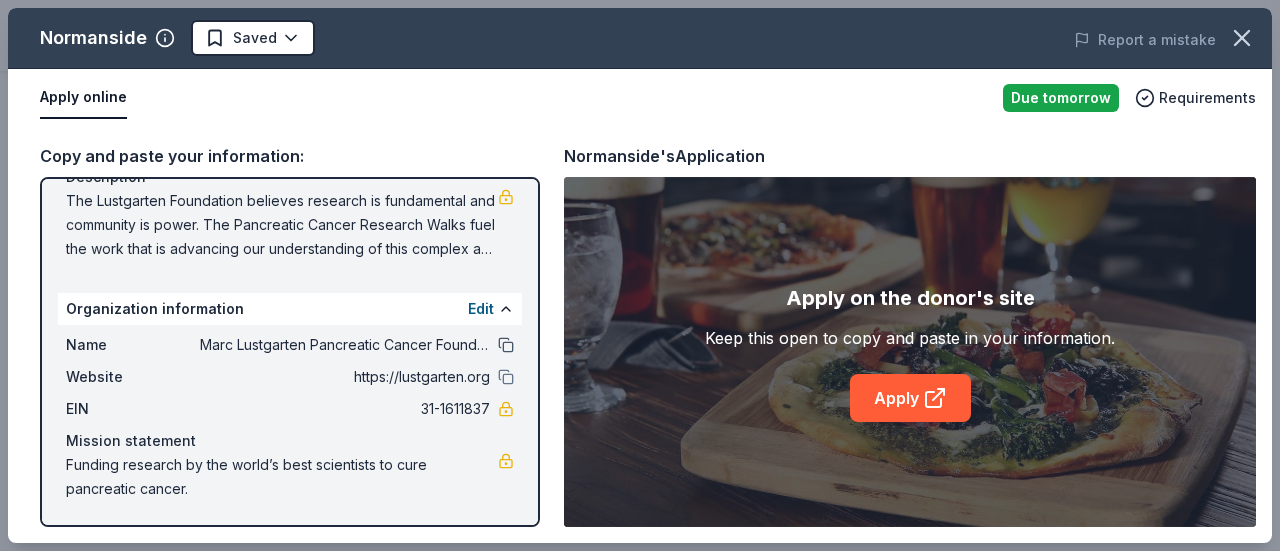 click at bounding box center (506, 345) 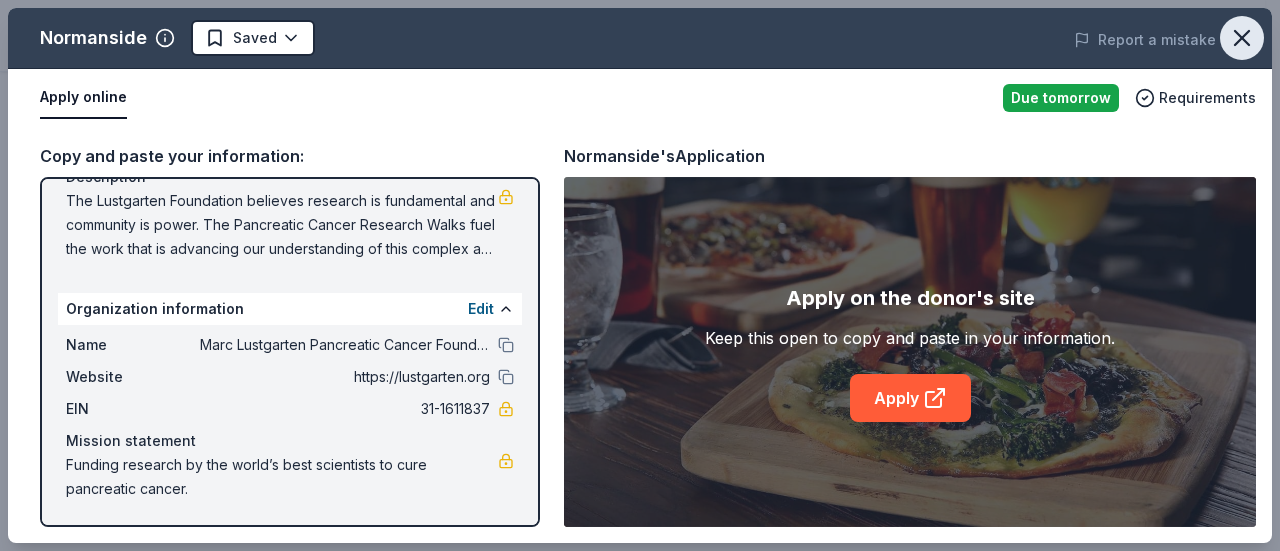 click 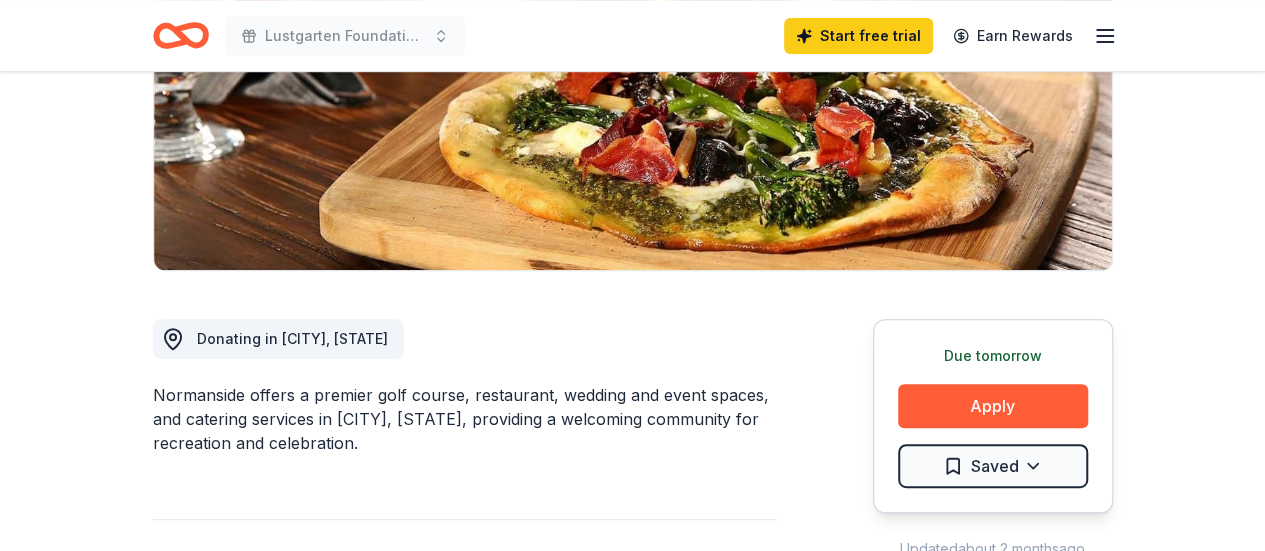 scroll, scrollTop: 0, scrollLeft: 0, axis: both 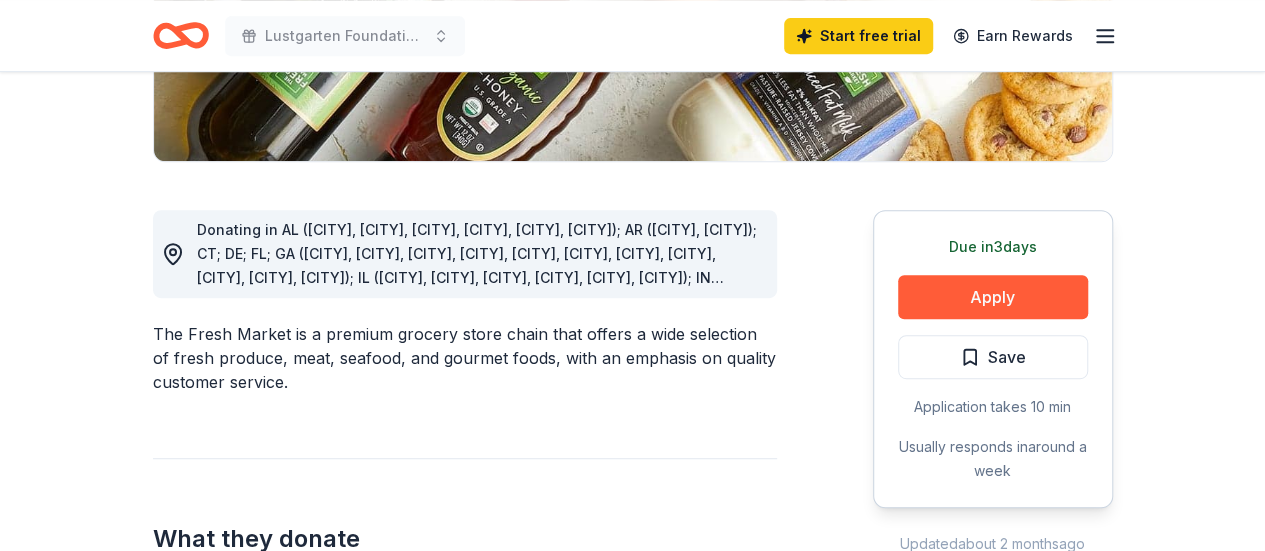 click on "Donating in AL (Daphne, Homewood, Huntsville, Mobile, Montgomery, Tuscaloosa); AR (Little Rock, Rogers); CT; DE; FL; GA (Alpharetta, Athens, Atlanta, Augusta, Columbus, Dunwoody, Macon, Peachtree City, Roswell, Savannah, Suwanee); IL (Chicago, Crystal Lake, Geneva, Lake Forest, Naperville, Wilmette); IN (Carmel, Evansville, Fort Wayne, Indianapolis); KY (Lexington, Louisville); LA (Baton Rouge, Lafayette, Mandeville, Metairie, New Orleans); MA (Hingham); MD; MI (Ridgeland); NC; NJ (Bedminster, Montvale); NY (Latham, Saratoga Springs, Scarsdale, Smithtown); OH (Cincinnati, Toledo, West Chester); OK (Tulsa); PA (Center Valley, Glen Mills, Horsham, Mount Lebanon); SC; TN (Brentwood, Chattanooga, Farragut, Germantown, Johnson City, Knoxville, Memphis); VA" at bounding box center (479, 301) 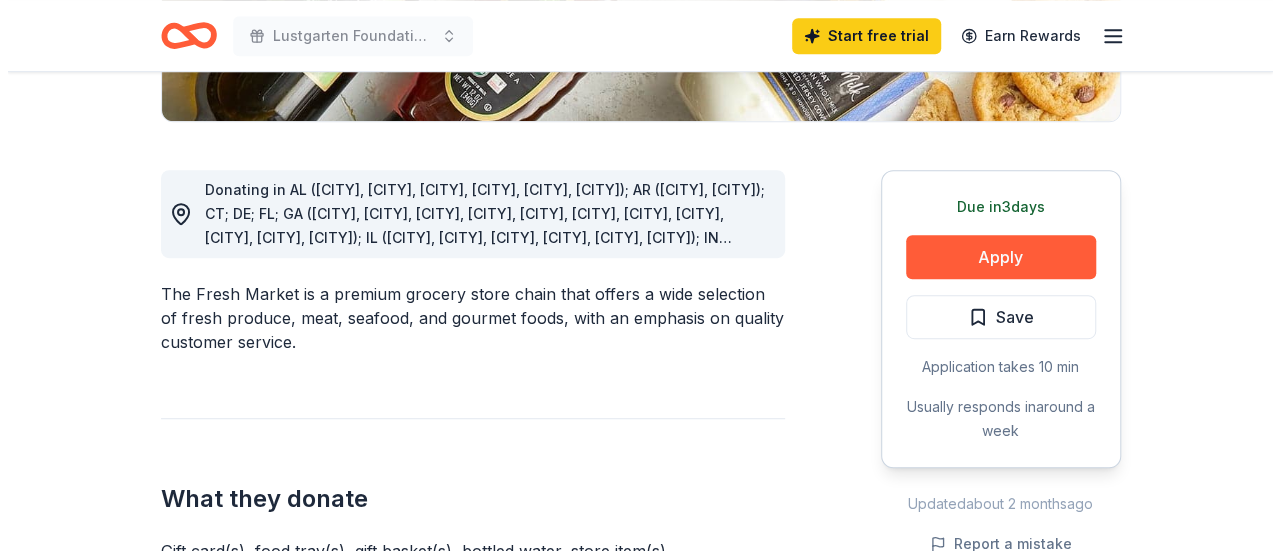 scroll, scrollTop: 485, scrollLeft: 0, axis: vertical 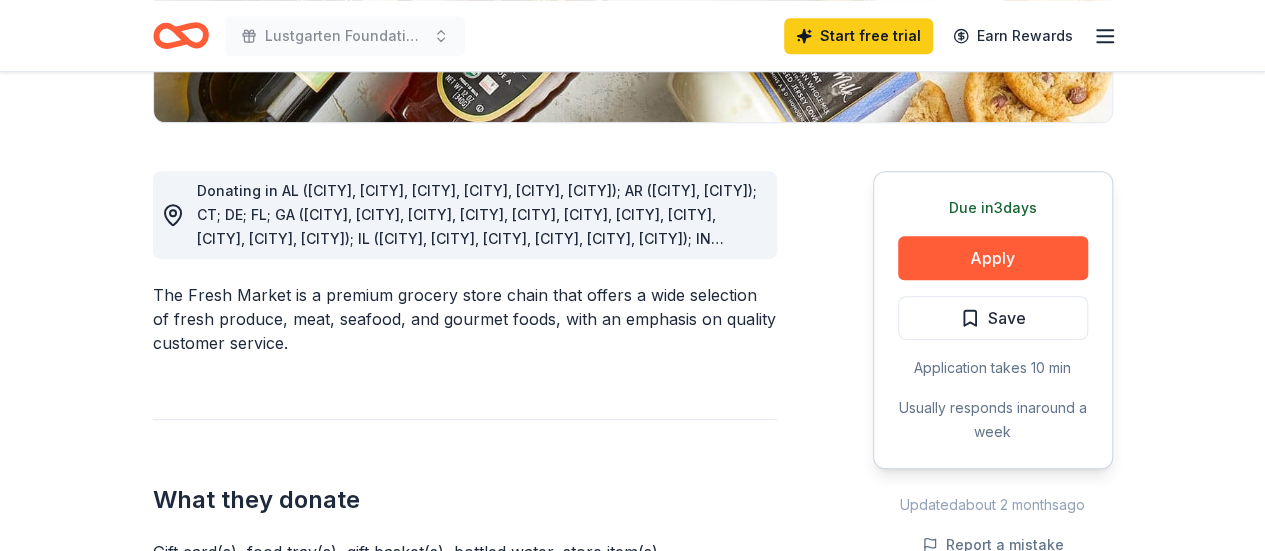click on "Donating in AL (Daphne, Homewood, Huntsville, Mobile, Montgomery, Tuscaloosa); AR (Little Rock, Rogers); CT; DE; FL; GA (Alpharetta, Athens, Atlanta, Augusta, Columbus, Dunwoody, Macon, Peachtree City, Roswell, Savannah, Suwanee); IL (Chicago, Crystal Lake, Geneva, Lake Forest, Naperville, Wilmette); IN (Carmel, Evansville, Fort Wayne, Indianapolis); KY (Lexington, Louisville); LA (Baton Rouge, Lafayette, Mandeville, Metairie, New Orleans); MA (Hingham); MD; MI (Ridgeland); NC; NJ (Bedminster, Montvale); NY (Latham, Saratoga Springs, Scarsdale, Smithtown); OH (Cincinnati, Toledo, West Chester); OK (Tulsa); PA (Center Valley, Glen Mills, Horsham, Mount Lebanon); SC; TN (Brentwood, Chattanooga, Farragut, Germantown, Johnson City, Knoxville, Memphis); VA" at bounding box center [479, 262] 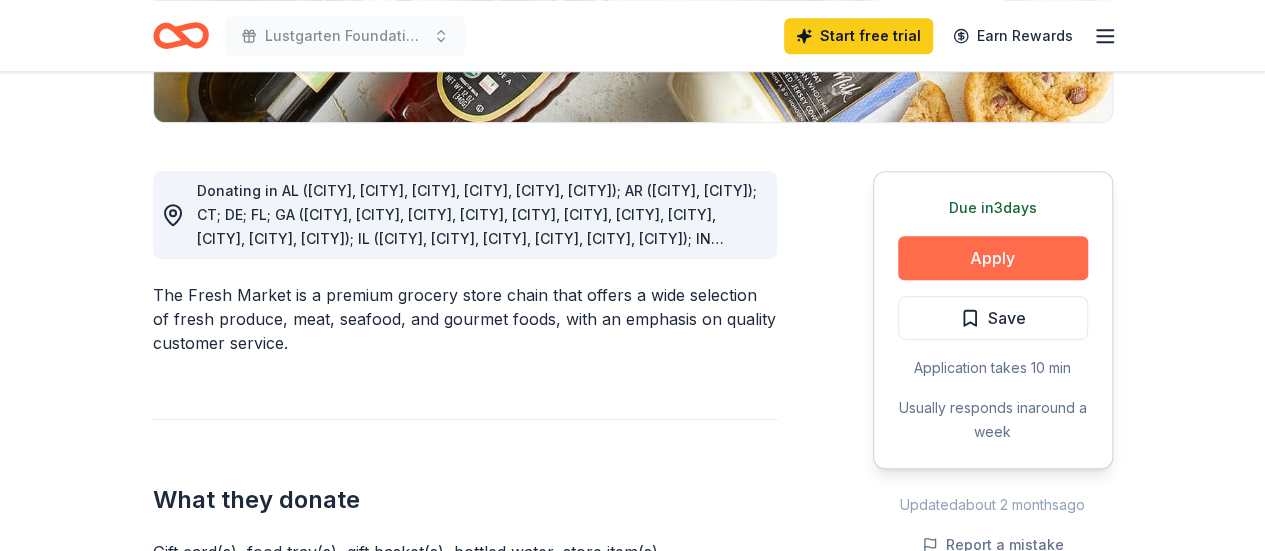 click on "Apply" at bounding box center (993, 258) 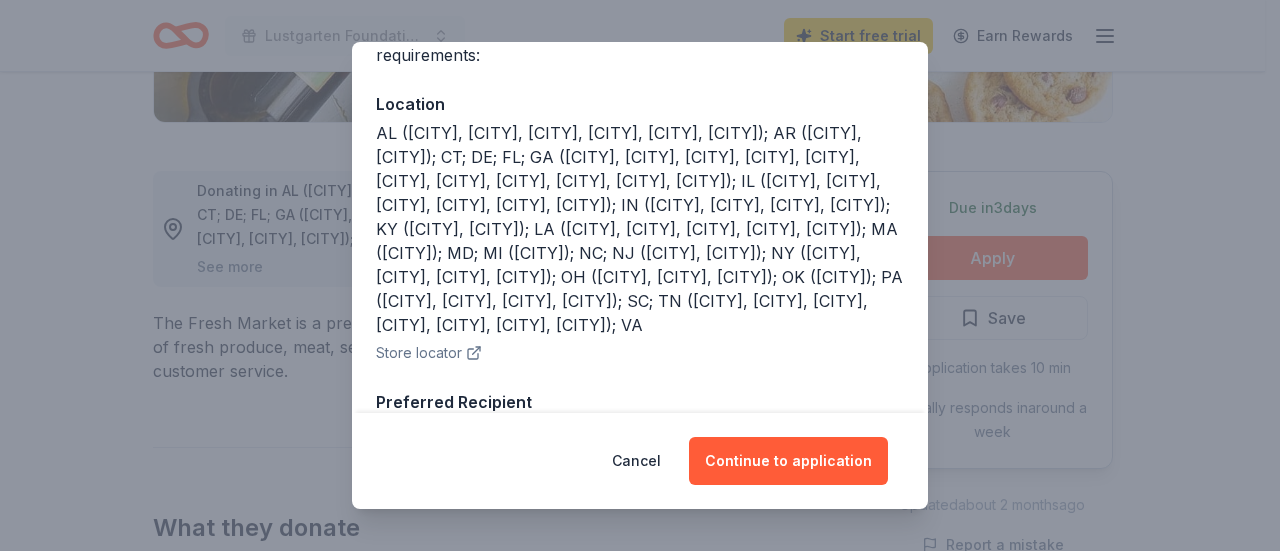 scroll, scrollTop: 229, scrollLeft: 0, axis: vertical 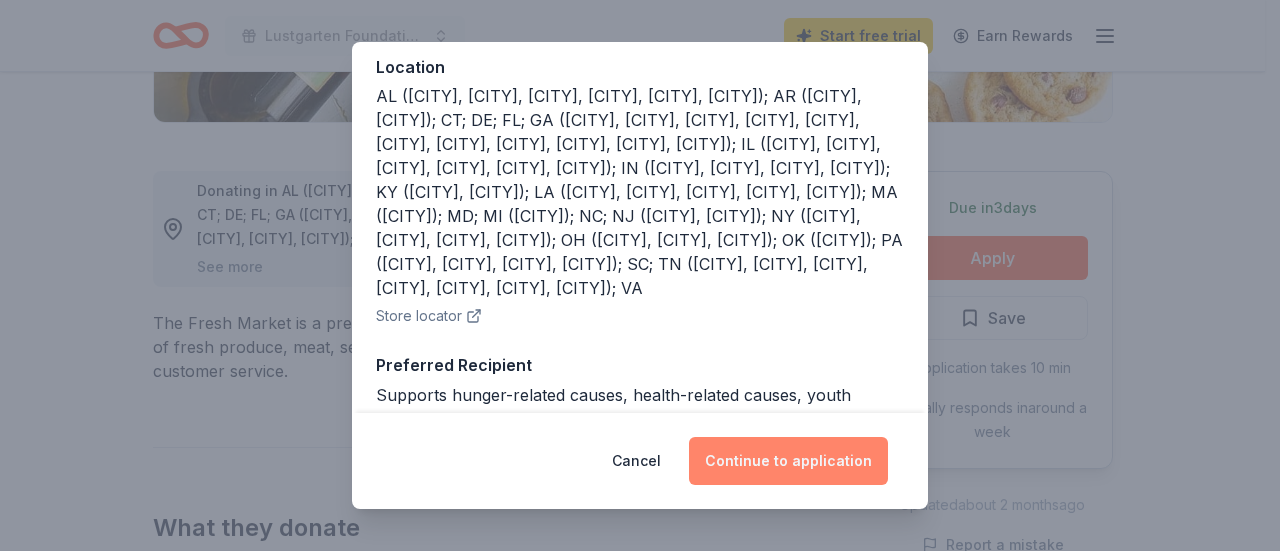 click on "Continue to application" 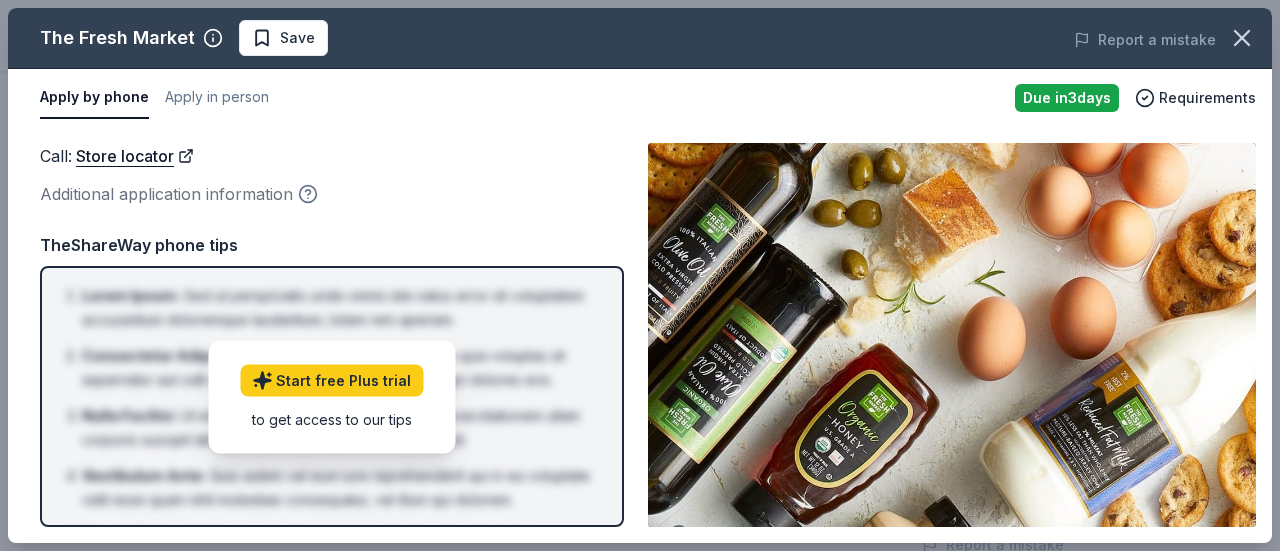 click 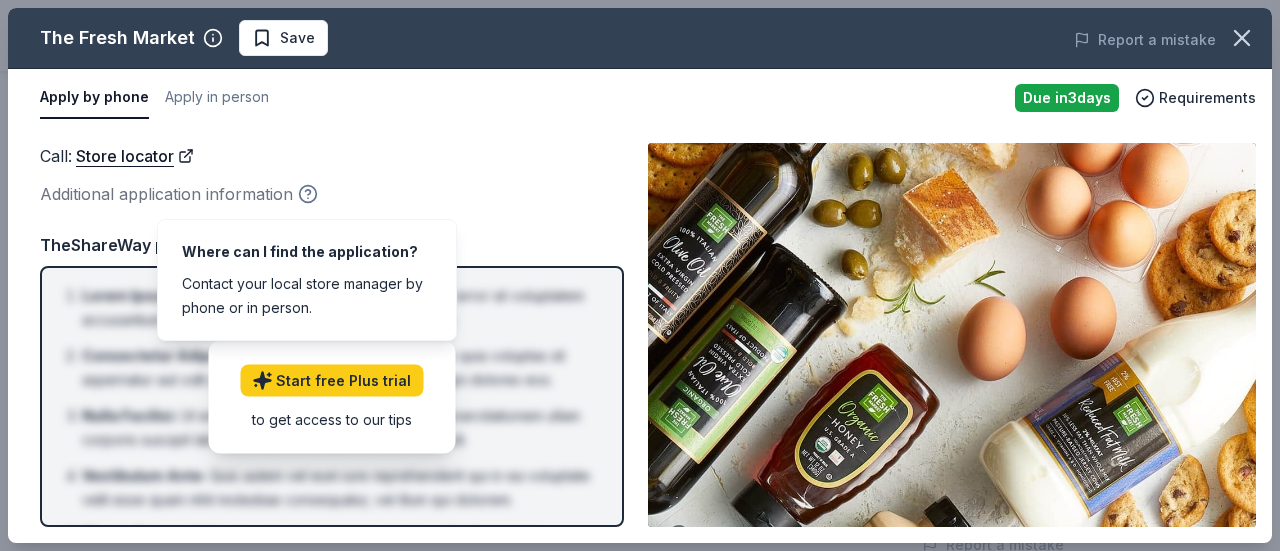 click 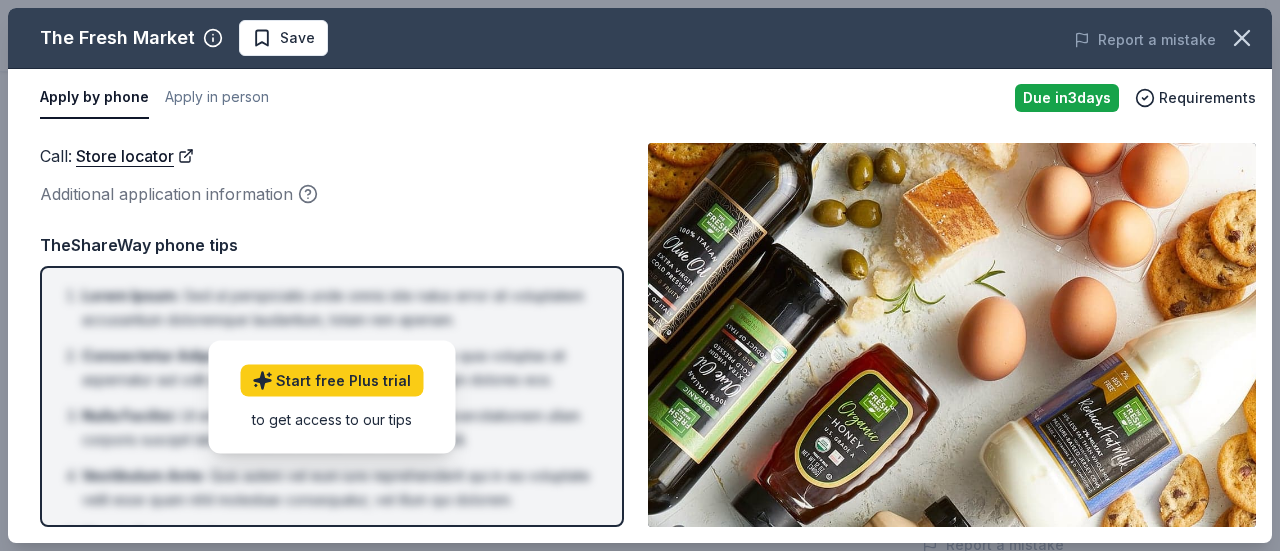 click on "TheShareWay phone tips" 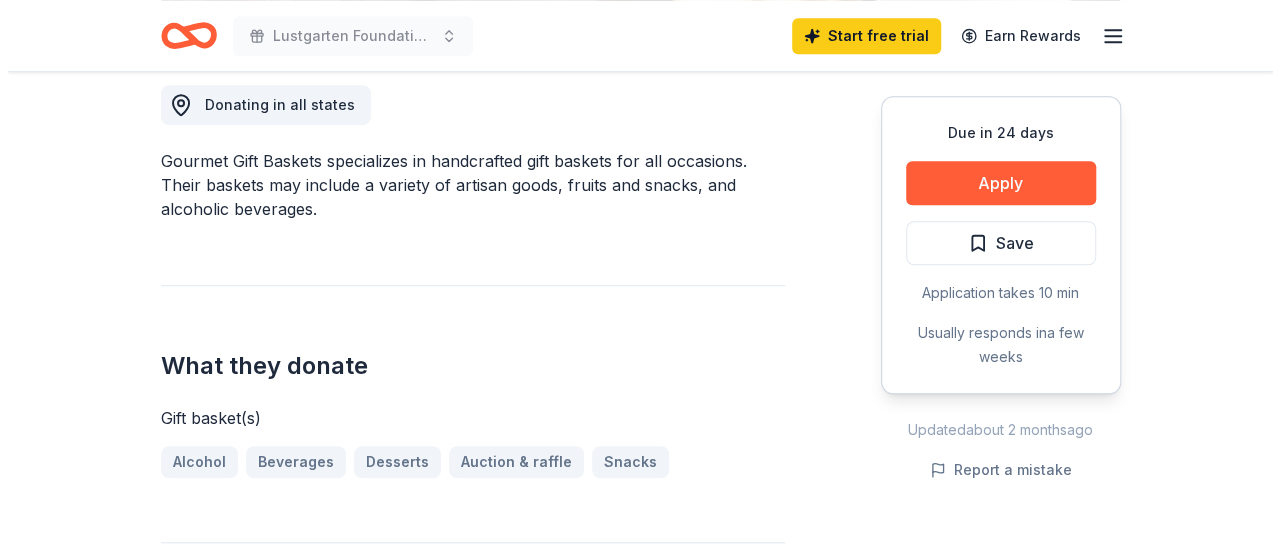 scroll, scrollTop: 539, scrollLeft: 0, axis: vertical 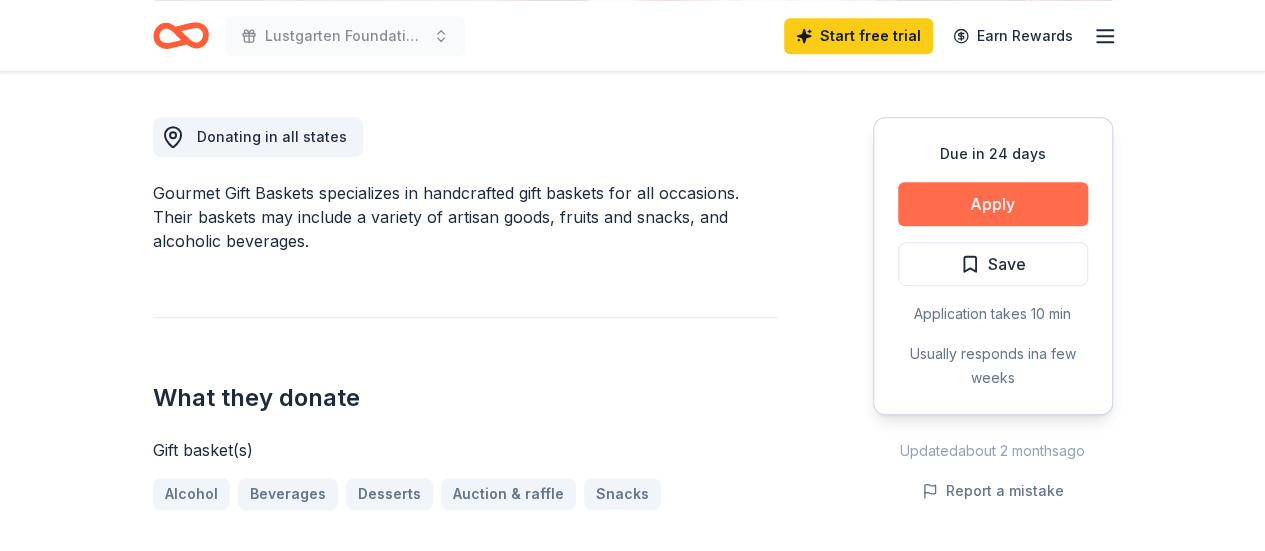 click on "Apply" at bounding box center (993, 204) 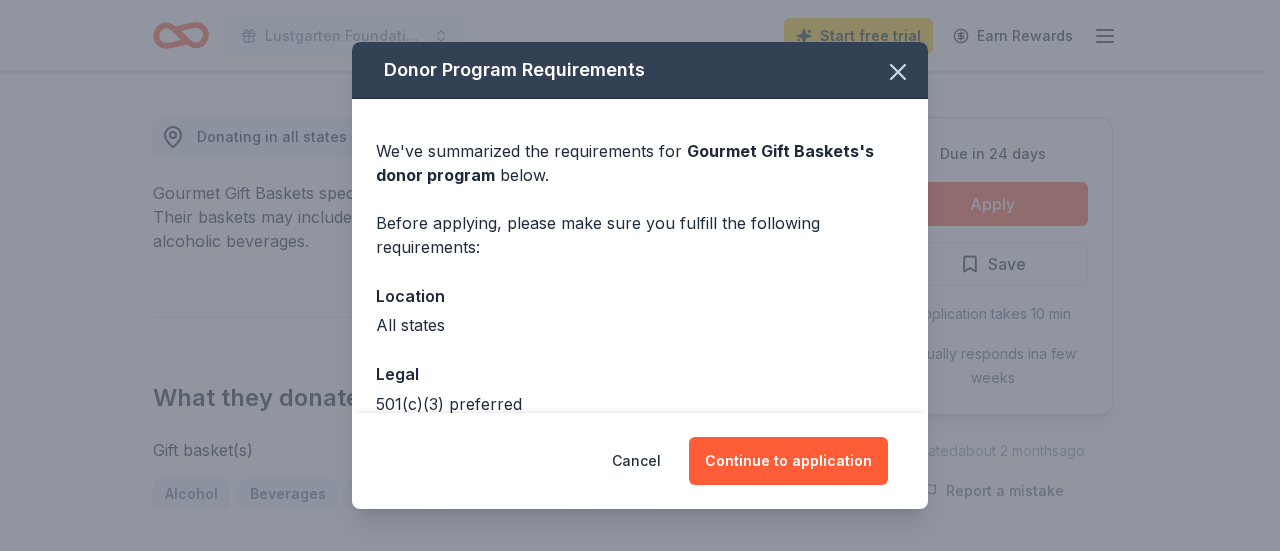 scroll, scrollTop: 108, scrollLeft: 0, axis: vertical 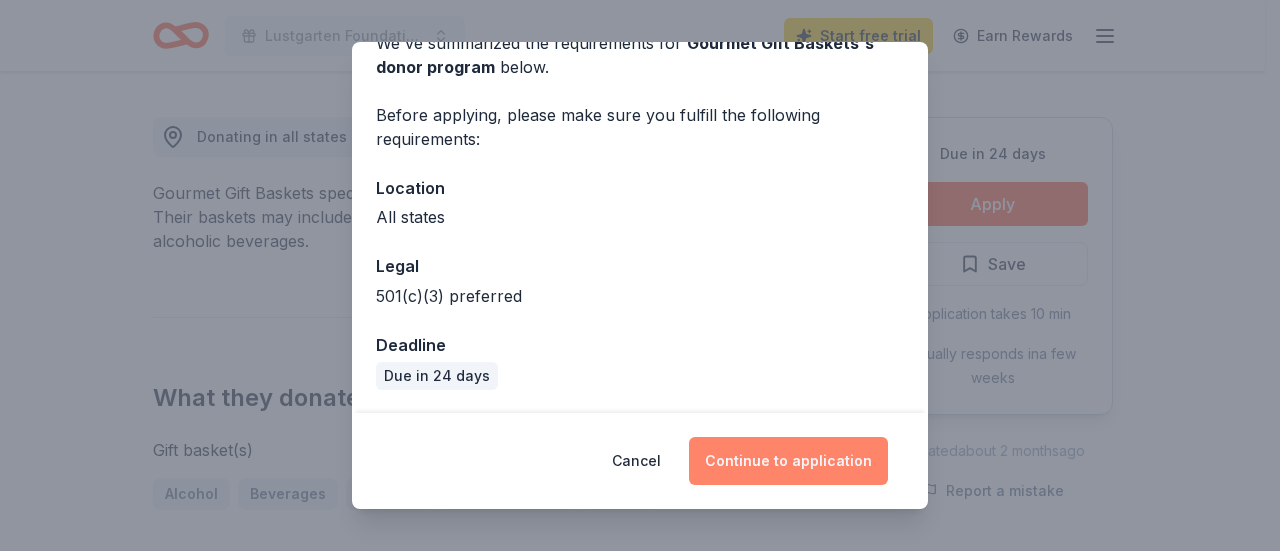 click on "Continue to application" at bounding box center (788, 461) 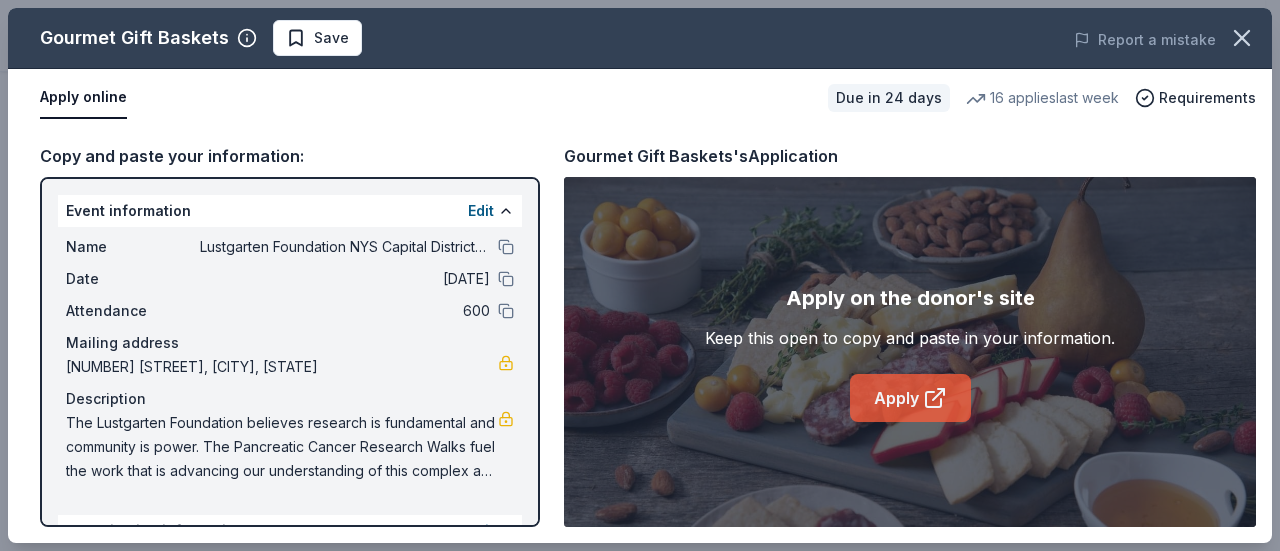 click on "Apply" at bounding box center [910, 398] 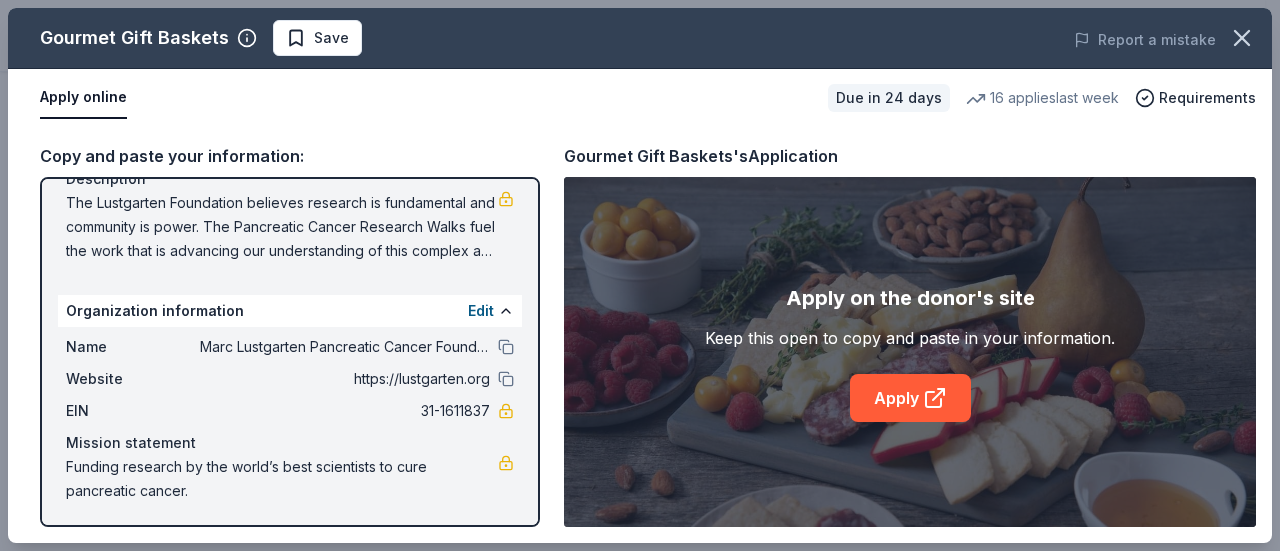 scroll, scrollTop: 221, scrollLeft: 0, axis: vertical 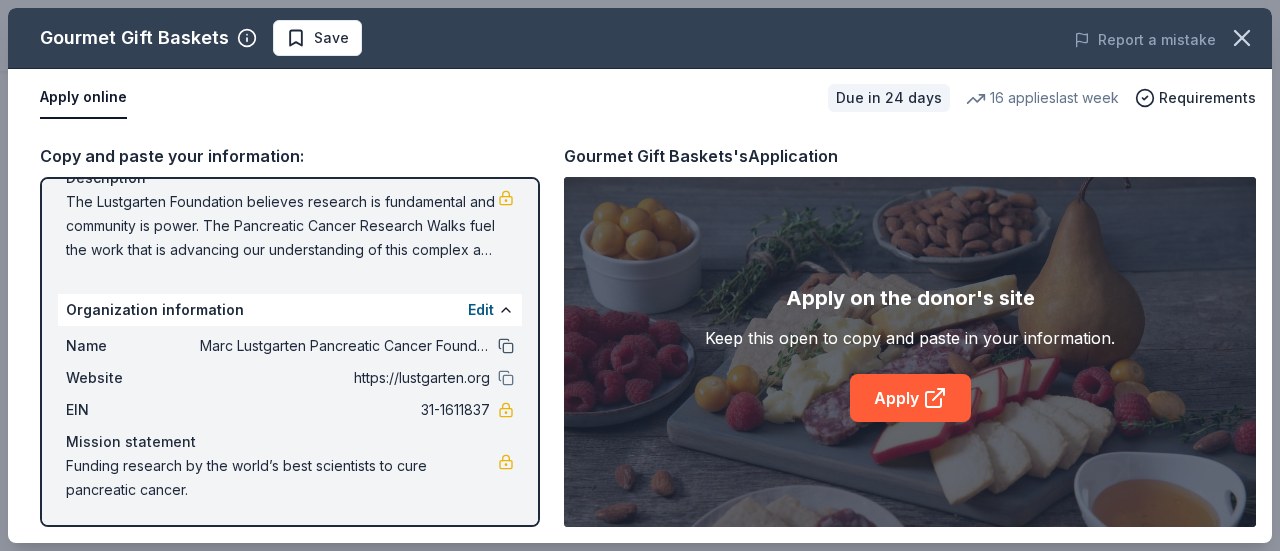 click at bounding box center (506, 346) 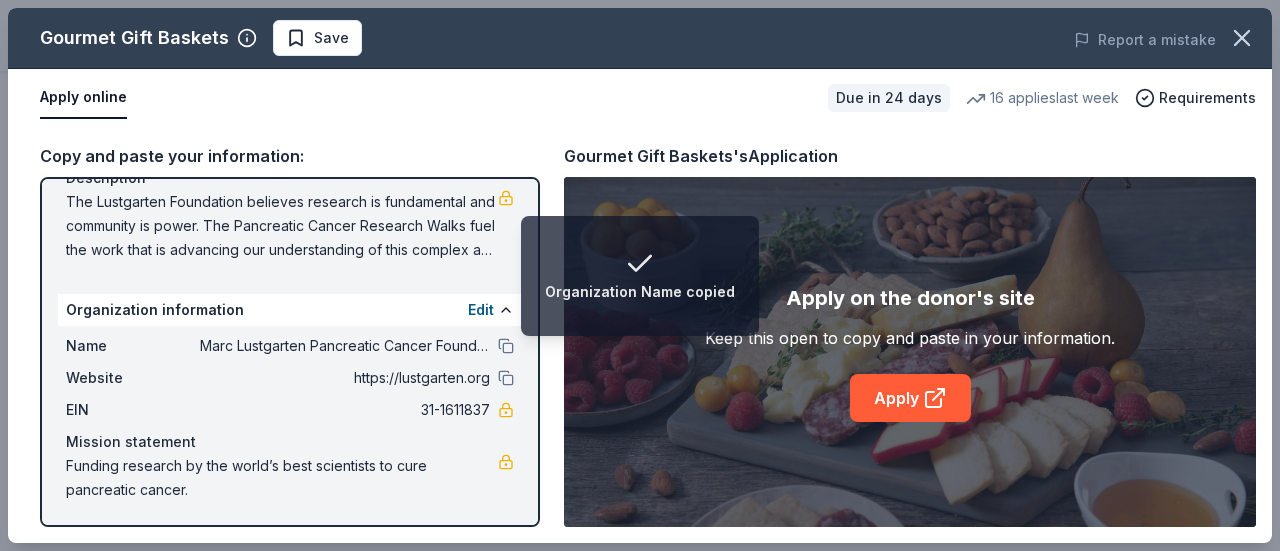 scroll, scrollTop: 222, scrollLeft: 0, axis: vertical 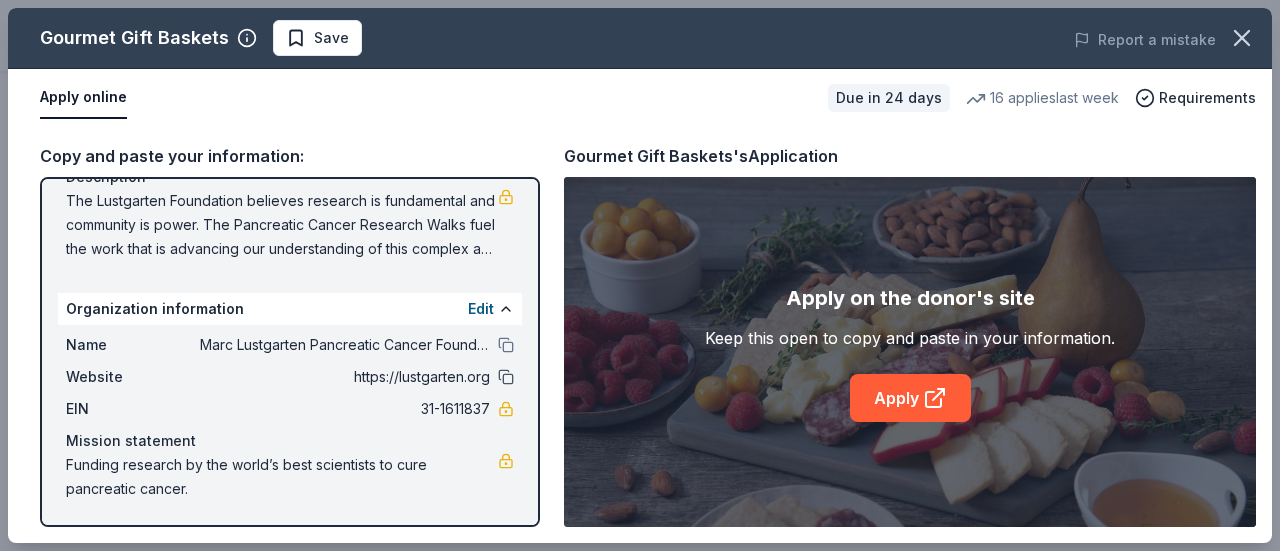 click at bounding box center [506, 377] 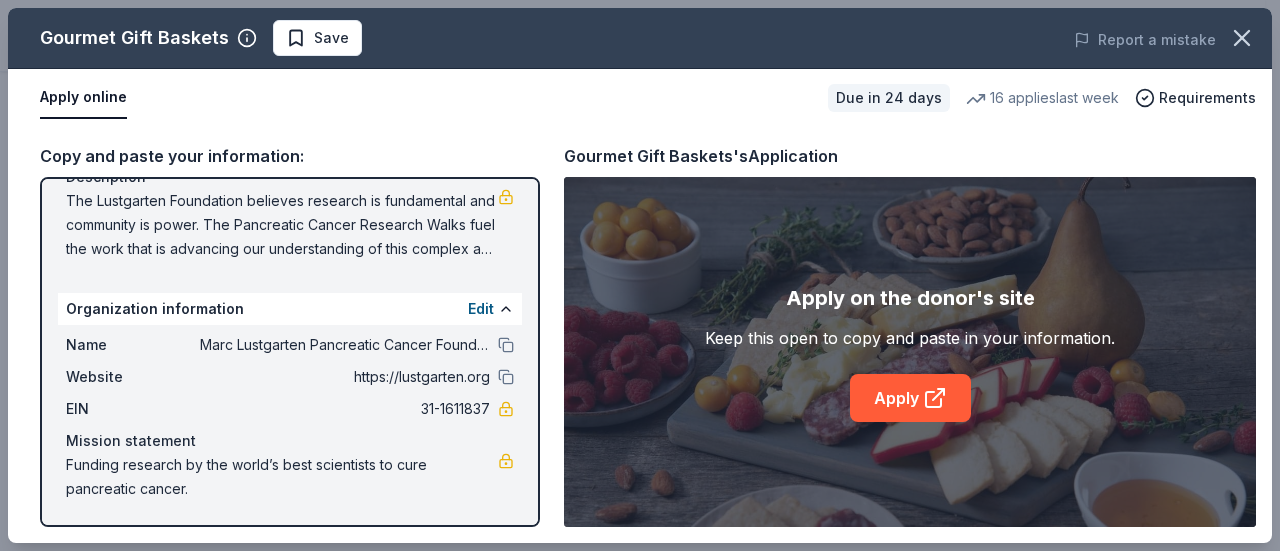 click on "The Lustgarten Foundation believes research is fundamental and community is power. The Pancreatic Cancer Research Walks fuel the work that is advancing our understanding of this complex and historically underfunded cancer. Time is everything and thanks to Lustgarten’s Walk participants, donors and sponsors, the five-year survival rate of stage IV pancreatic cancer patients has more than doubled in the past two decades. 100% of every dollar raised by the Lustgarten community is invested directly in pancreatic cancer research. With support right here in our Capital District community, we are turning fear into action and providing patients with the greatest gifts of all: Hope and Time. Join us. Together we will transform pancreatic cancer into a curable disease." at bounding box center [282, 225] 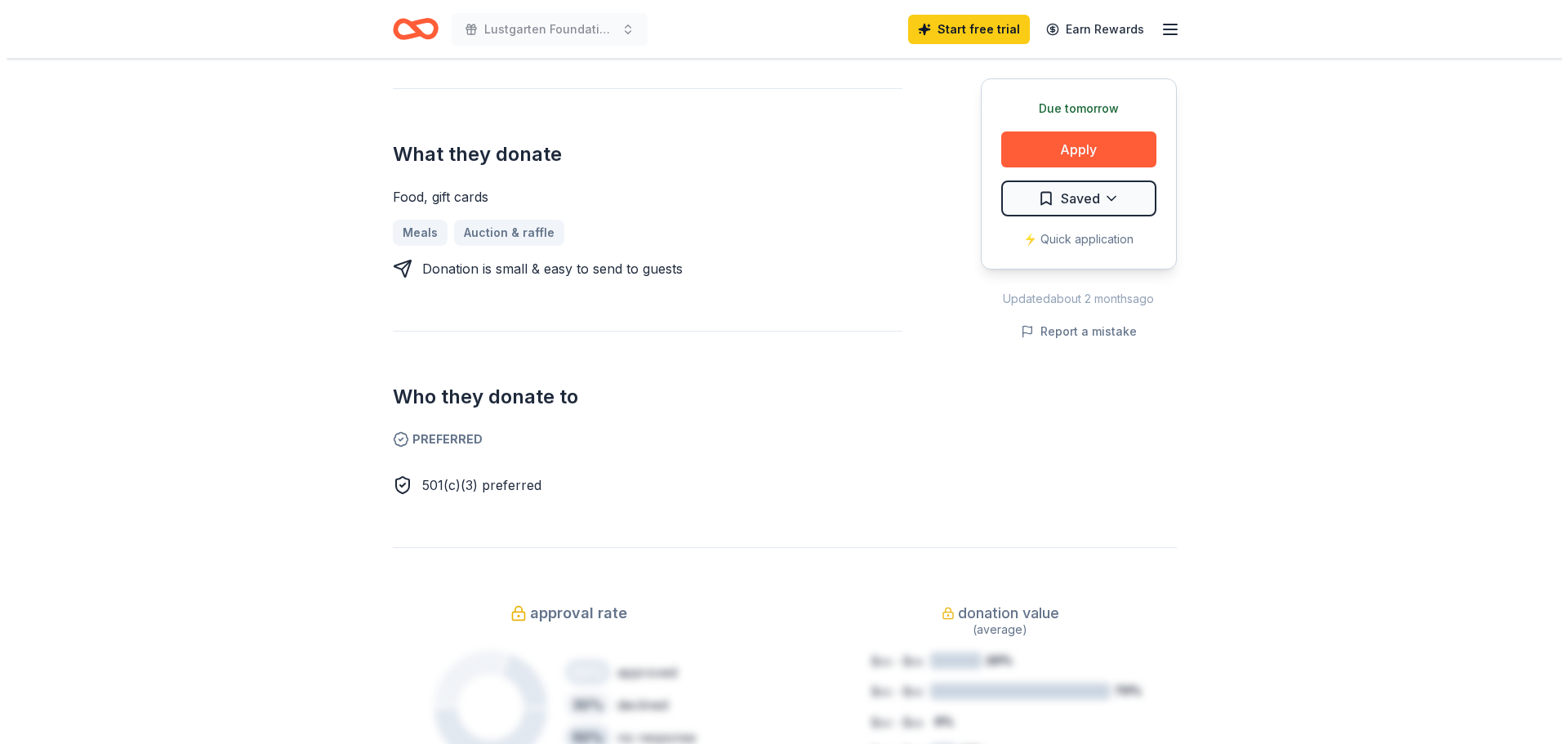 scroll, scrollTop: 0, scrollLeft: 0, axis: both 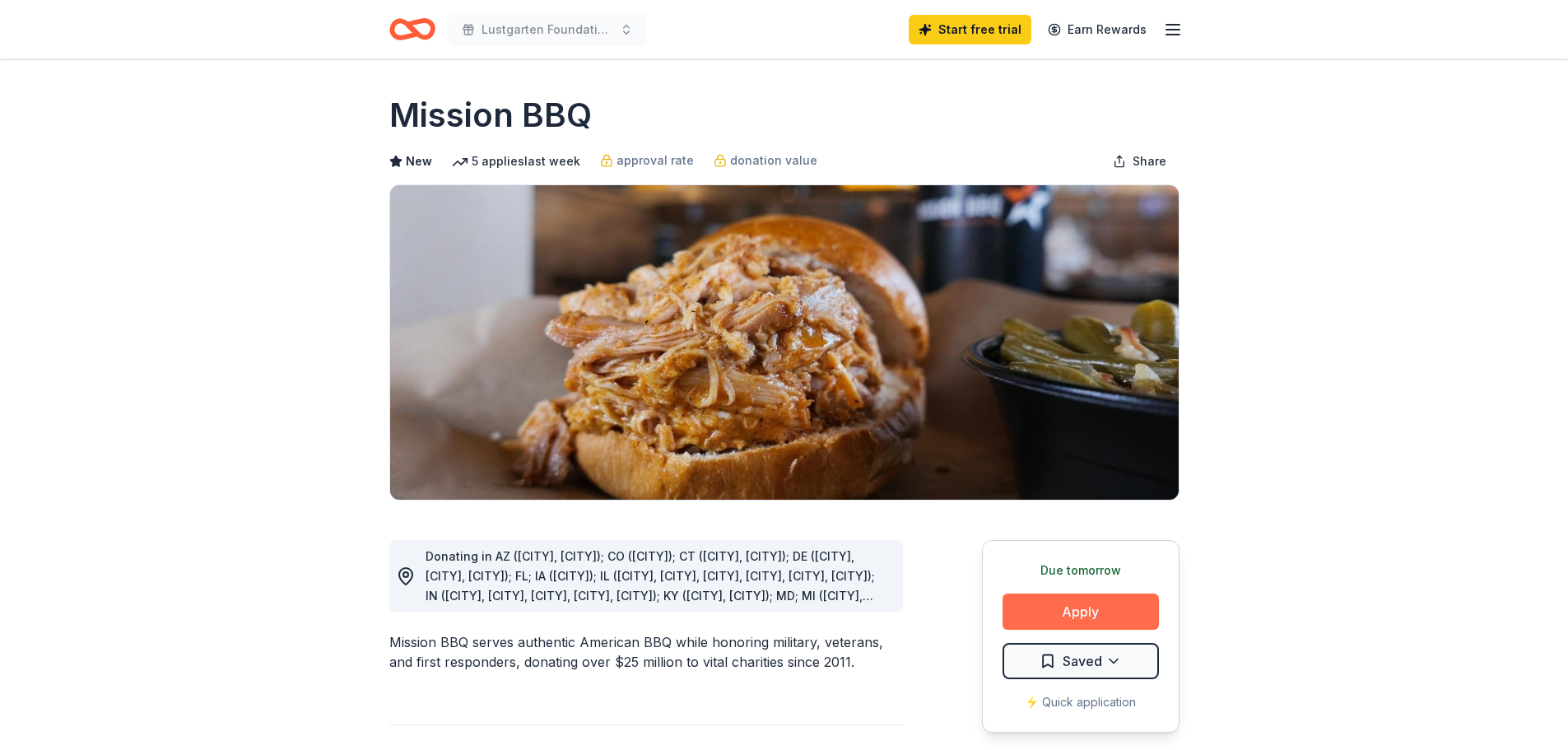 click on "Apply" at bounding box center [1081, 612] 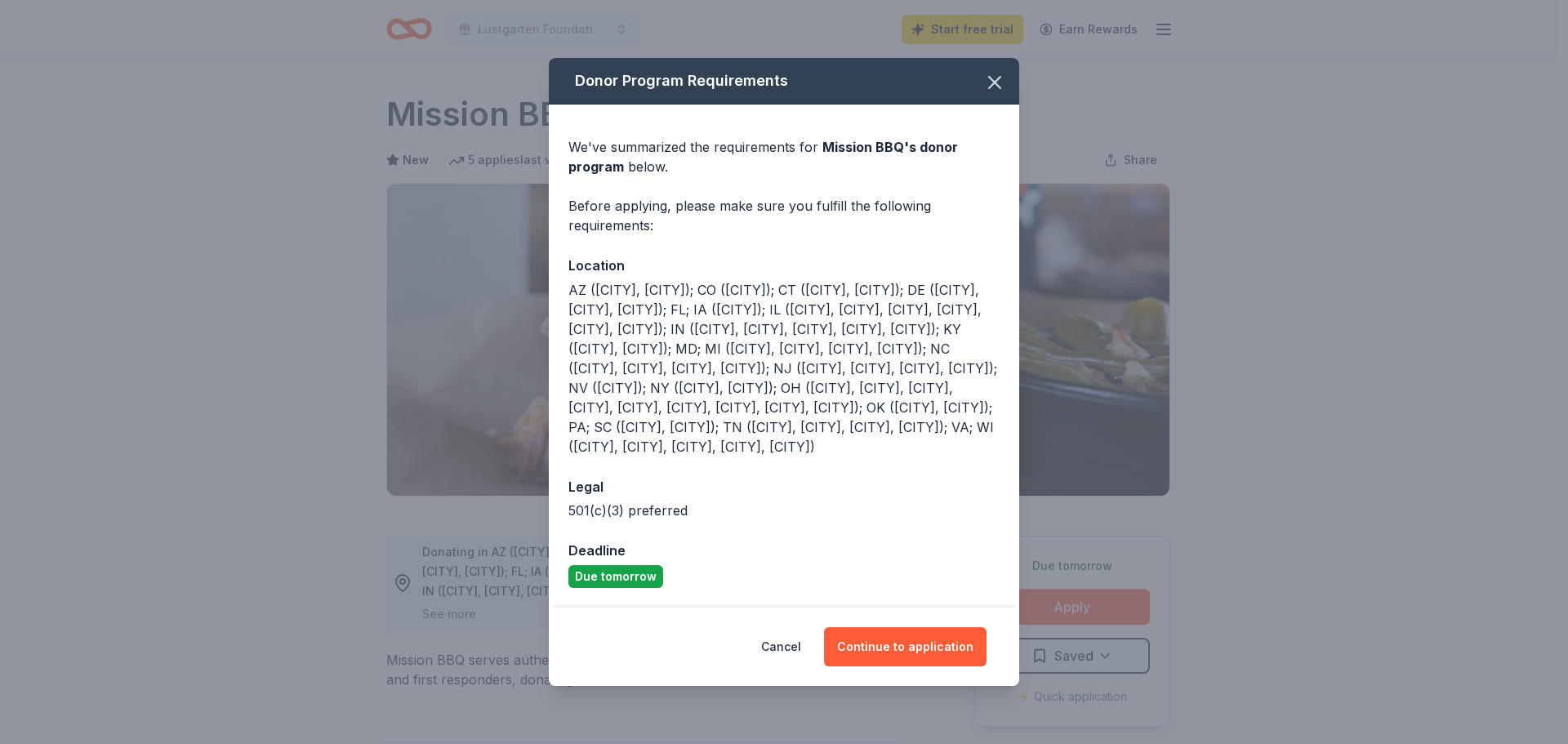 scroll, scrollTop: 33, scrollLeft: 0, axis: vertical 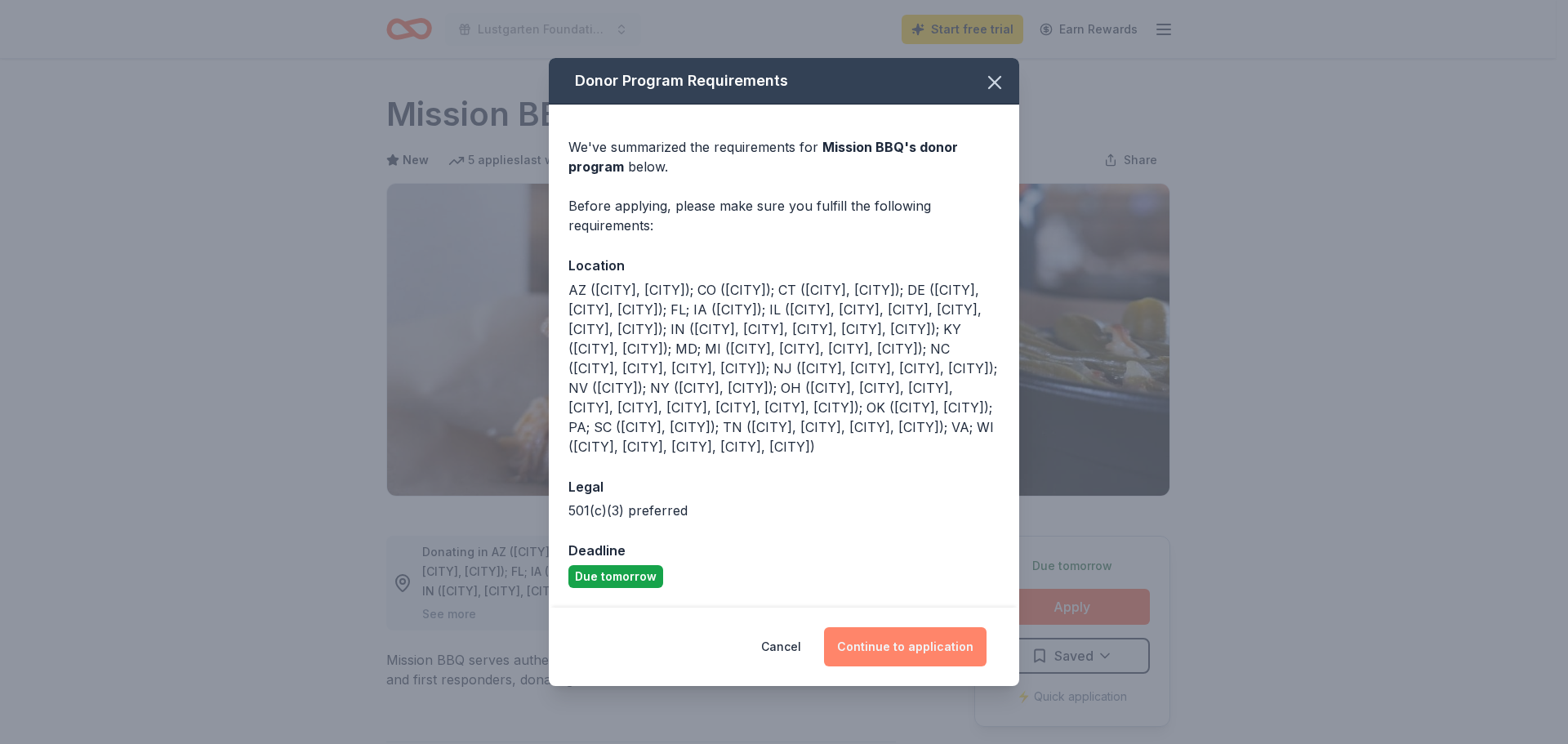 click on "Continue to application" at bounding box center [905, 647] 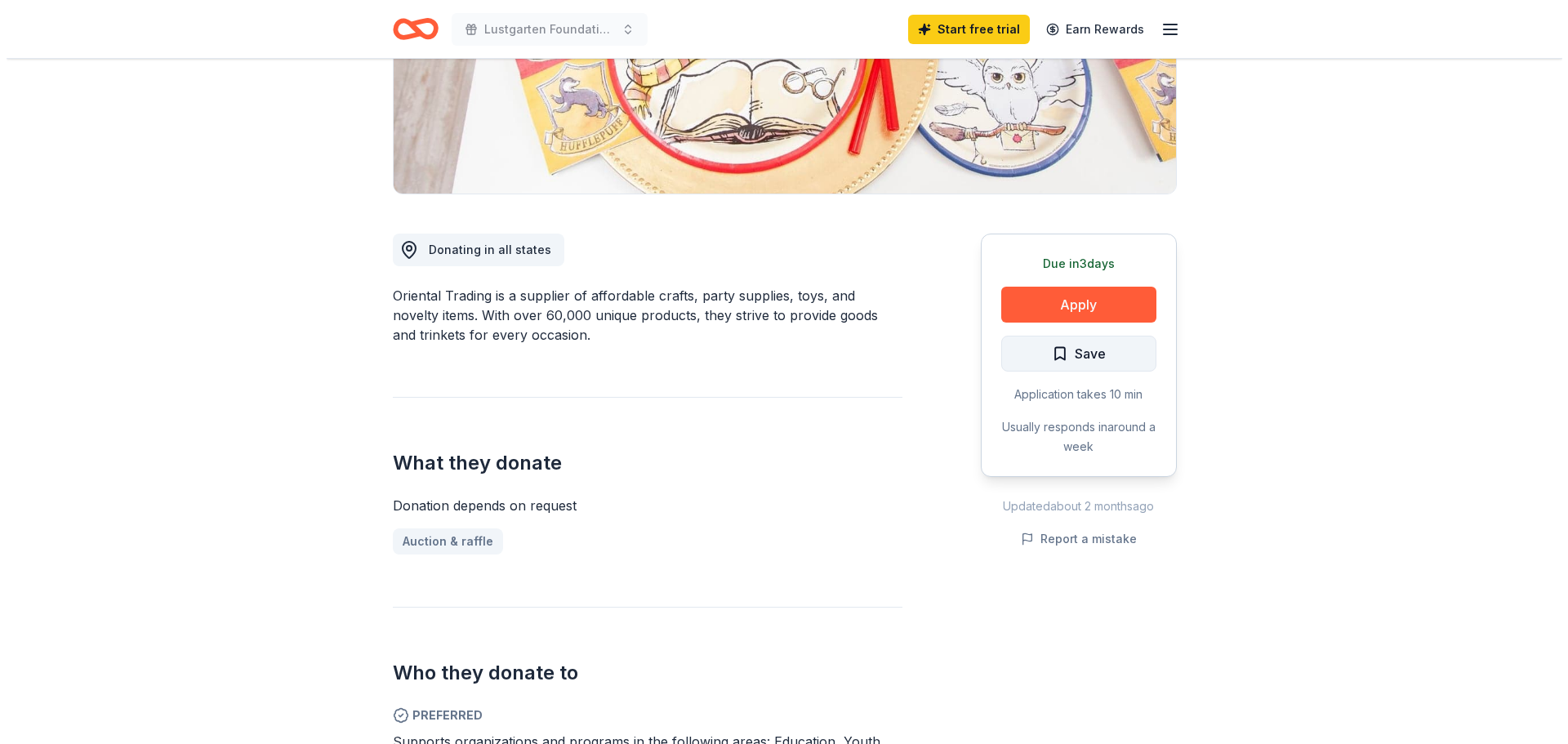 scroll, scrollTop: 275, scrollLeft: 0, axis: vertical 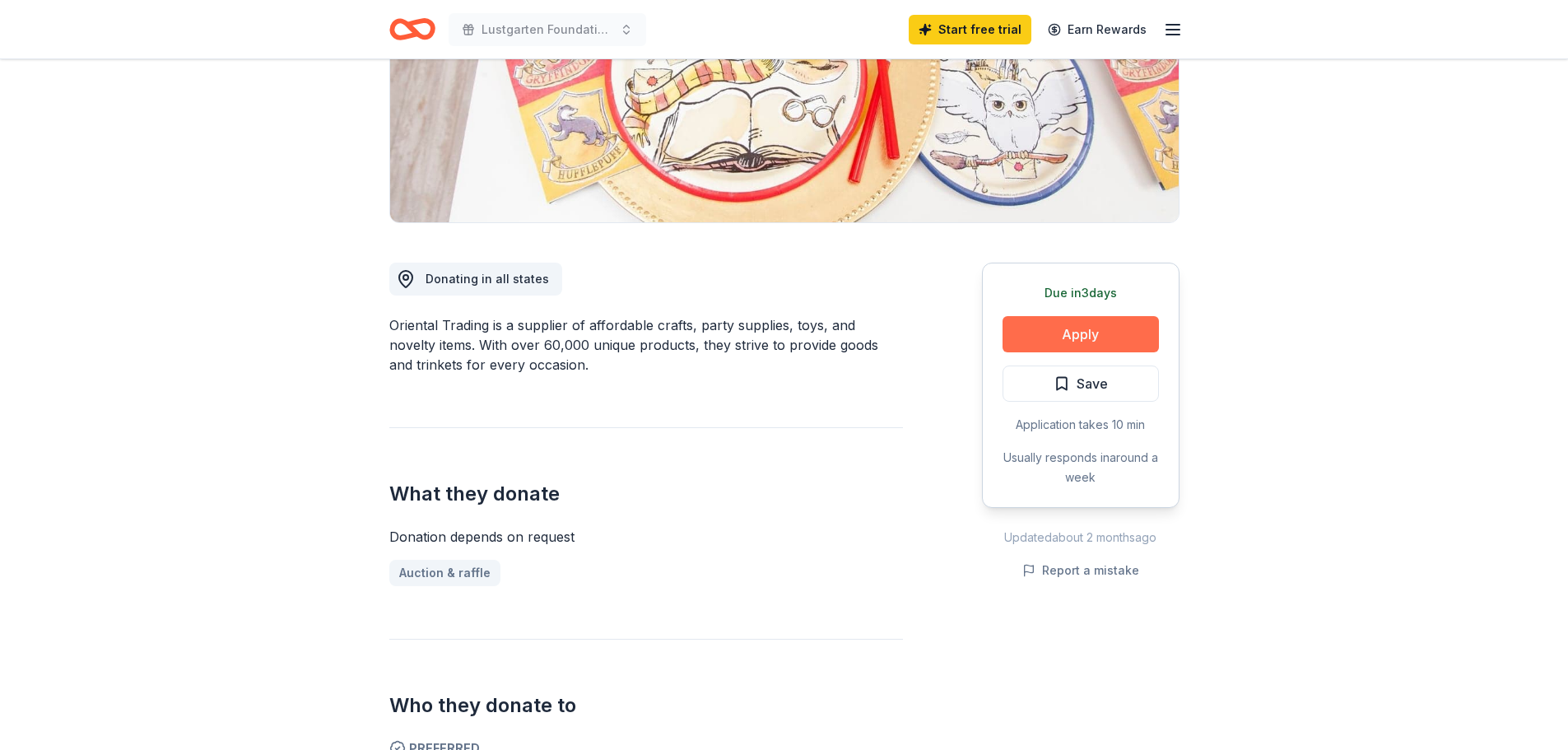 click on "Apply" at bounding box center (1081, 334) 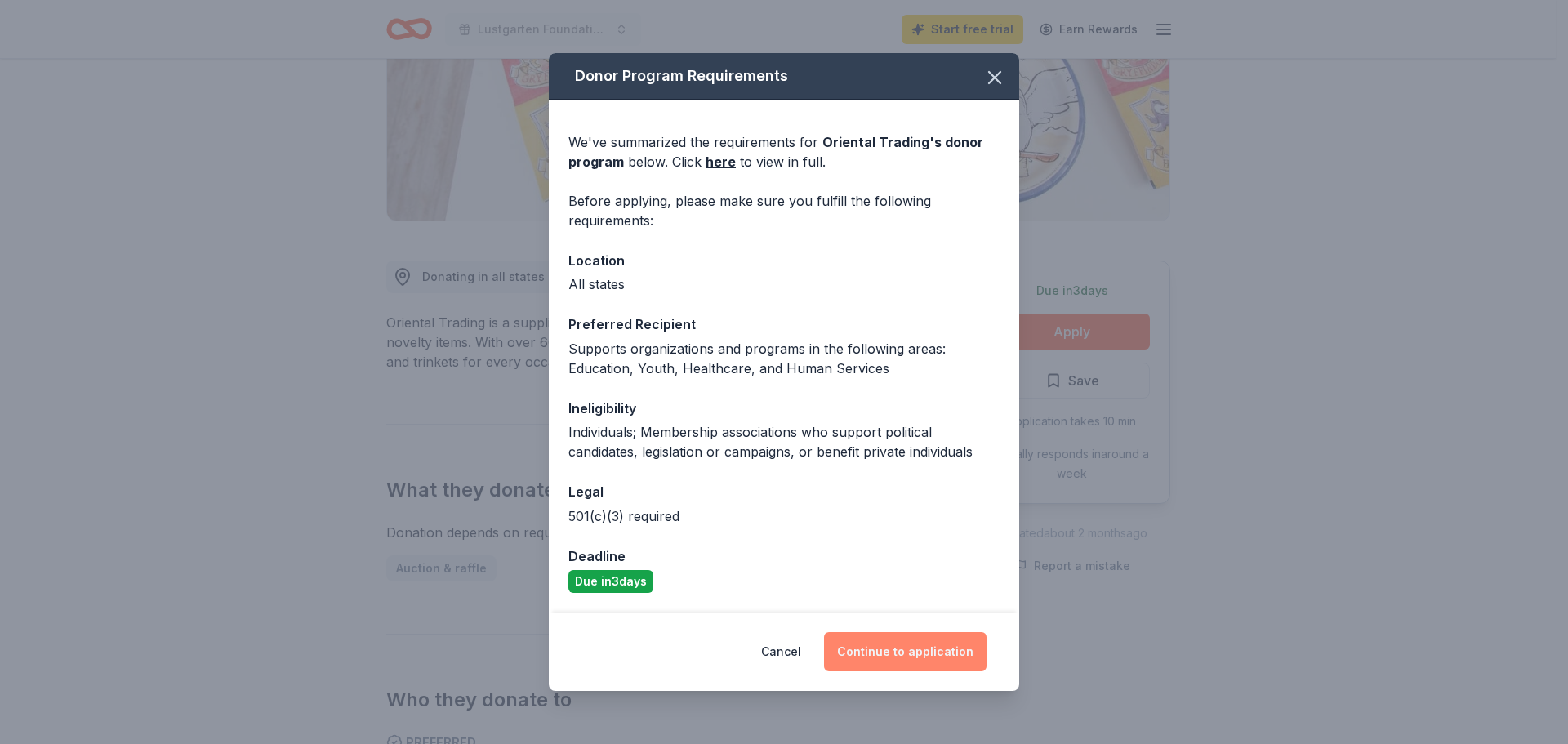 click on "Continue to application" at bounding box center (905, 652) 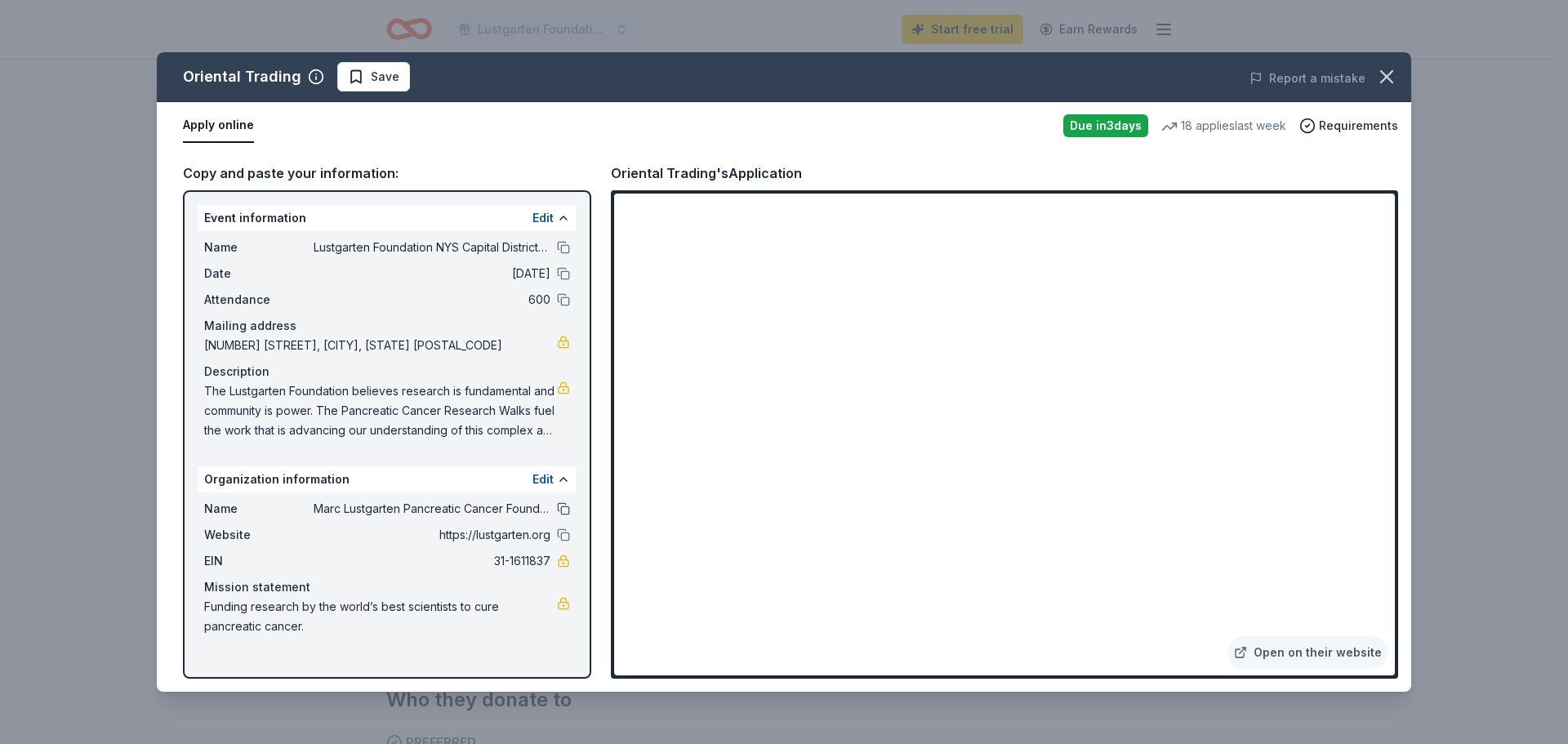 click at bounding box center (564, 509) 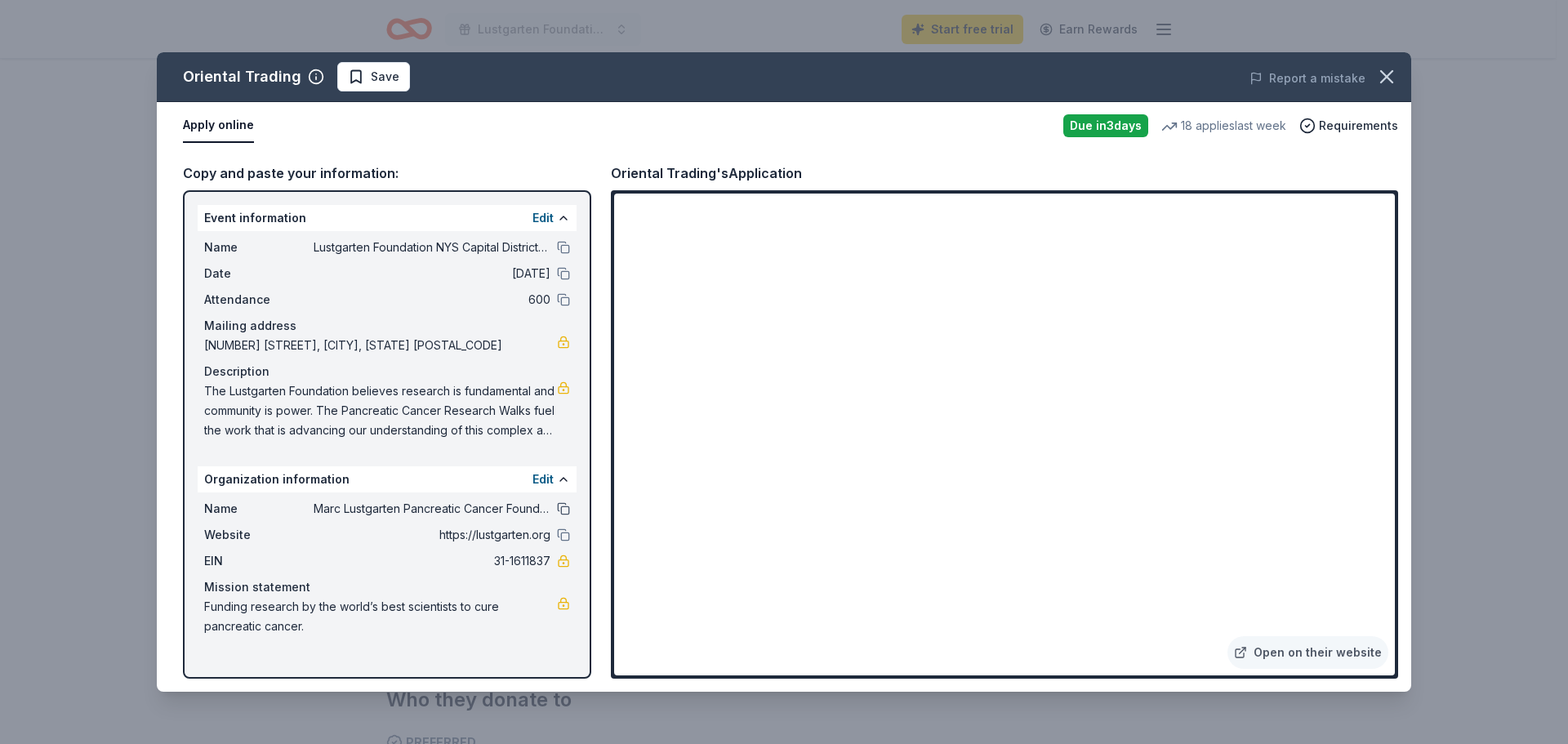 click at bounding box center [564, 509] 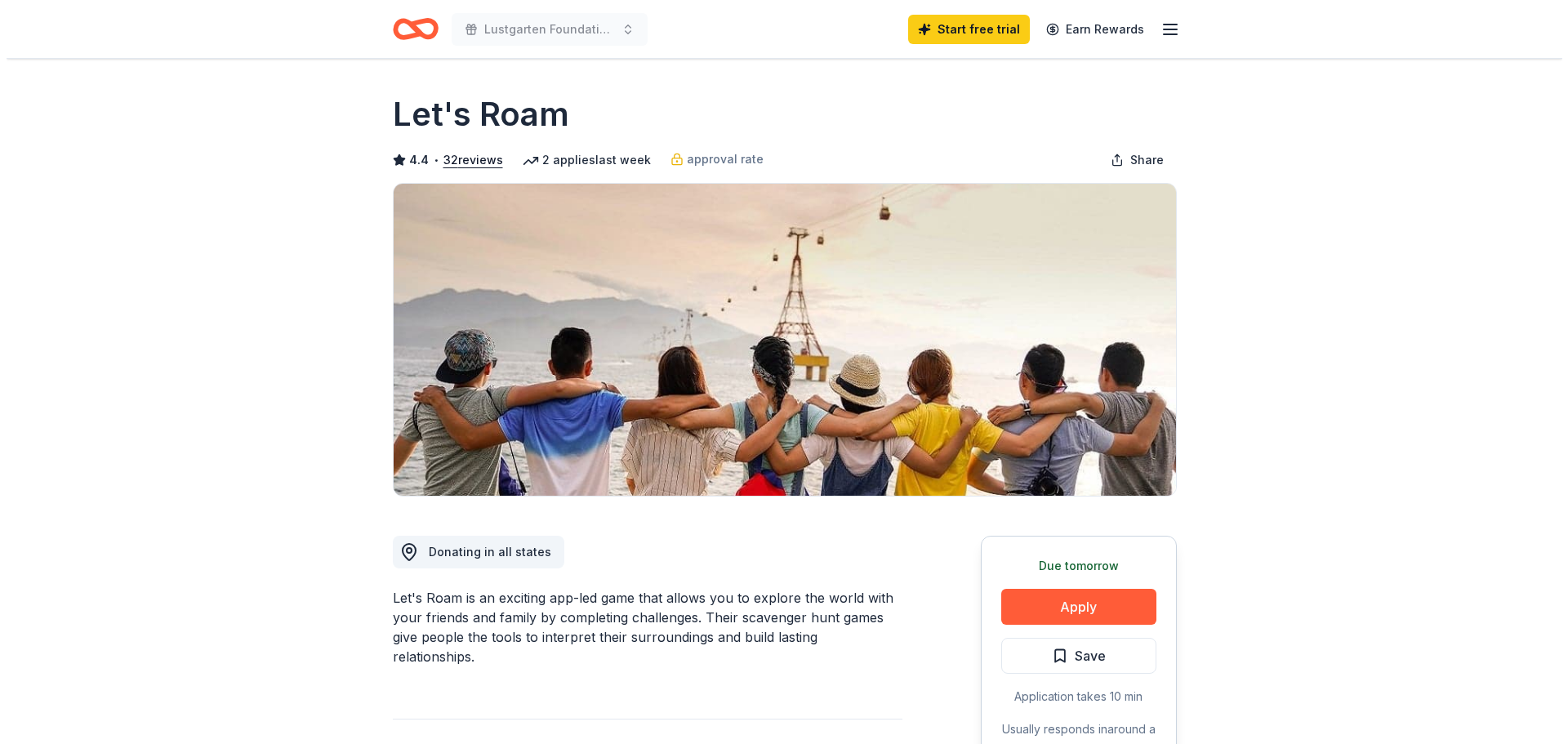 scroll, scrollTop: 0, scrollLeft: 0, axis: both 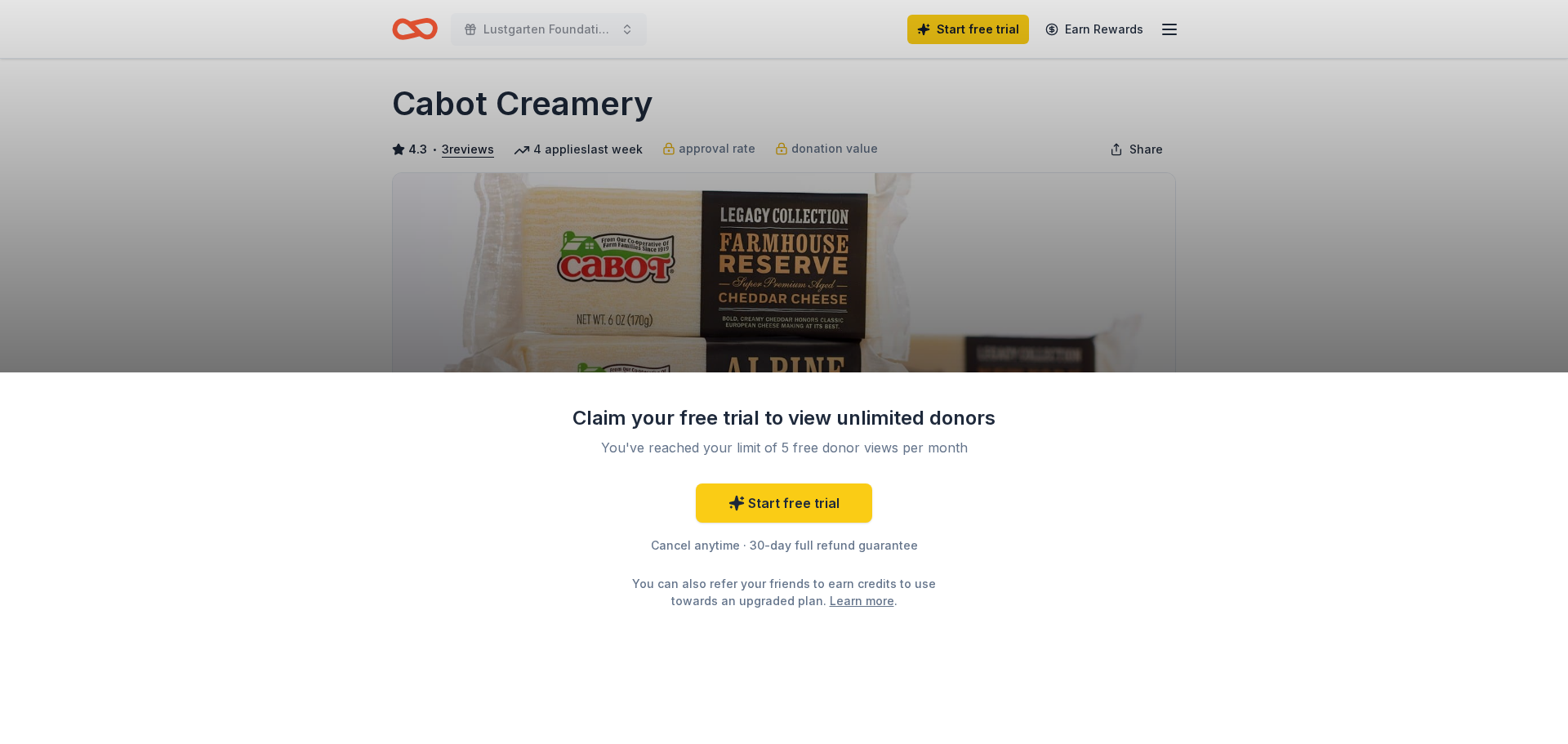 click on "Claim your free trial to view unlimited donors You've reached your limit of 5 free donor views per month Start free  trial Cancel anytime · 30-day full refund guarantee You can also refer your friends to earn credits to use towards an upgraded plan.   Learn more ." at bounding box center [784, 372] 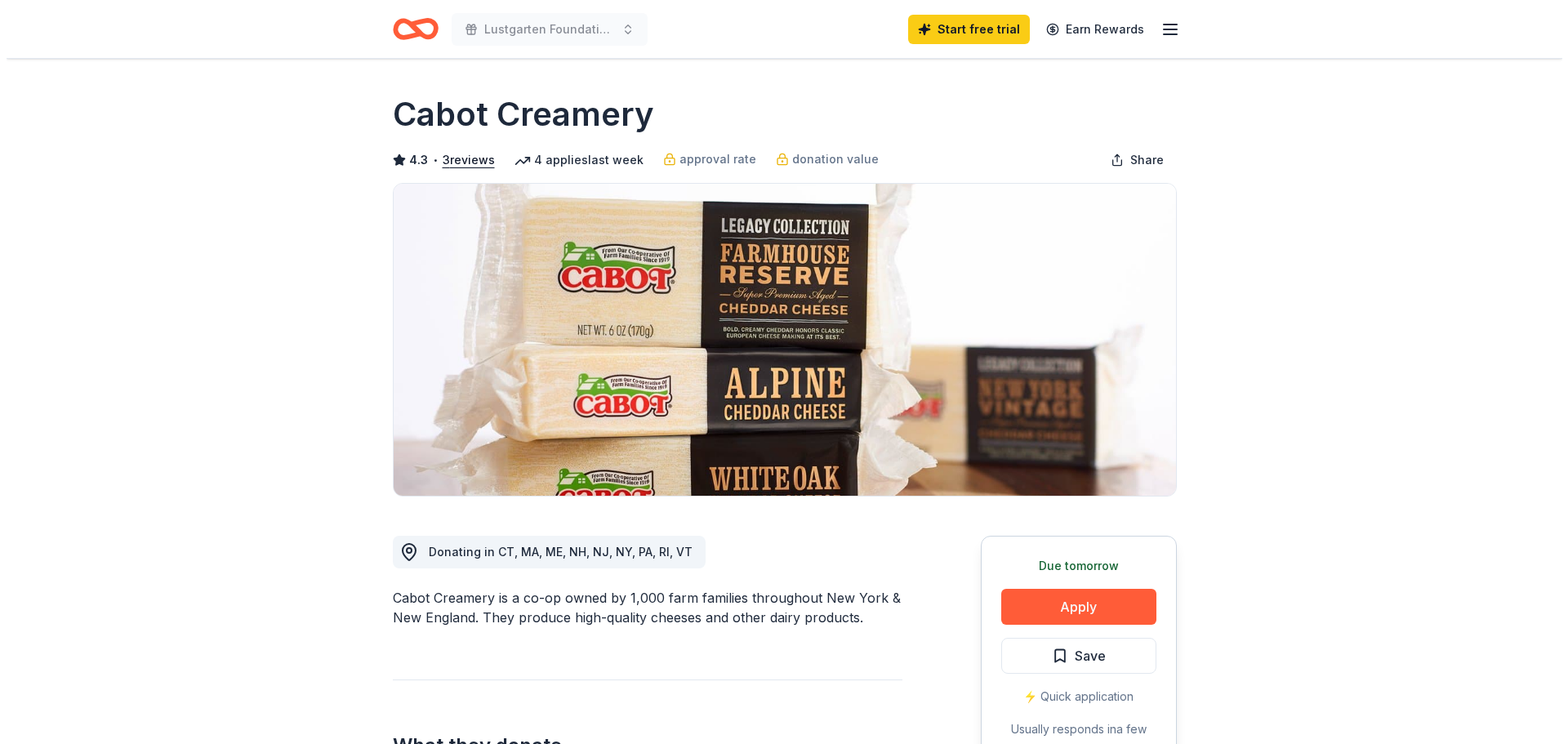 scroll, scrollTop: 0, scrollLeft: 0, axis: both 